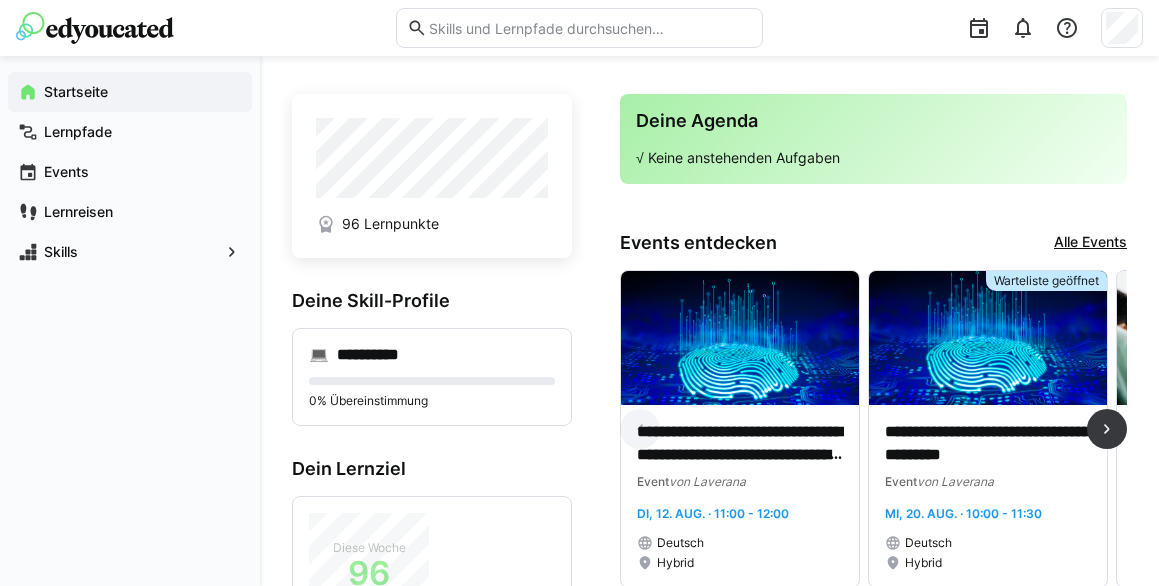 scroll, scrollTop: 0, scrollLeft: 0, axis: both 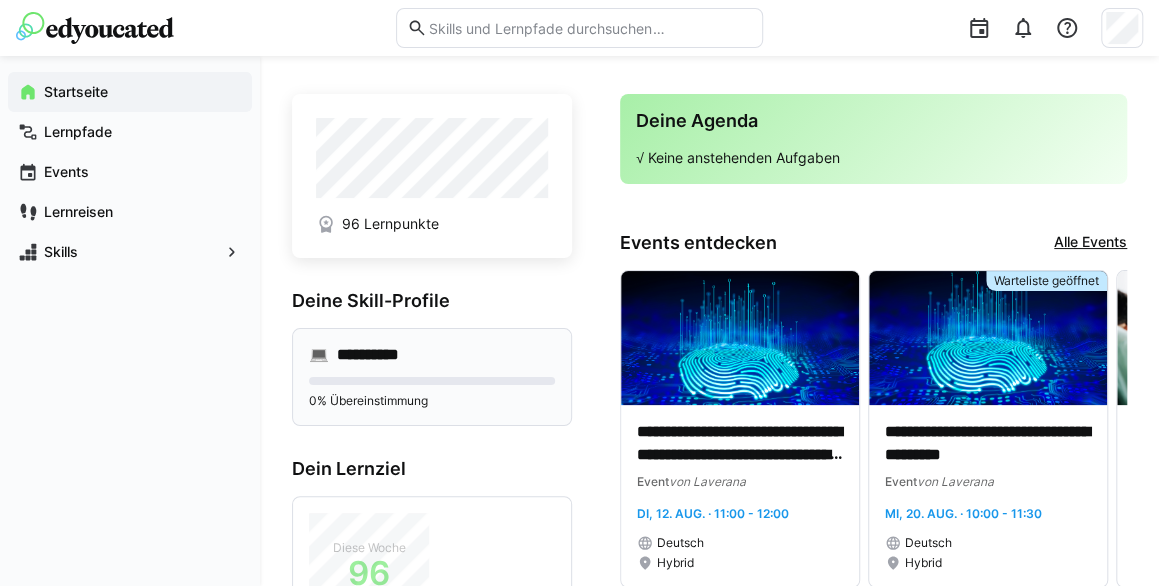 click on "0% Übereinstimmung" 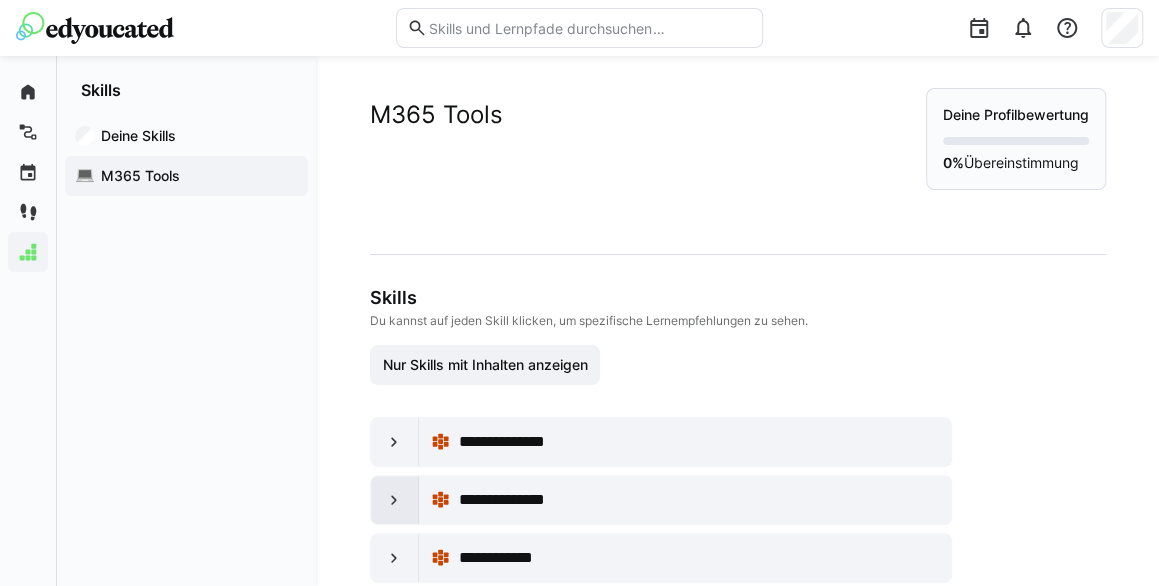 click 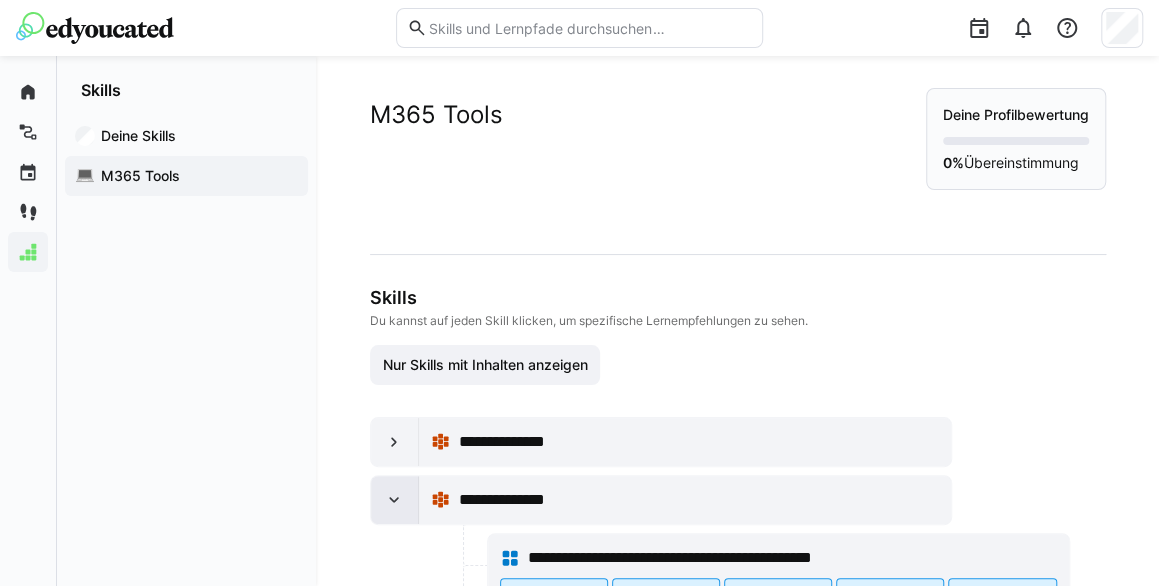 click 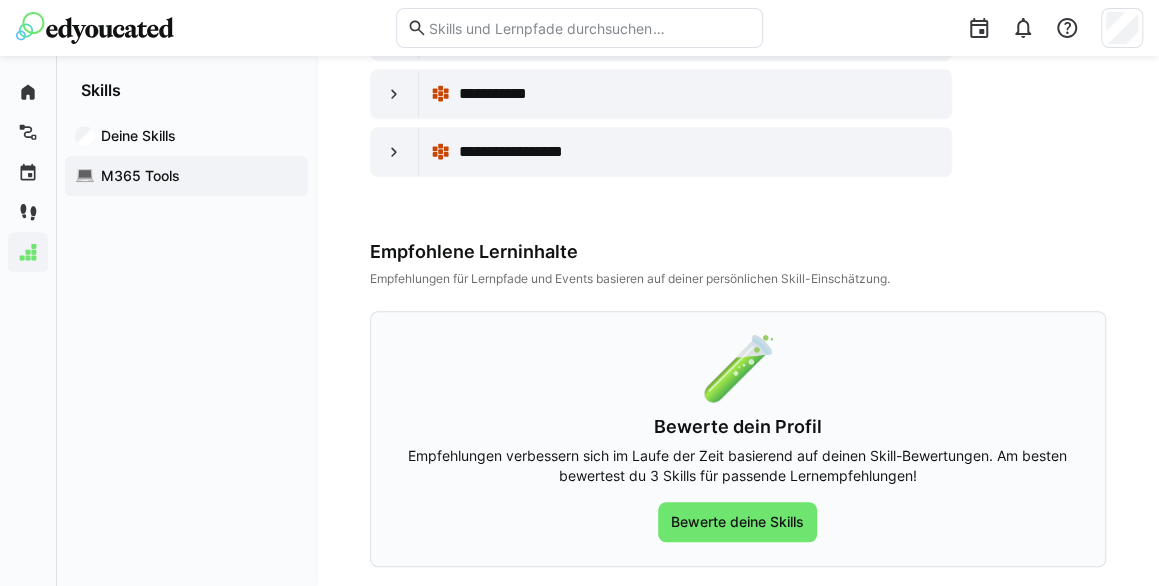 scroll, scrollTop: 560, scrollLeft: 0, axis: vertical 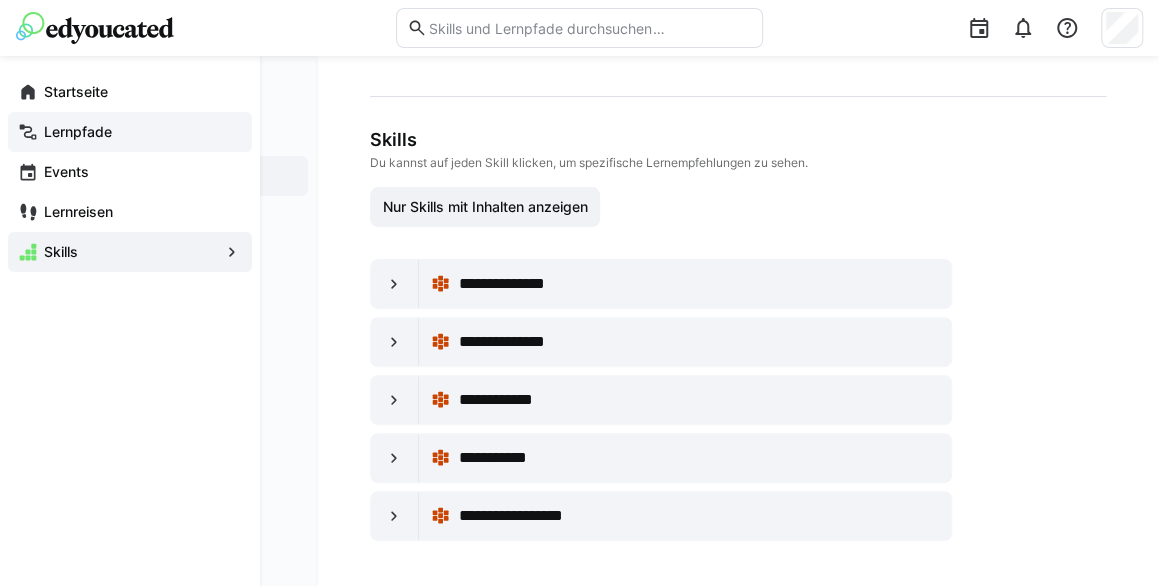 click on "Lernpfade" 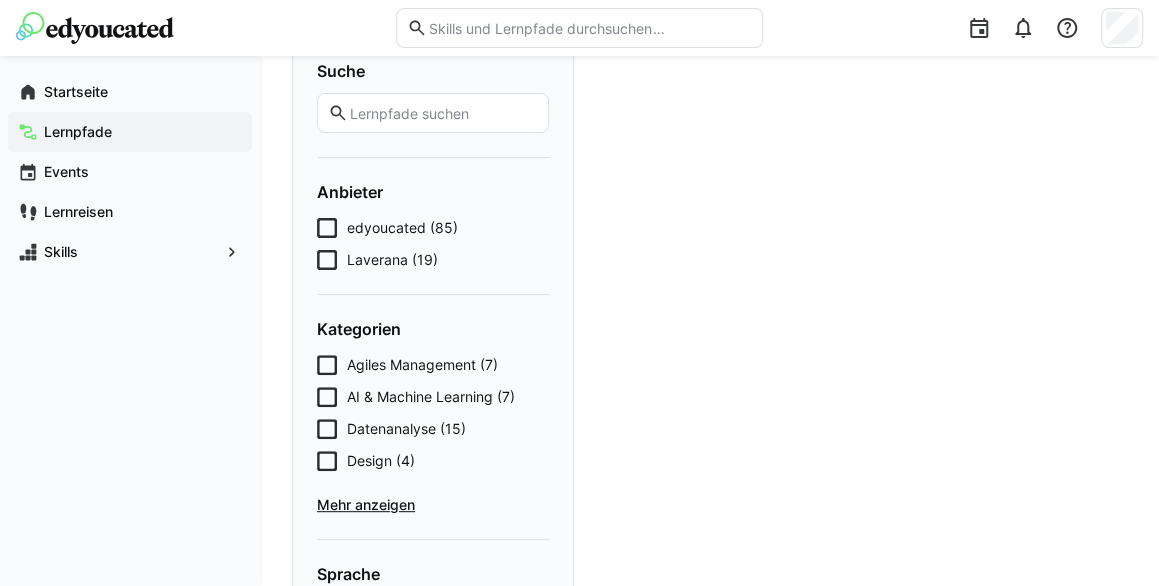 scroll, scrollTop: 0, scrollLeft: 0, axis: both 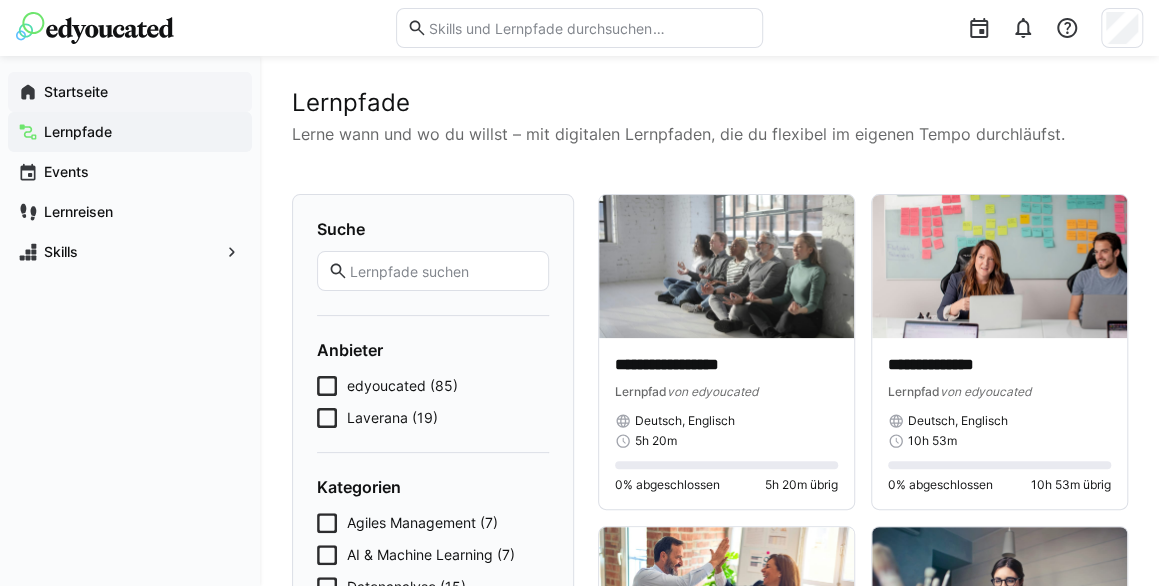 click on "Startseite" 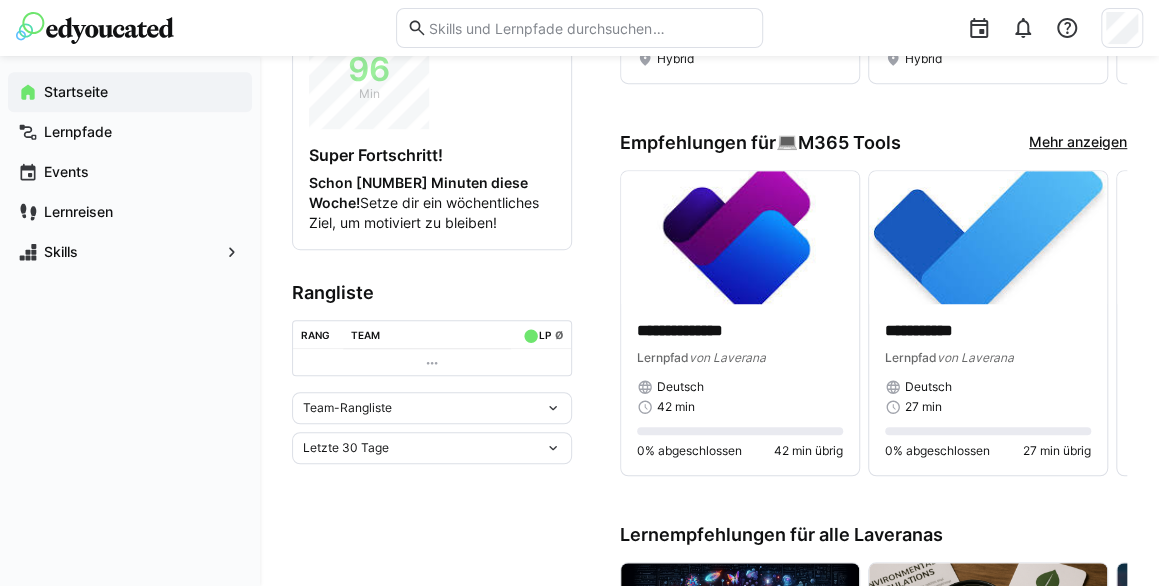 scroll, scrollTop: 502, scrollLeft: 0, axis: vertical 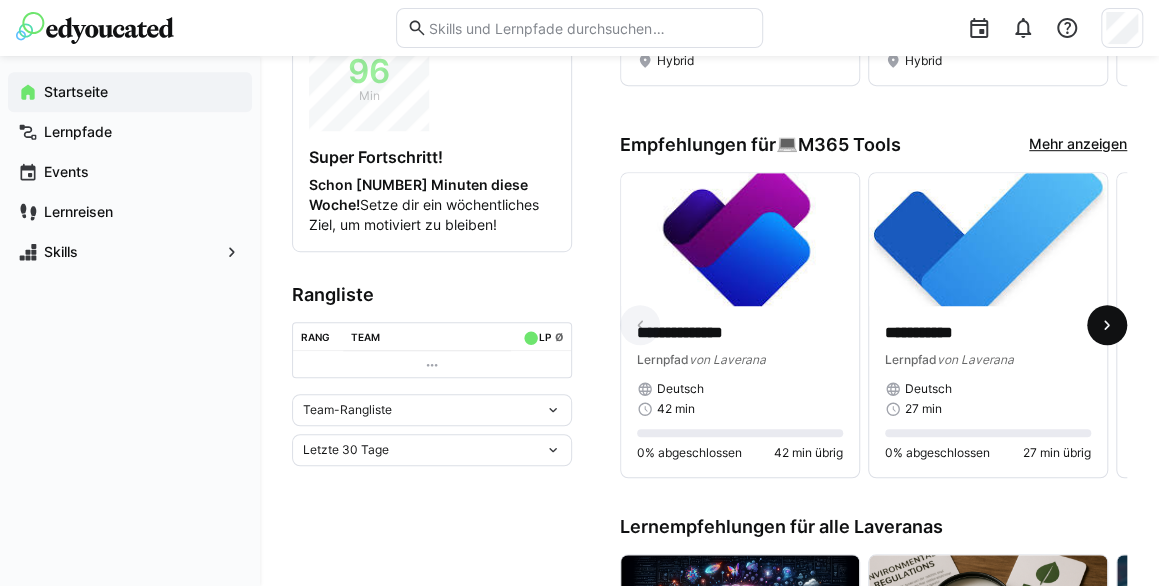 click 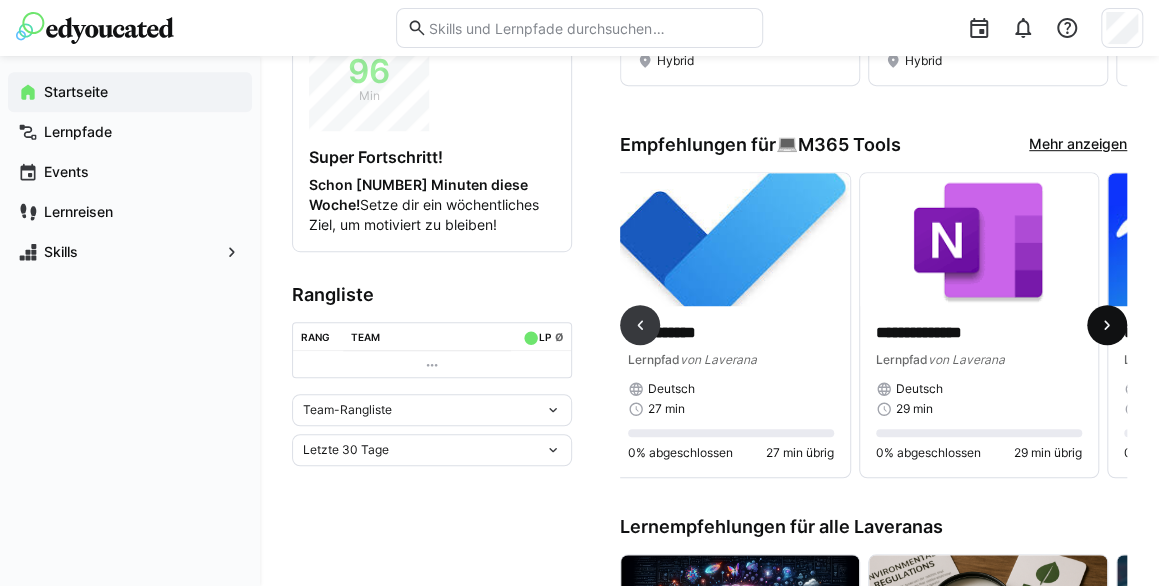 scroll, scrollTop: 0, scrollLeft: 477, axis: horizontal 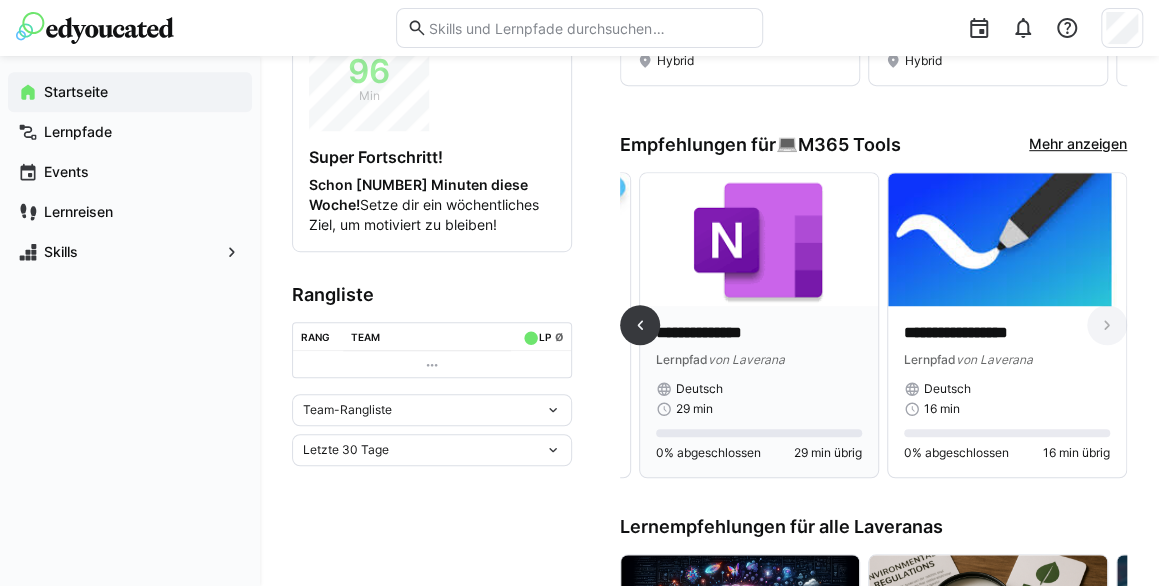 click 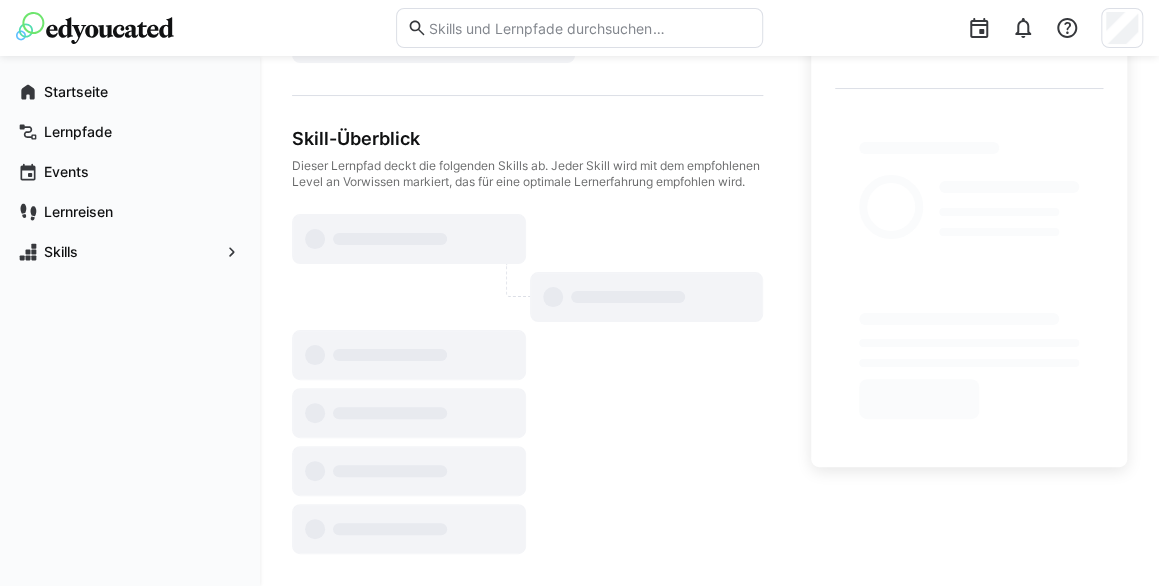scroll, scrollTop: 0, scrollLeft: 0, axis: both 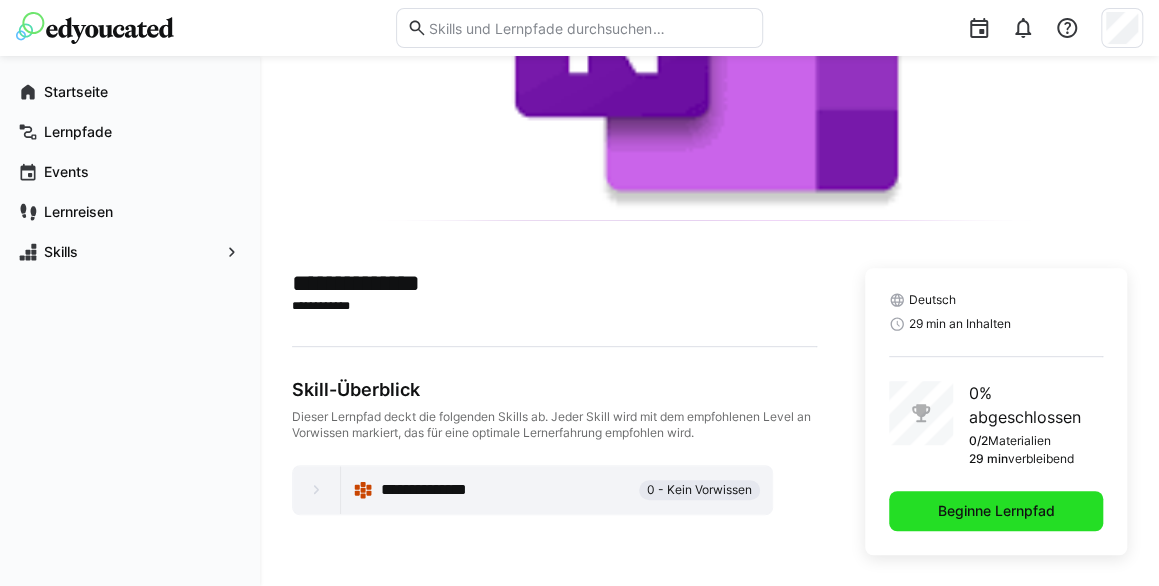 click on "Beginne Lernpfad" 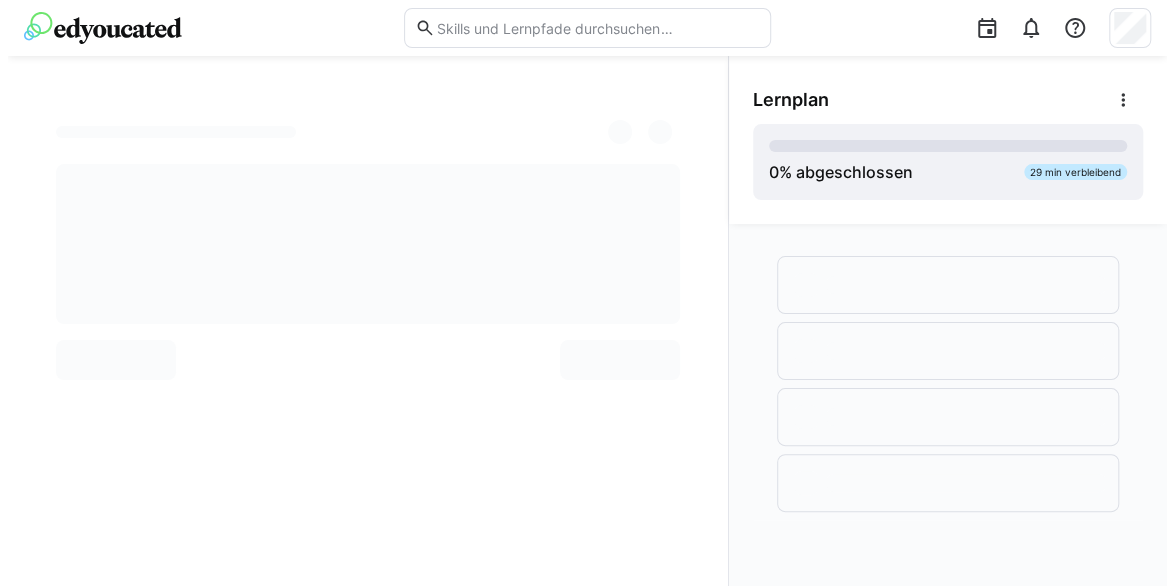 scroll, scrollTop: 0, scrollLeft: 0, axis: both 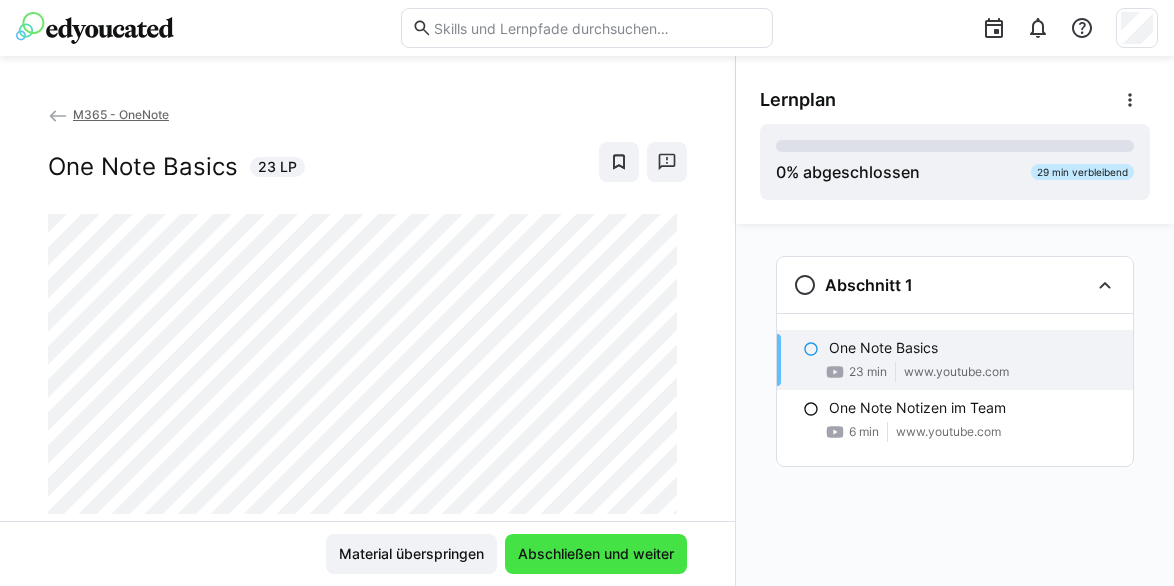 click on "Abschließen und weiter" 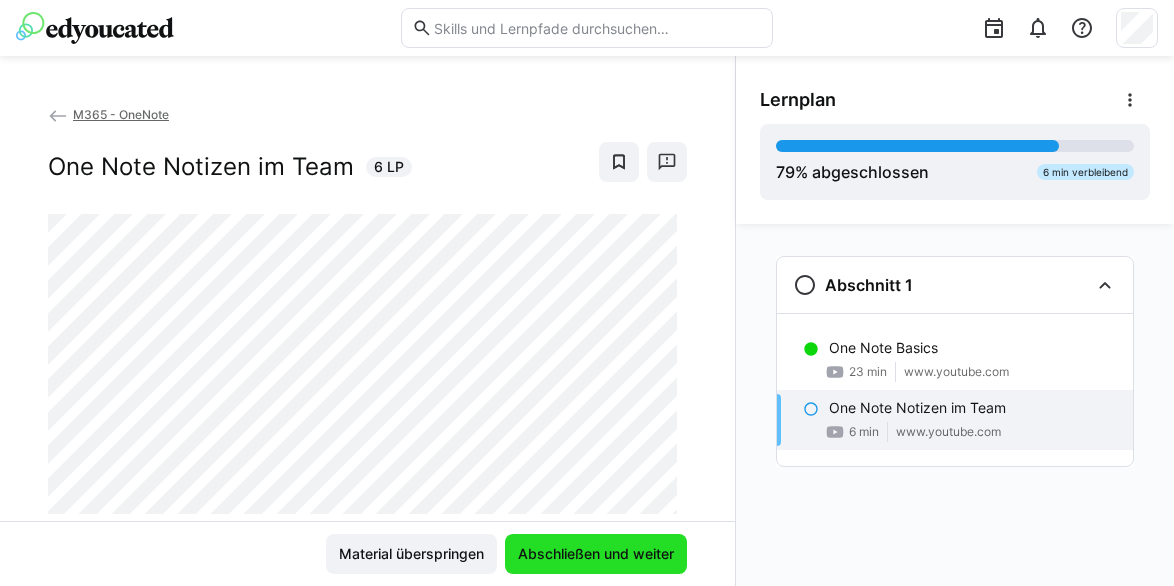 click on "Abschließen und weiter" 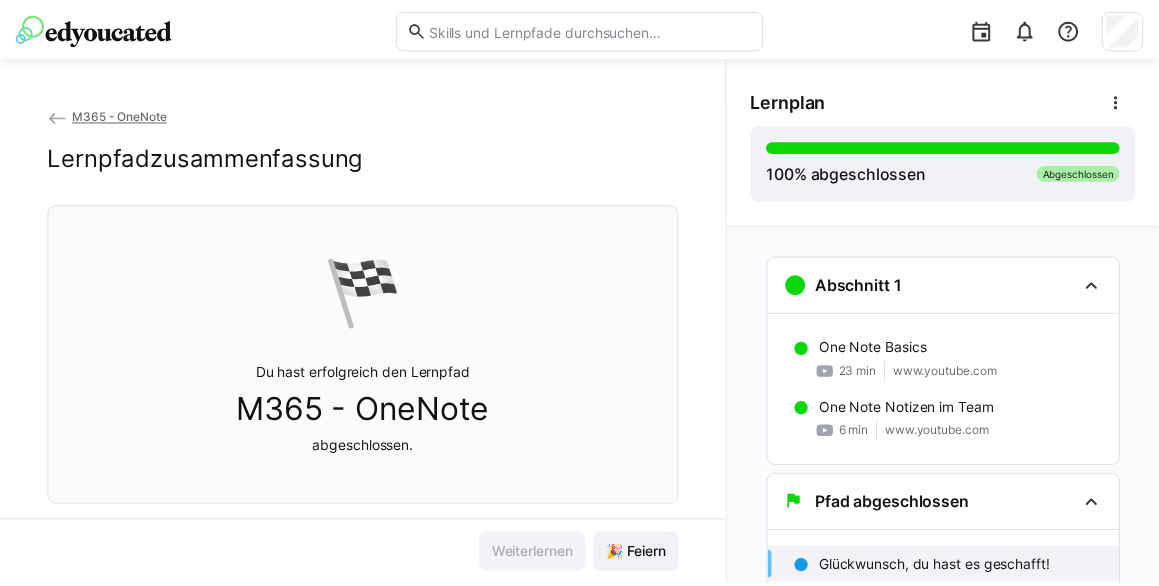 scroll, scrollTop: 8, scrollLeft: 0, axis: vertical 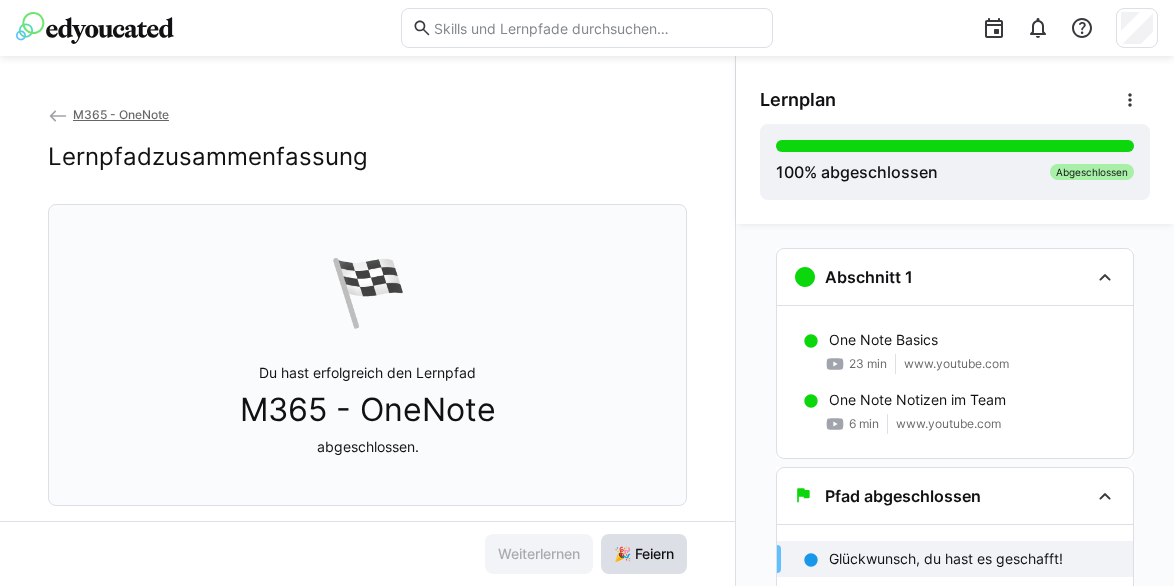 click on "🎉 Feiern" 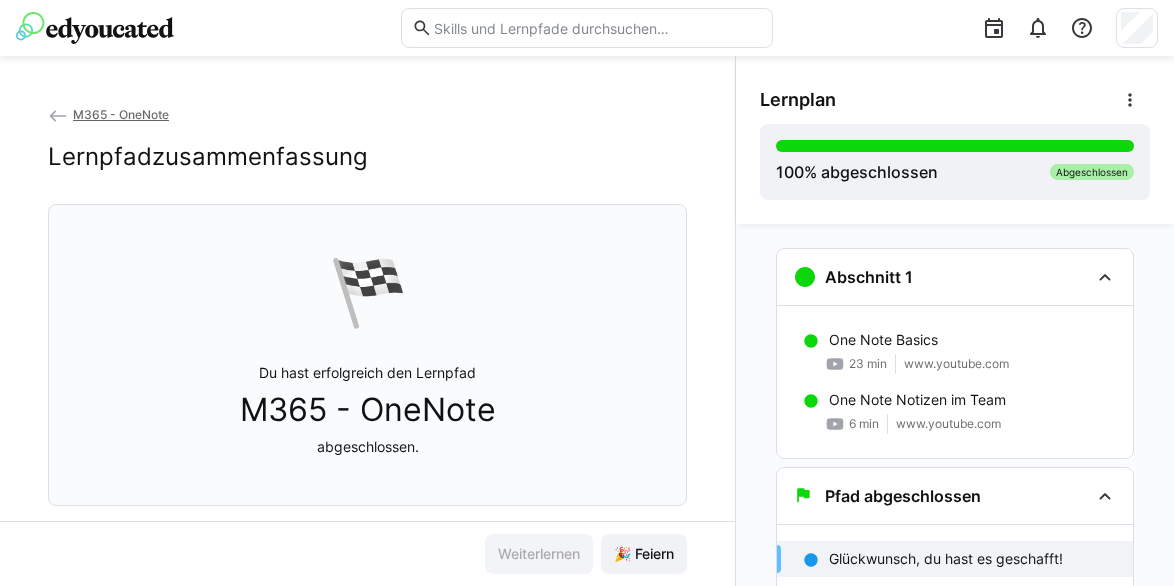 click on "M365 - OneNote" 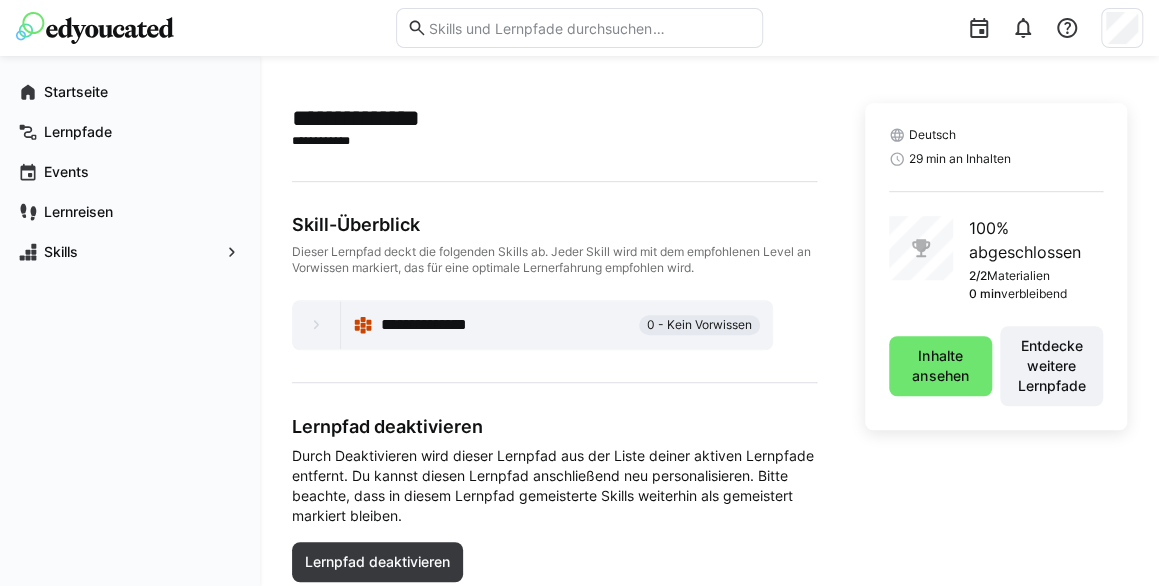 scroll, scrollTop: 483, scrollLeft: 0, axis: vertical 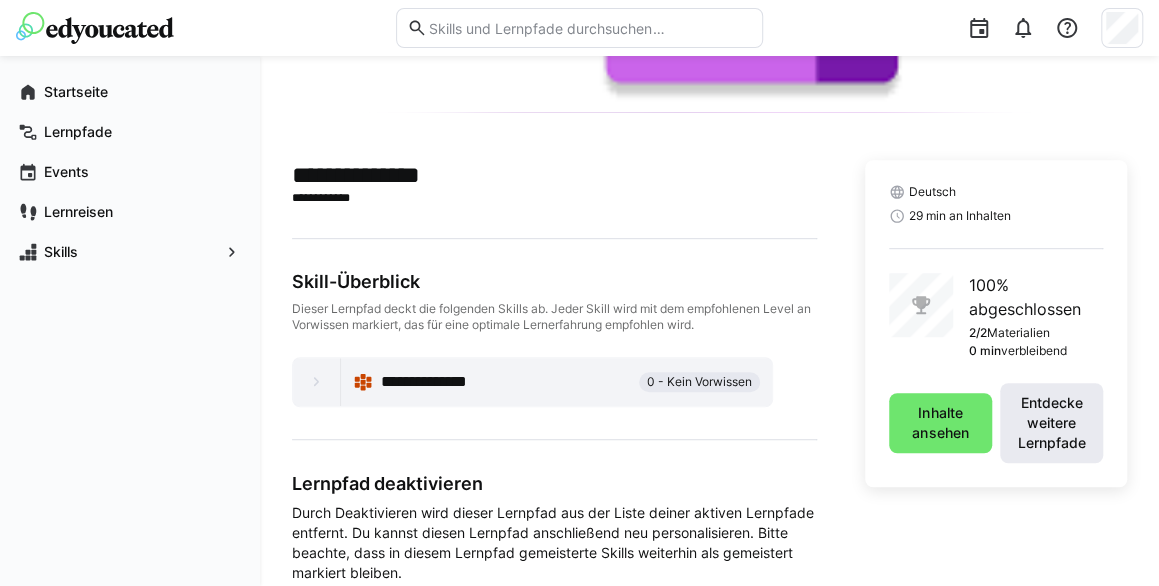 click on "Entdecke weitere Lernpfade" 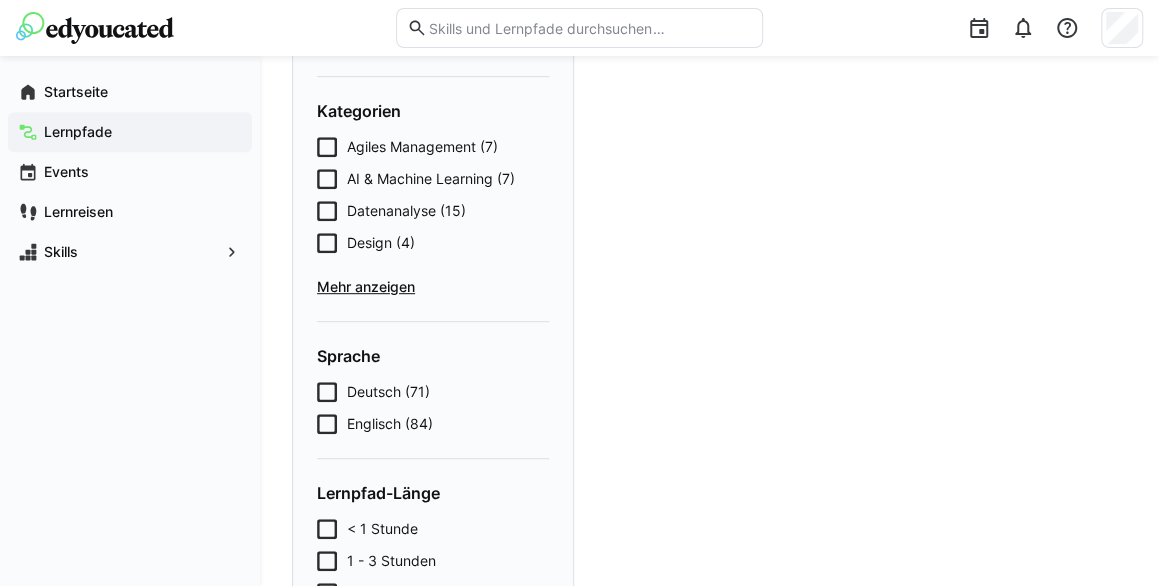 scroll, scrollTop: 0, scrollLeft: 0, axis: both 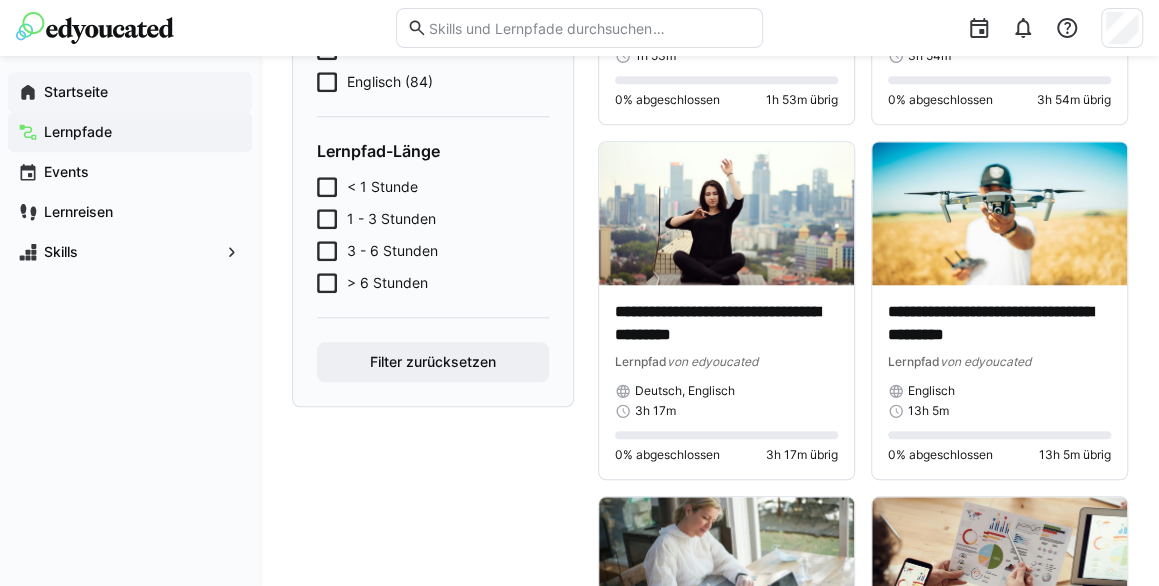 click on "Startseite" 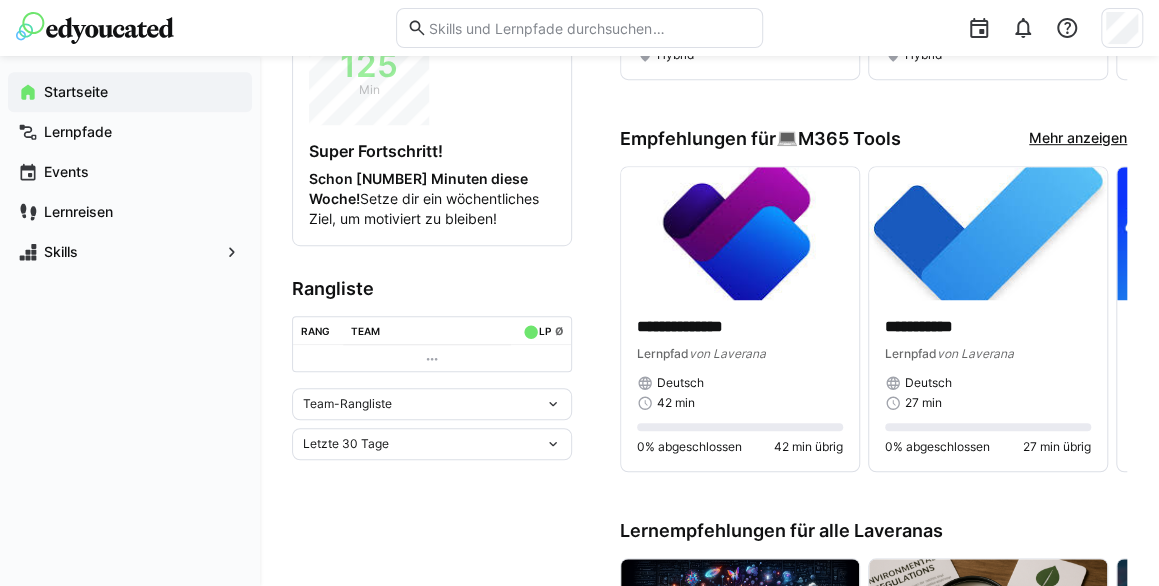 scroll, scrollTop: 492, scrollLeft: 0, axis: vertical 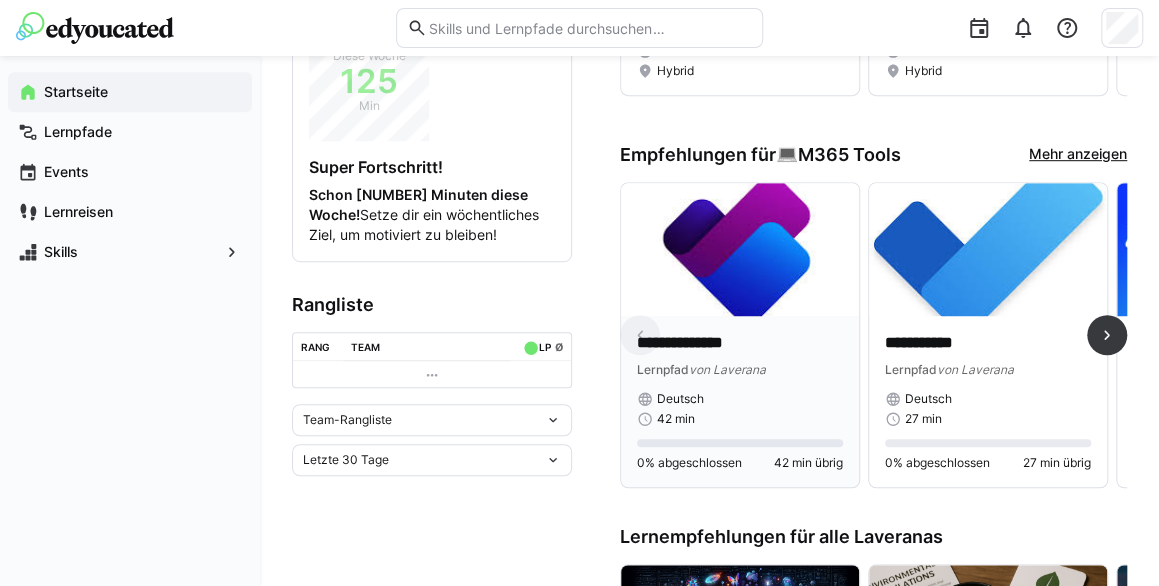 click 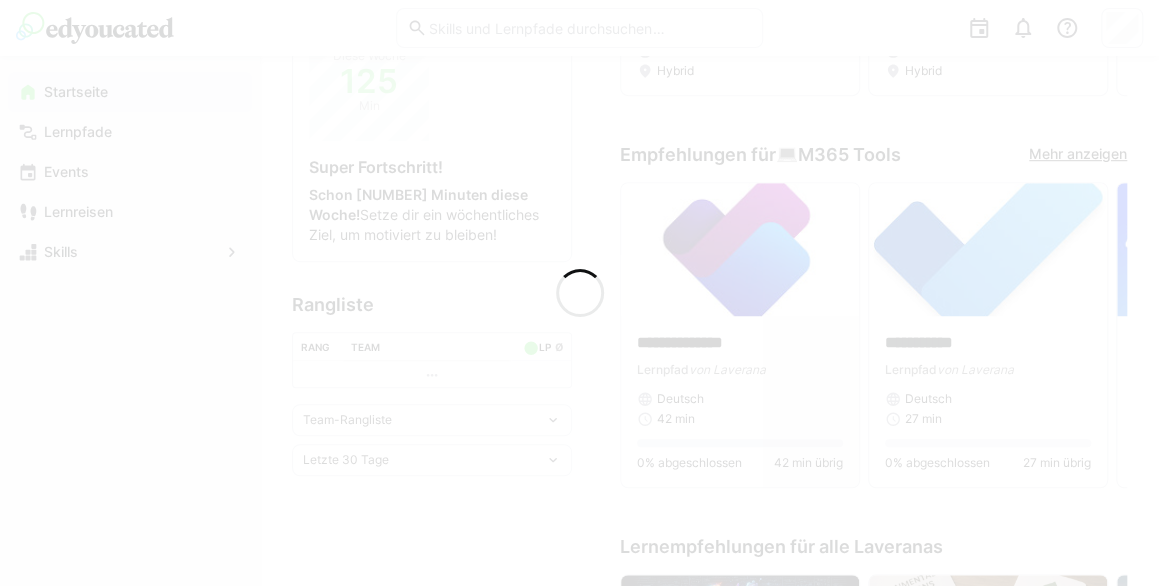 scroll, scrollTop: 0, scrollLeft: 0, axis: both 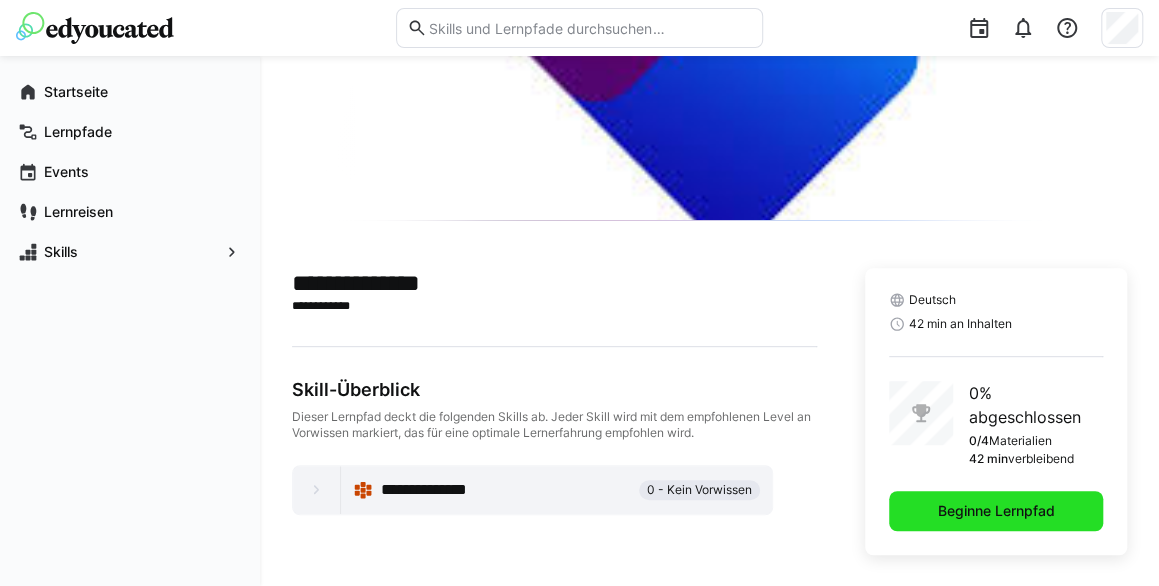 click on "Beginne Lernpfad" 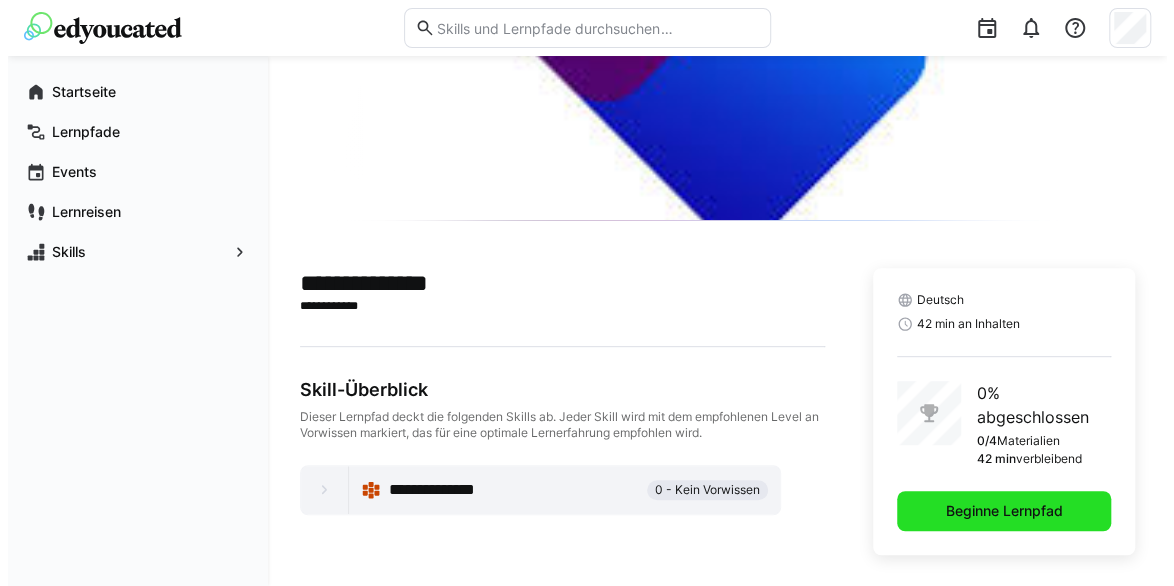 scroll, scrollTop: 0, scrollLeft: 0, axis: both 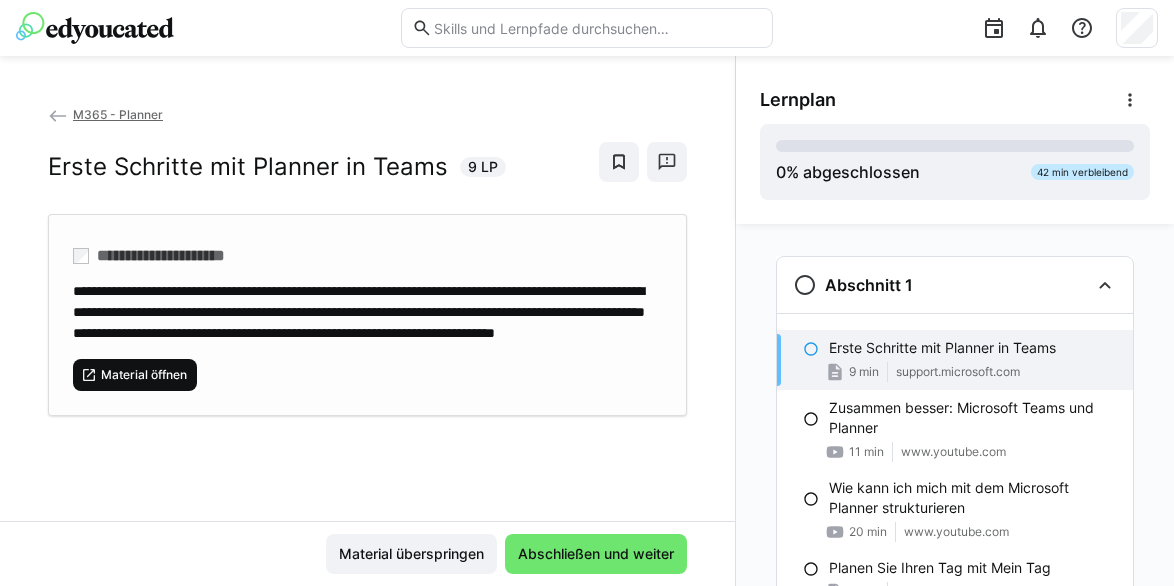 click on "Material öffnen" 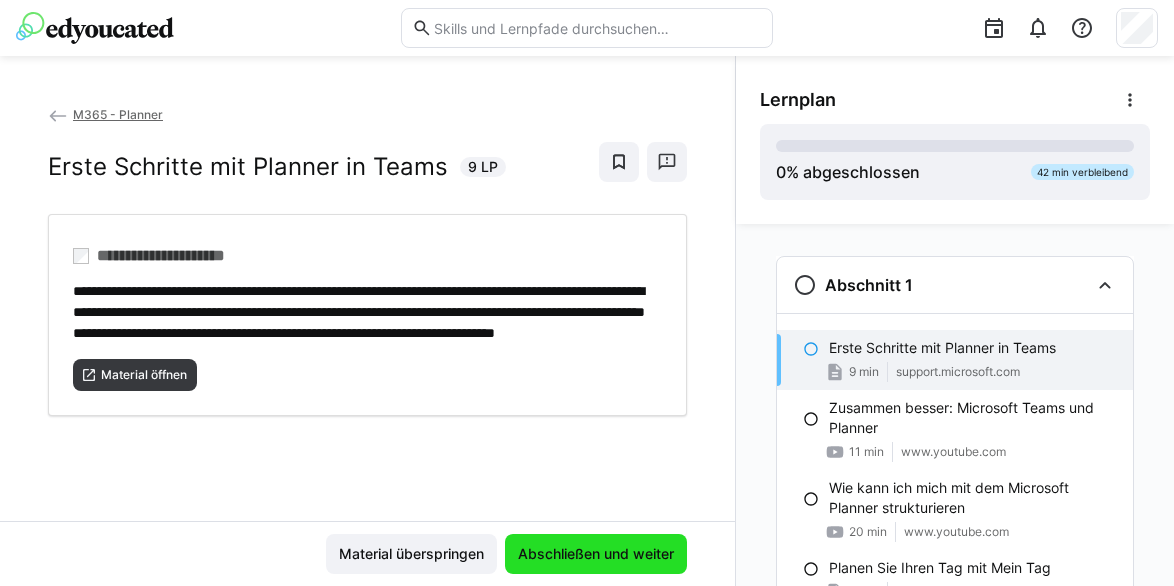 click on "Abschließen und weiter" 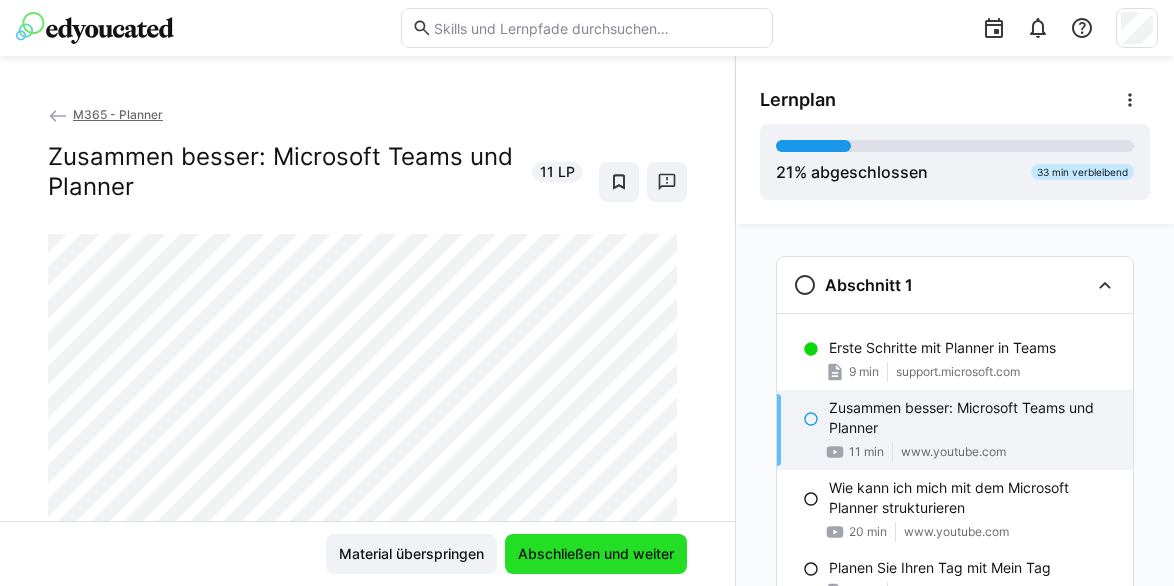 click on "Abschließen und weiter" 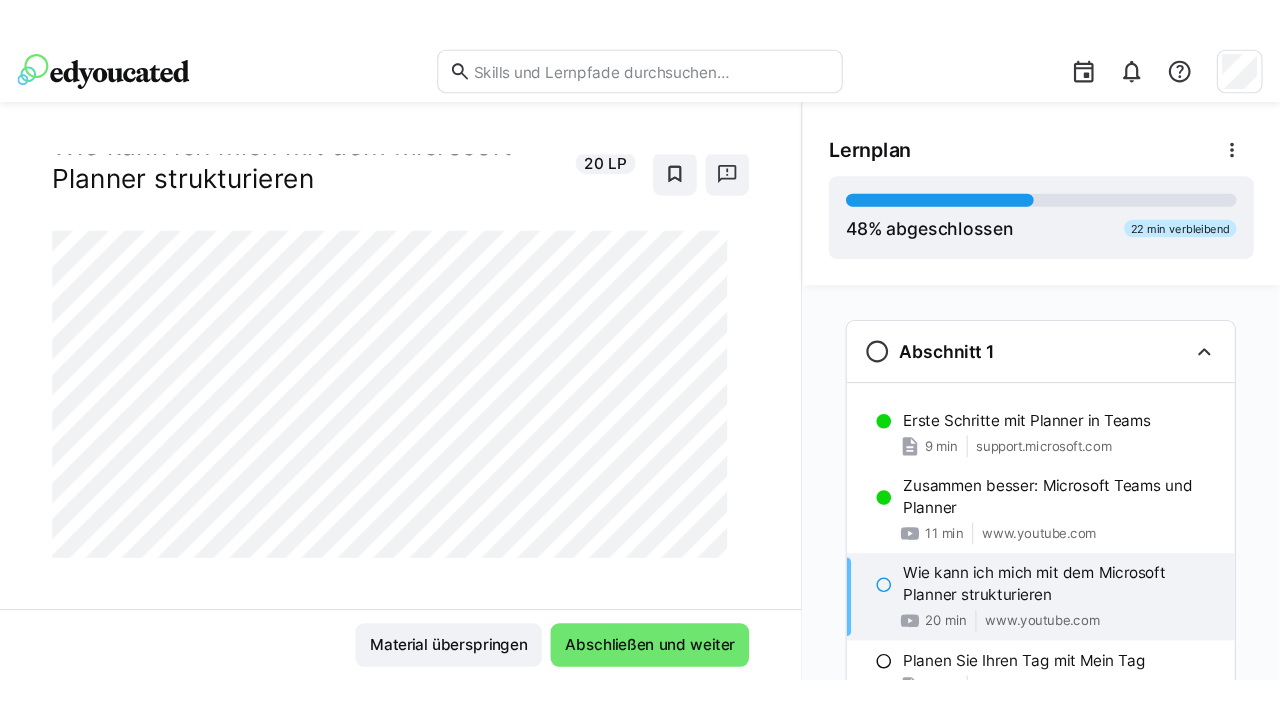 scroll, scrollTop: 65, scrollLeft: 0, axis: vertical 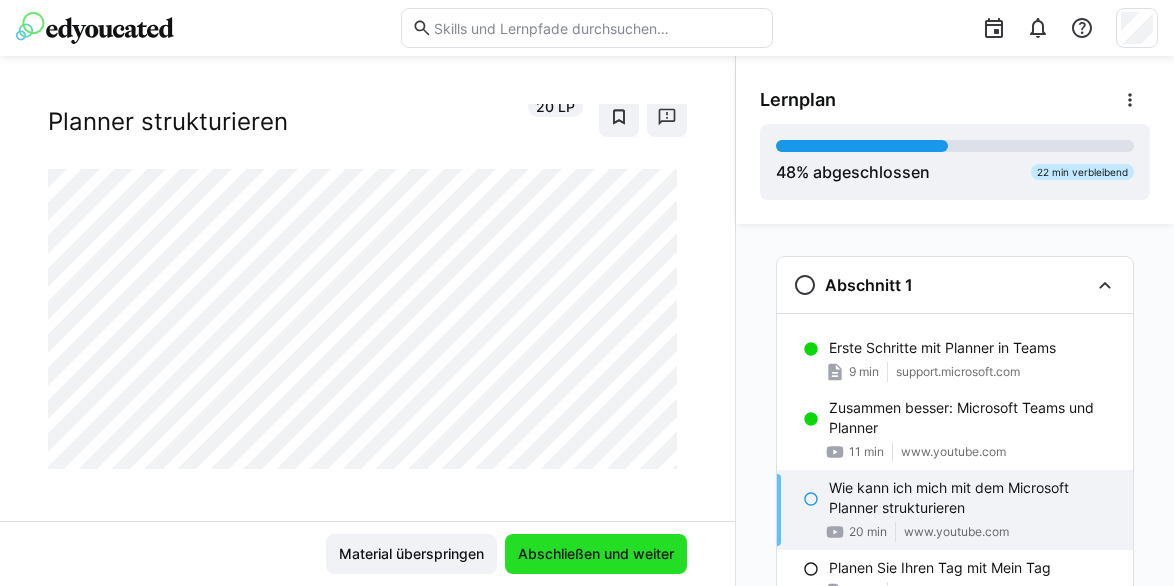 click on "Abschließen und weiter" 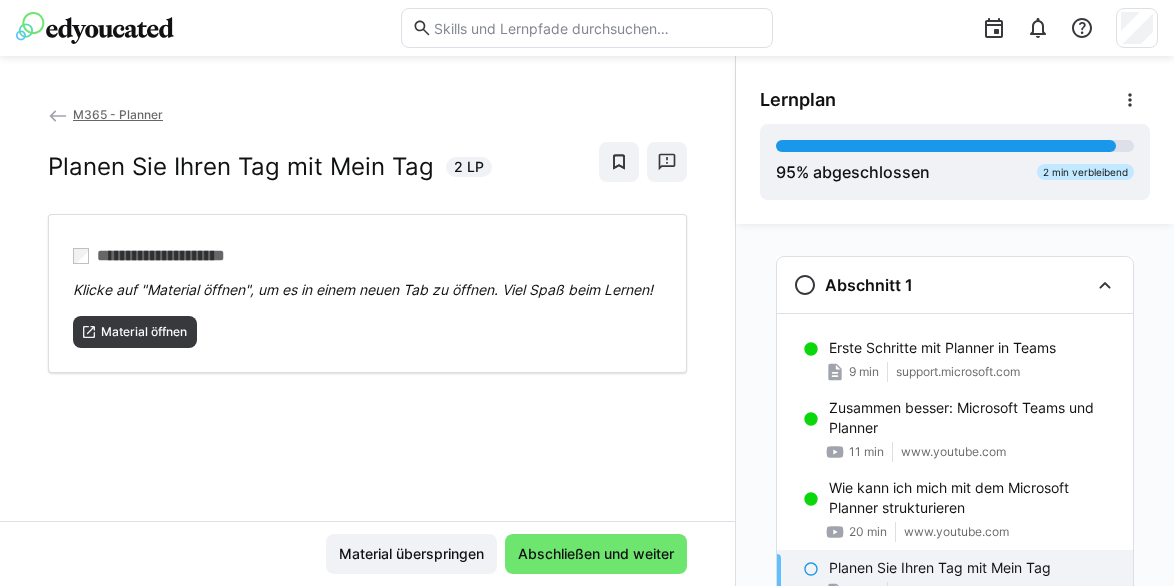 drag, startPoint x: 1160, startPoint y: 335, endPoint x: 1164, endPoint y: 407, distance: 72.11102 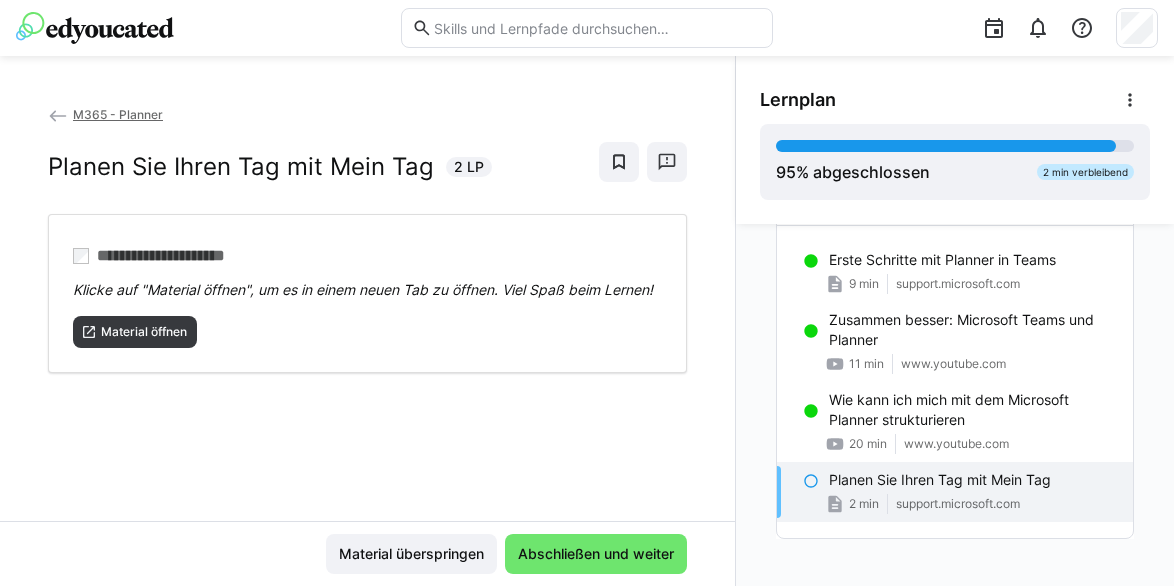 scroll, scrollTop: 102, scrollLeft: 0, axis: vertical 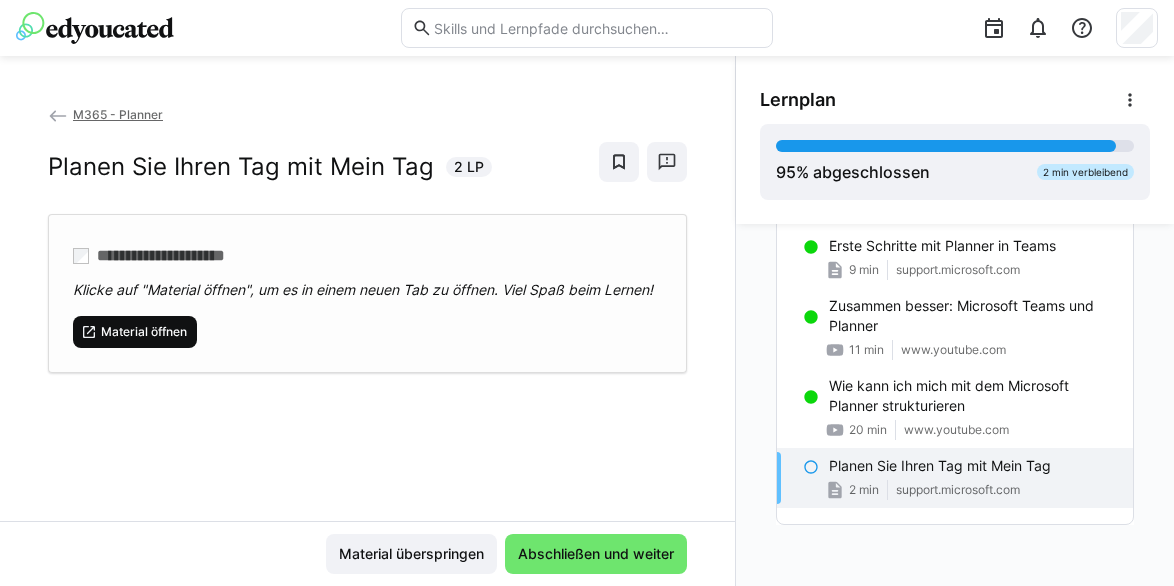 click on "Material öffnen" 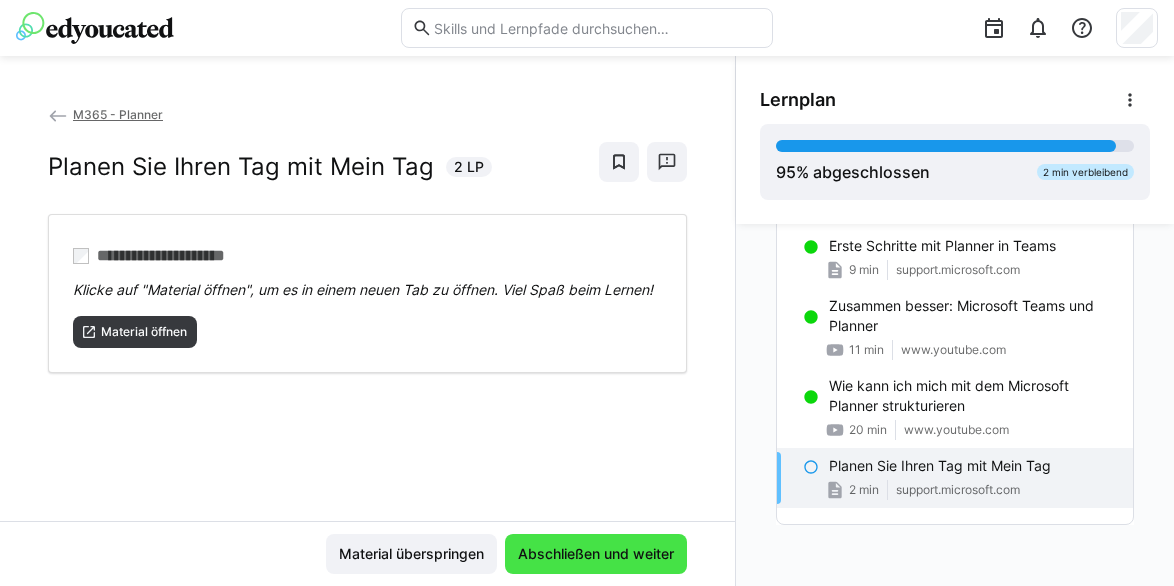click on "Abschließen und weiter" 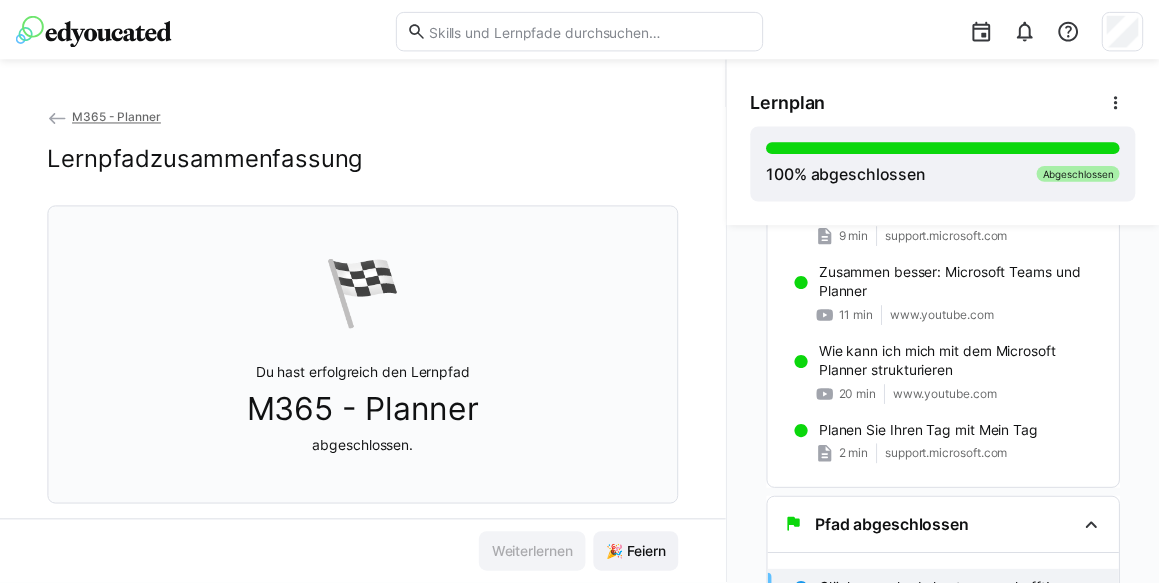 scroll, scrollTop: 168, scrollLeft: 0, axis: vertical 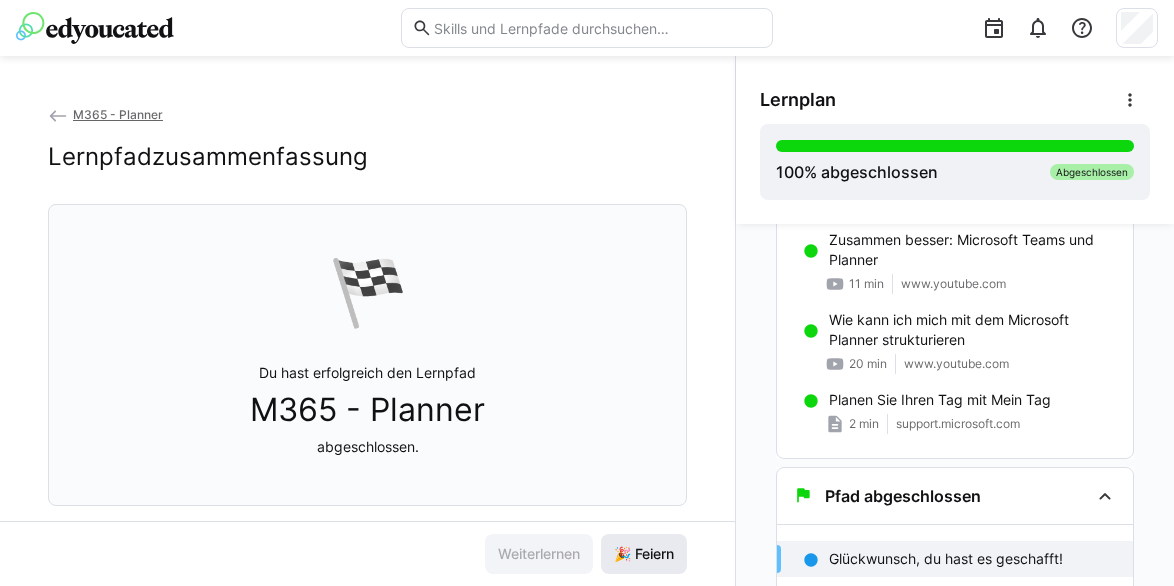 click on "🎉 Feiern" 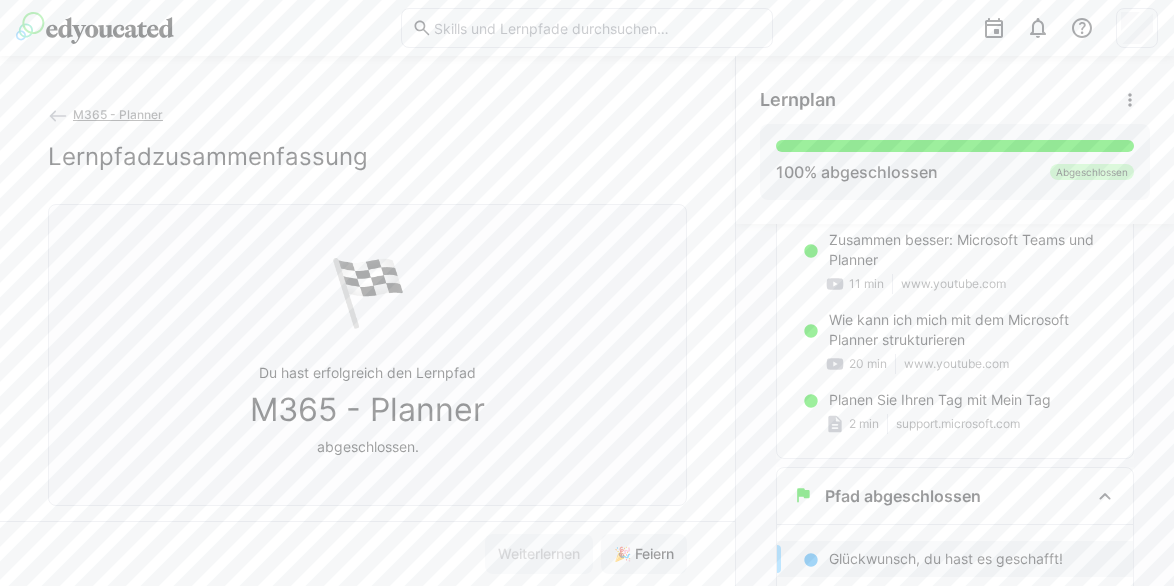 click on "M365 - Planner" 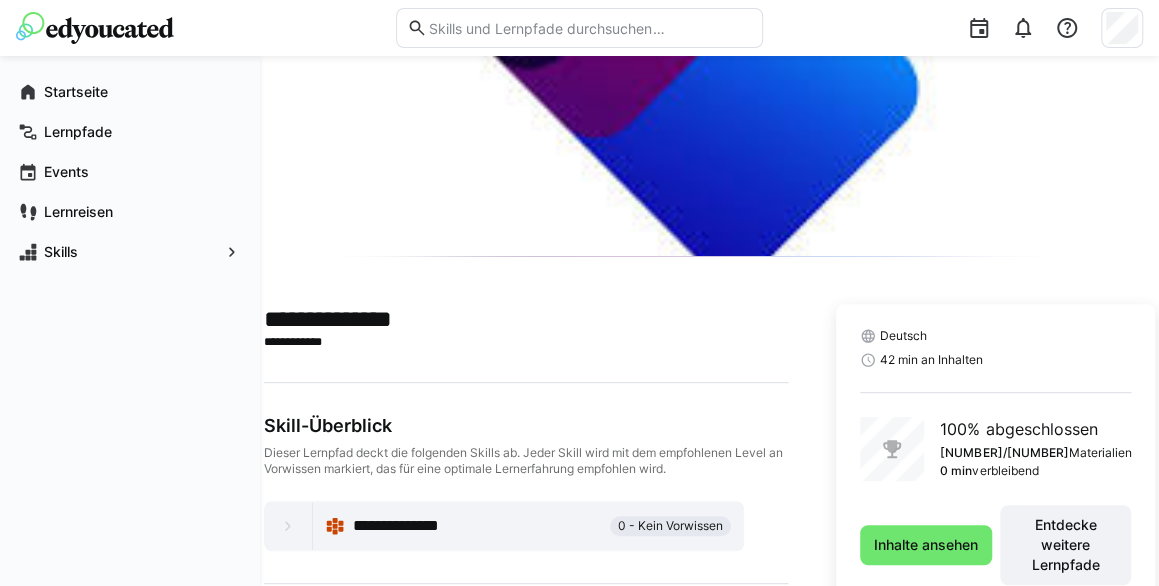 scroll, scrollTop: 483, scrollLeft: 0, axis: vertical 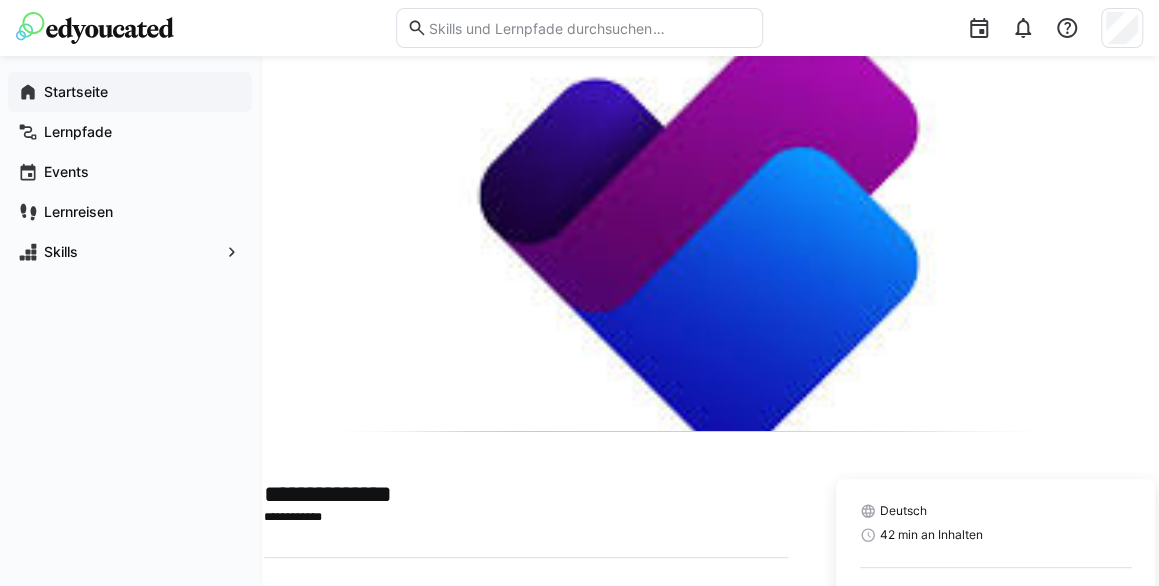 click on "Startseite" 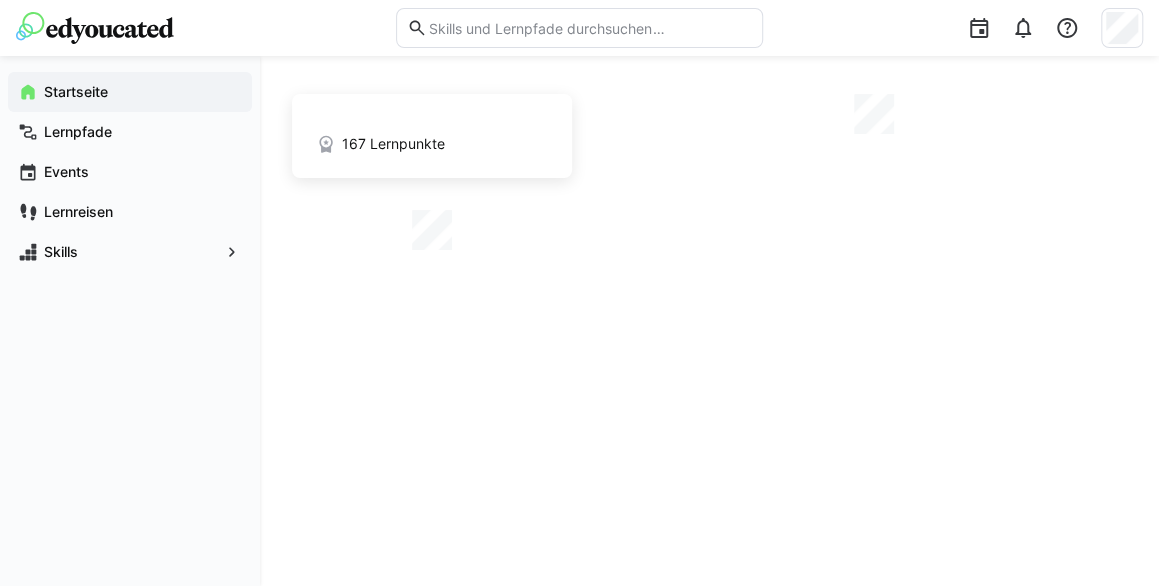 scroll, scrollTop: 0, scrollLeft: 0, axis: both 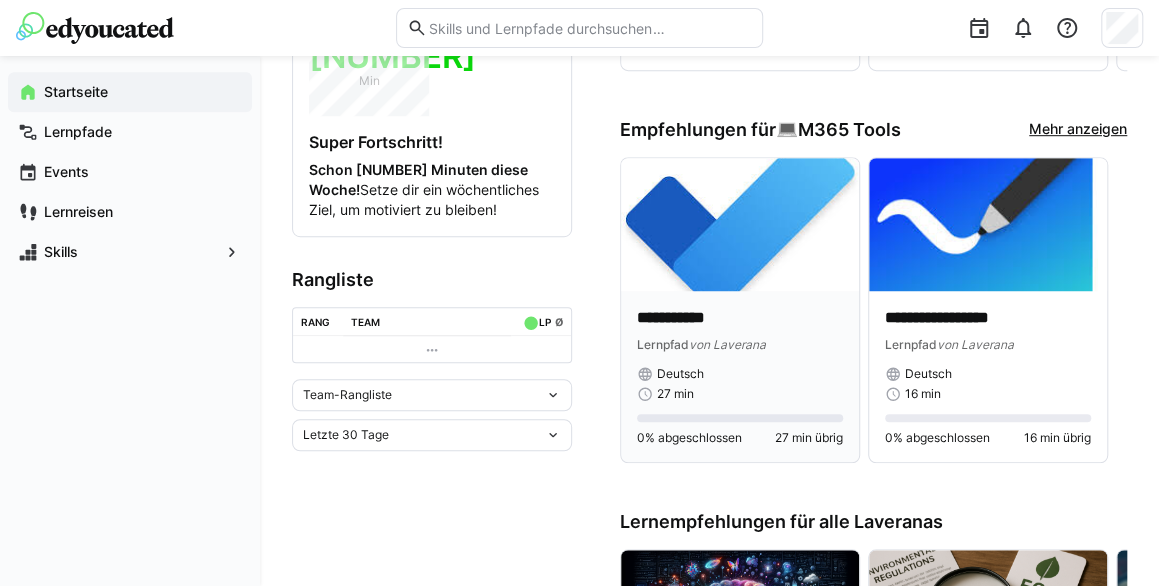 click 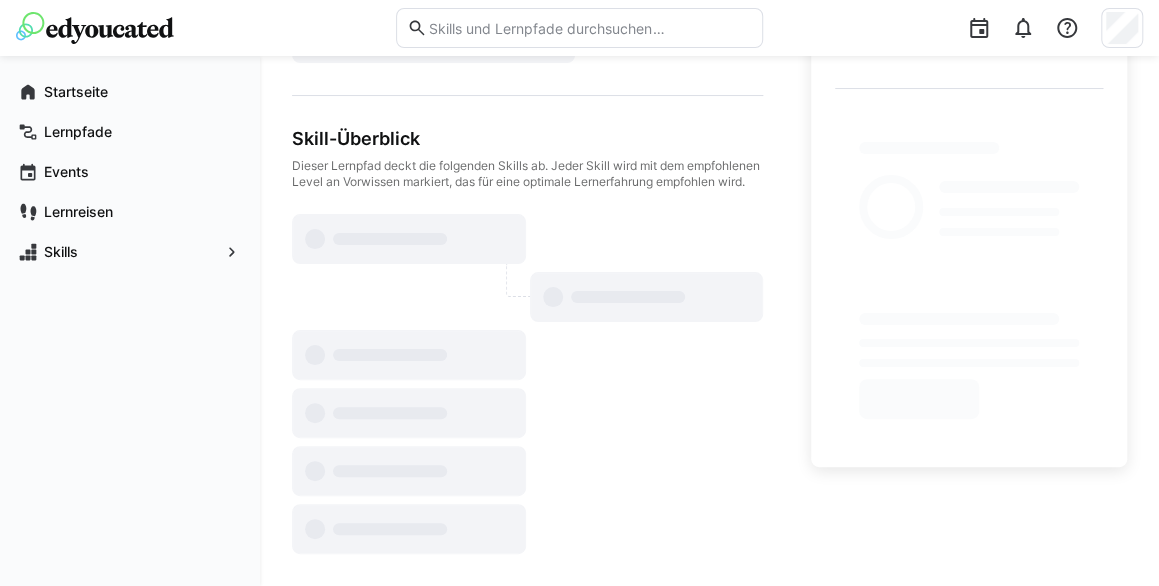 scroll, scrollTop: 0, scrollLeft: 0, axis: both 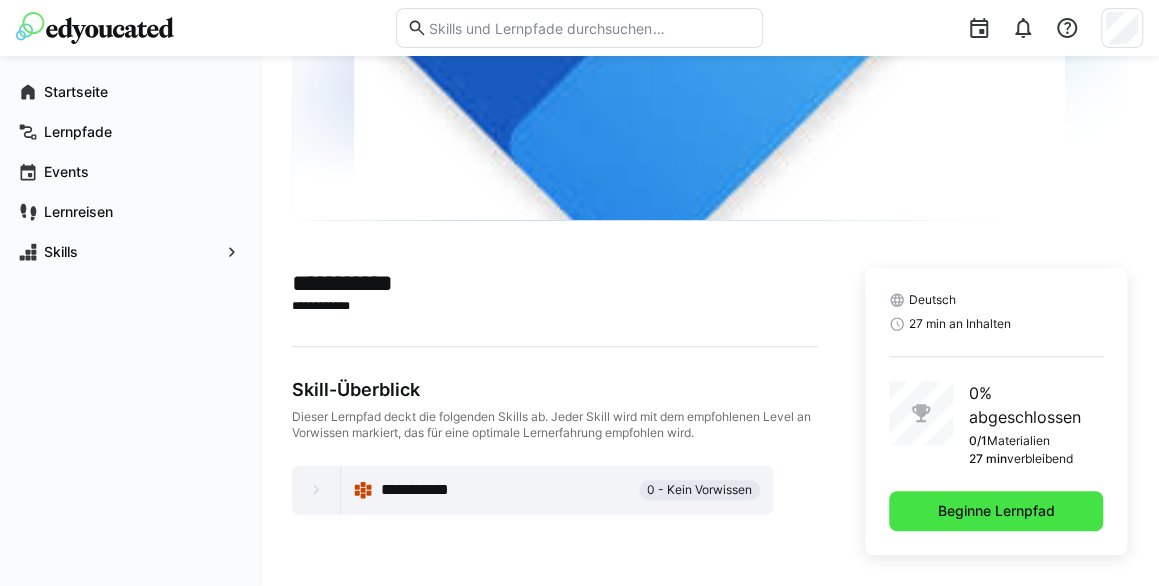 click on "Beginne Lernpfad" 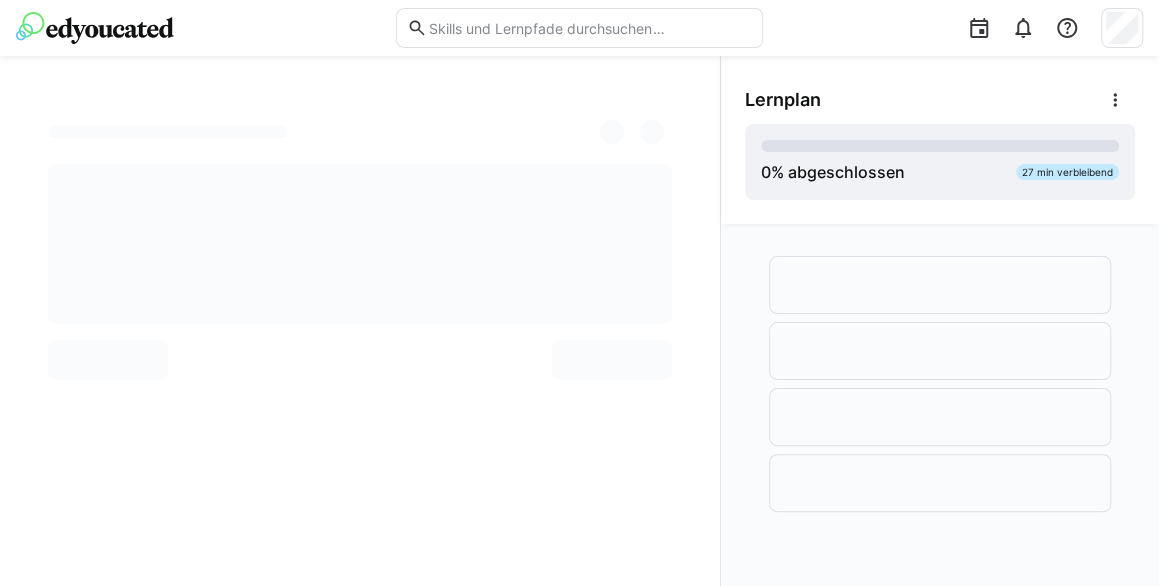 scroll, scrollTop: 0, scrollLeft: 0, axis: both 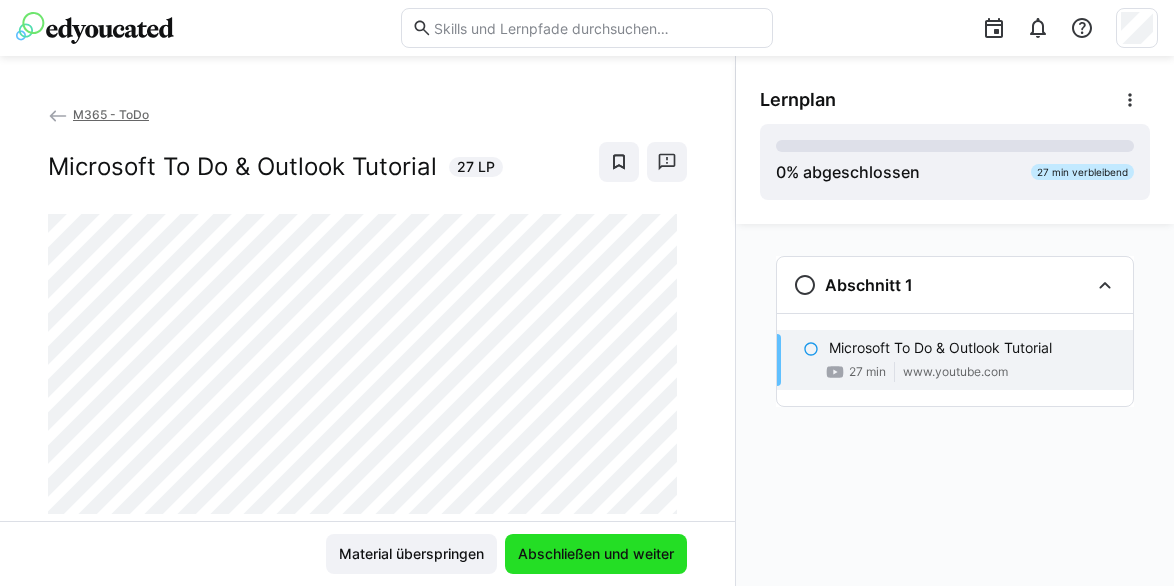 click on "Abschließen und weiter" 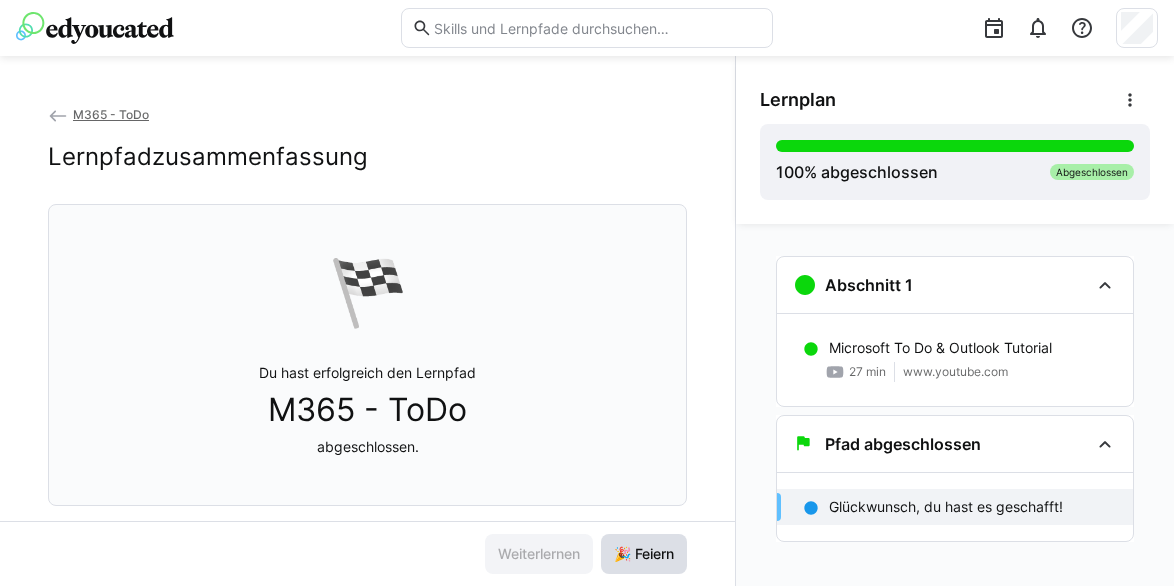 click on "🎉 Feiern" 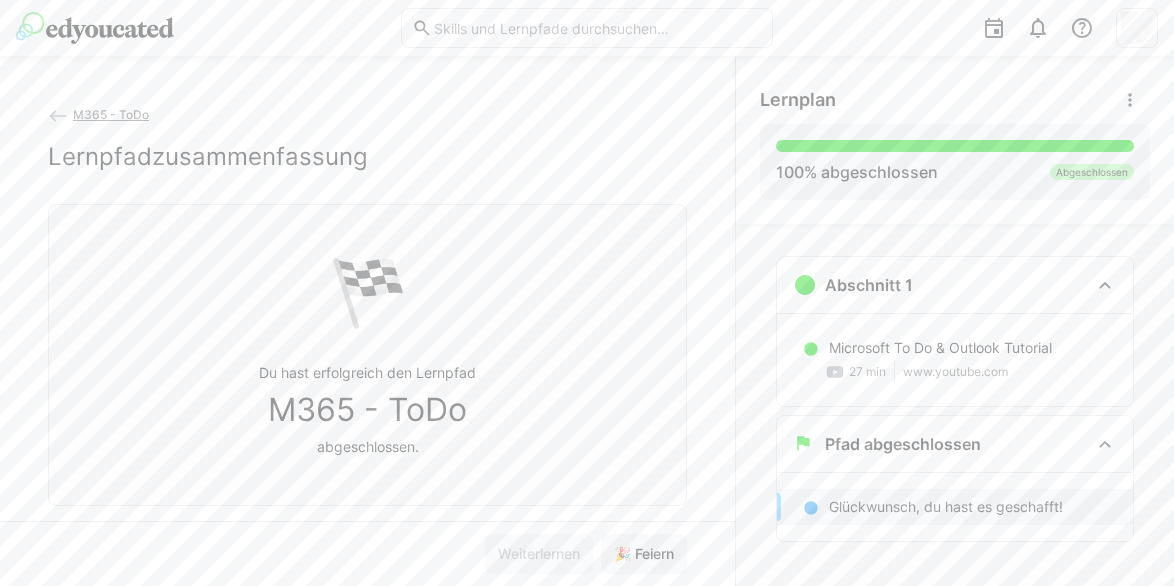 click on "M365 - ToDo" 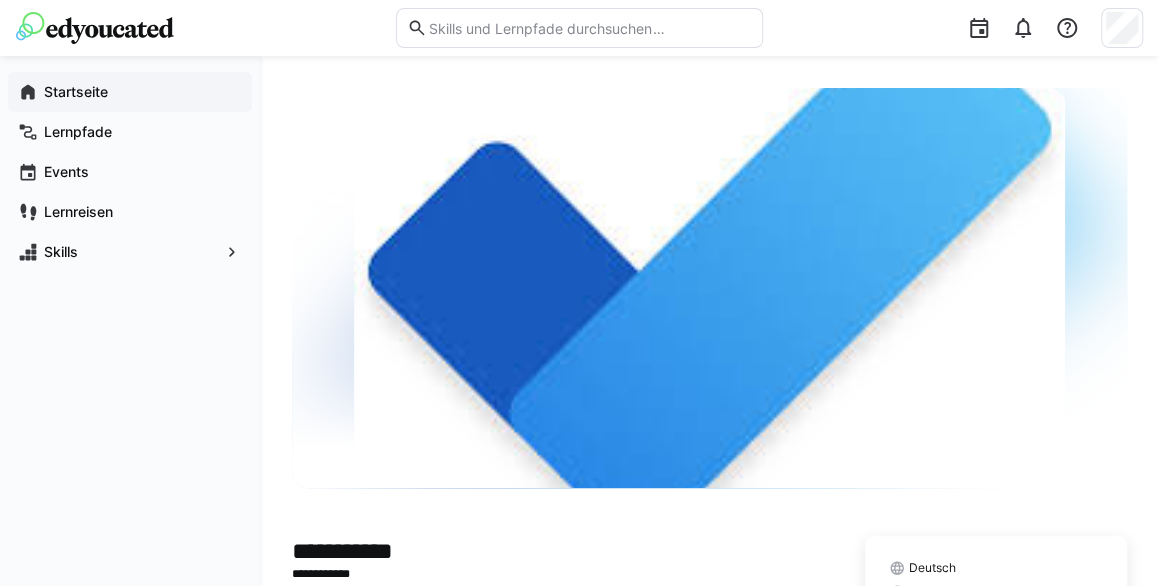 click on "Startseite" 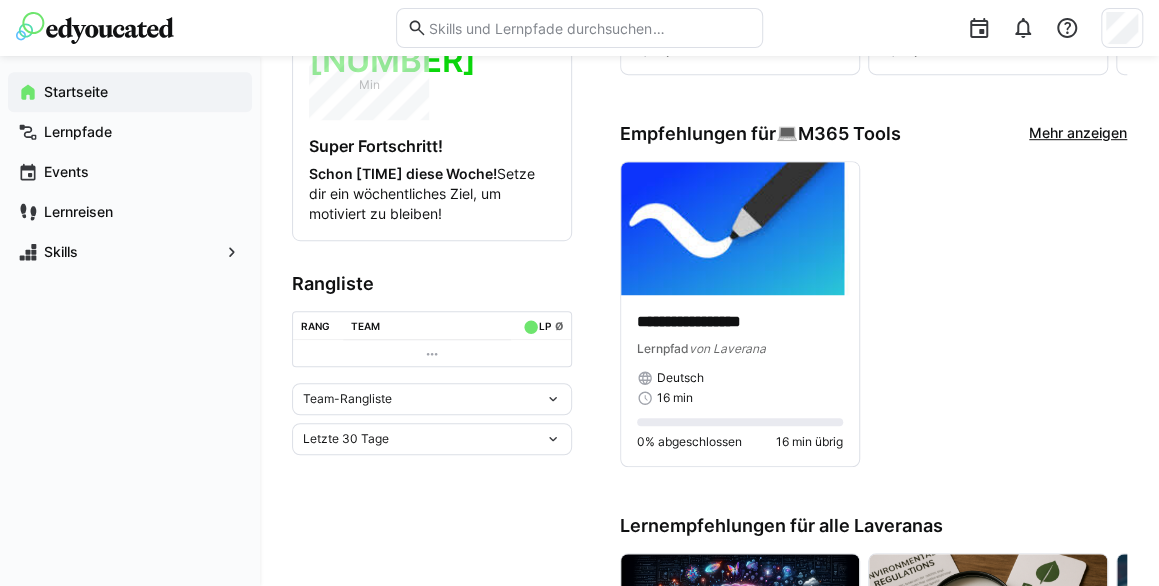 scroll, scrollTop: 531, scrollLeft: 0, axis: vertical 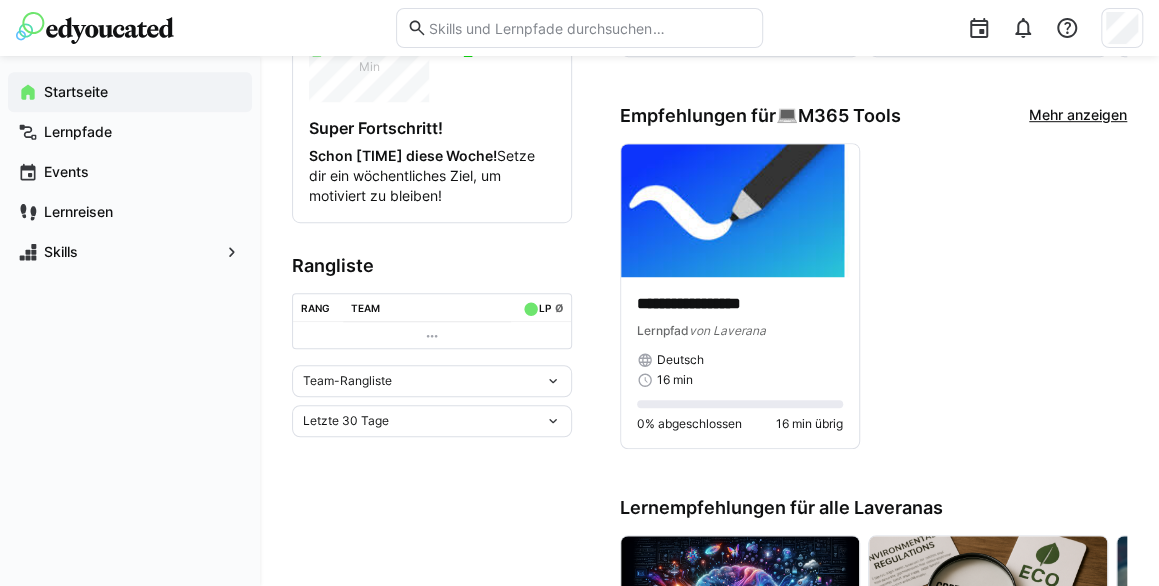 click on "Mehr anzeigen" 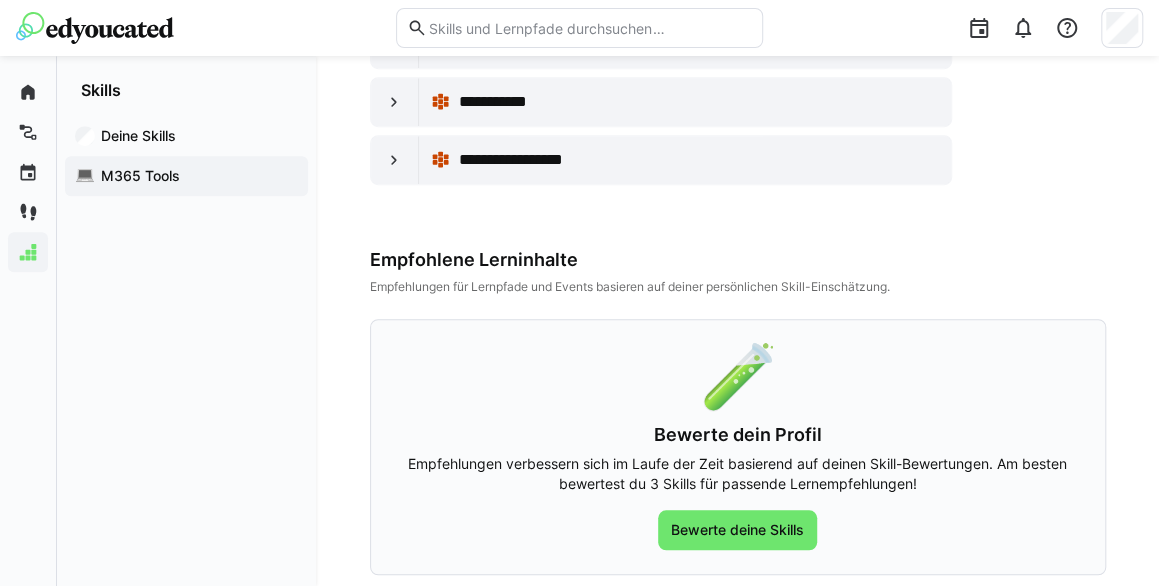 scroll, scrollTop: 560, scrollLeft: 0, axis: vertical 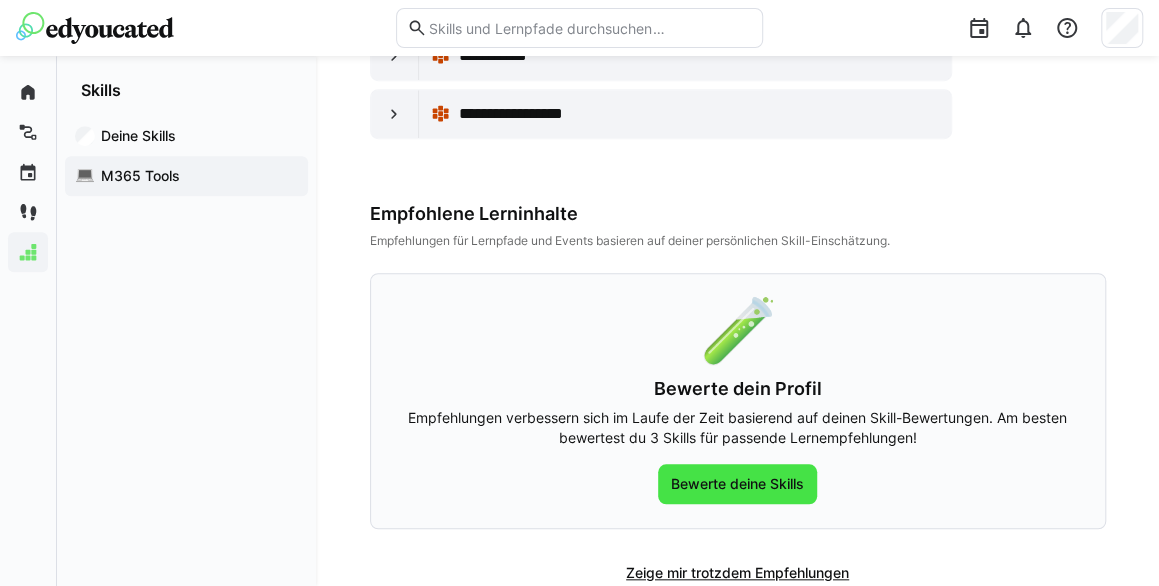 click on "Bewerte deine Skills" 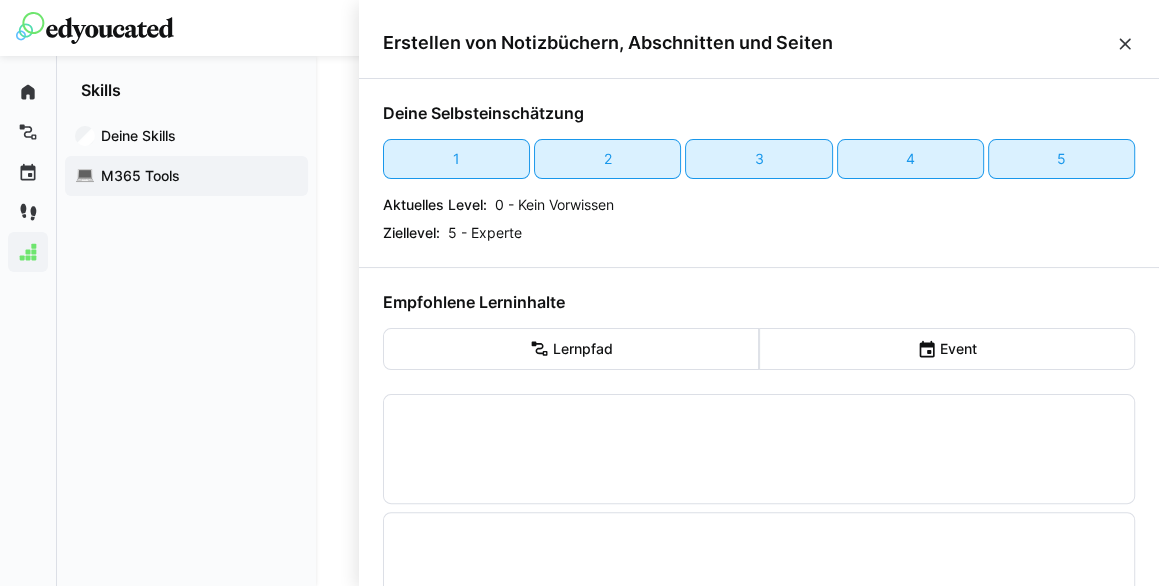 scroll, scrollTop: 0, scrollLeft: 0, axis: both 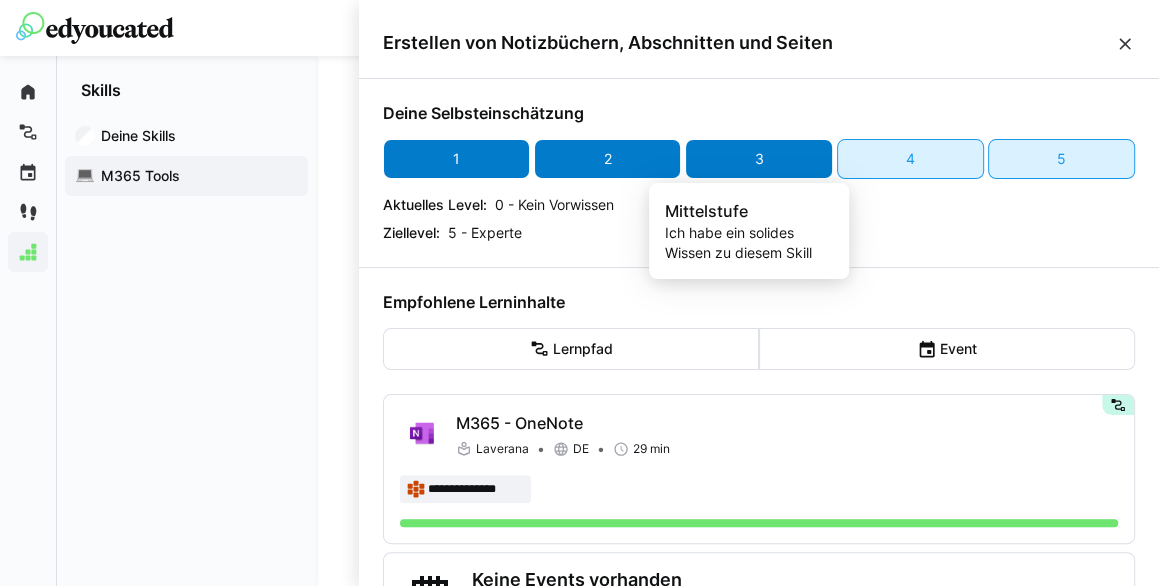 click on "3" at bounding box center [759, 159] 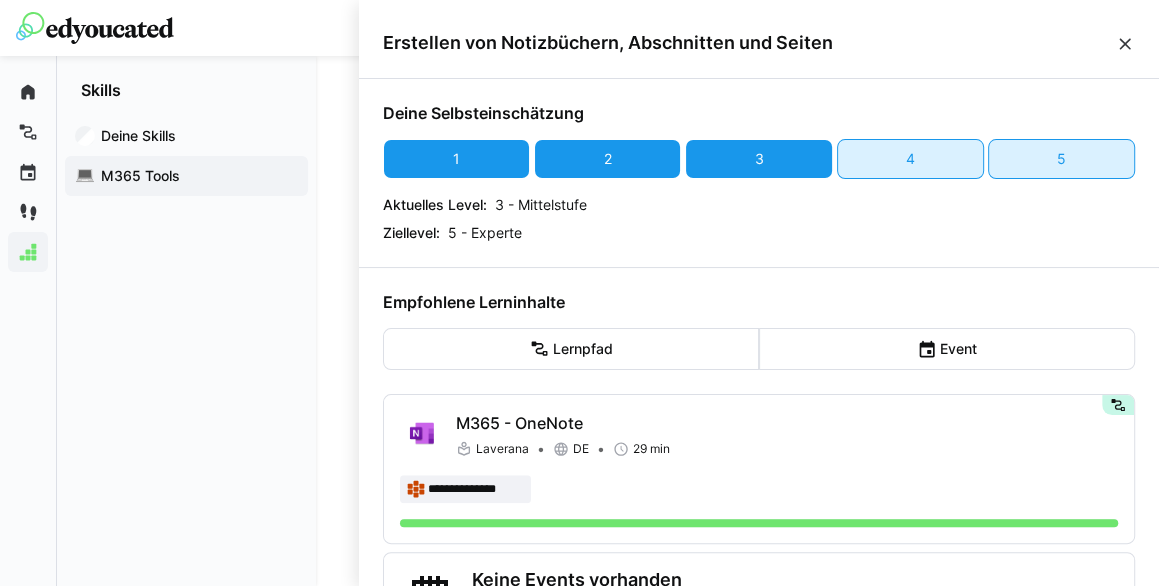 click at bounding box center [1125, 44] 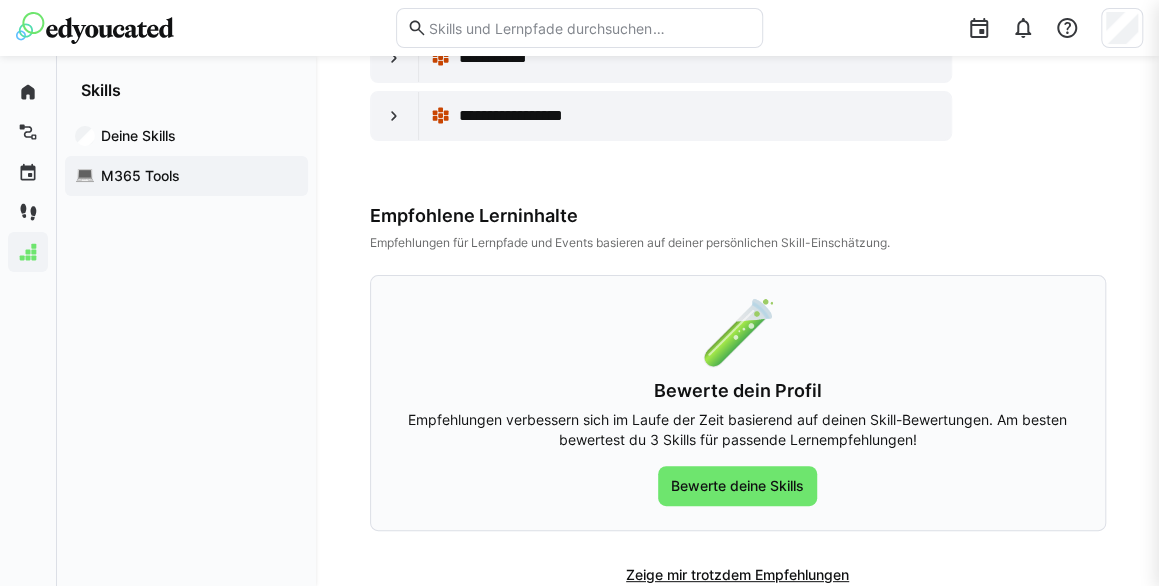 scroll, scrollTop: 780, scrollLeft: 0, axis: vertical 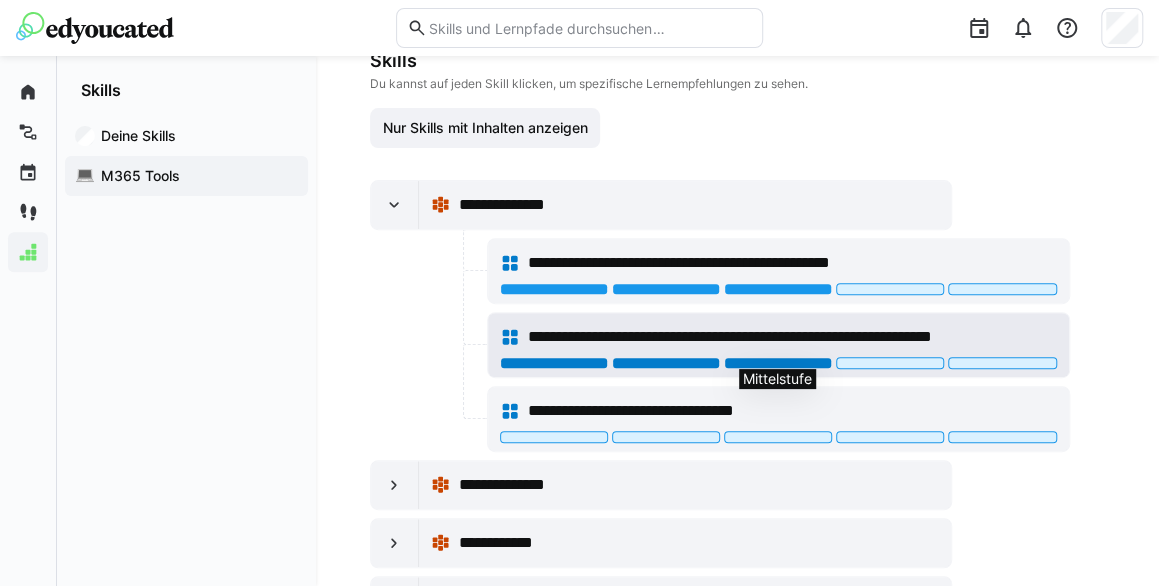 click 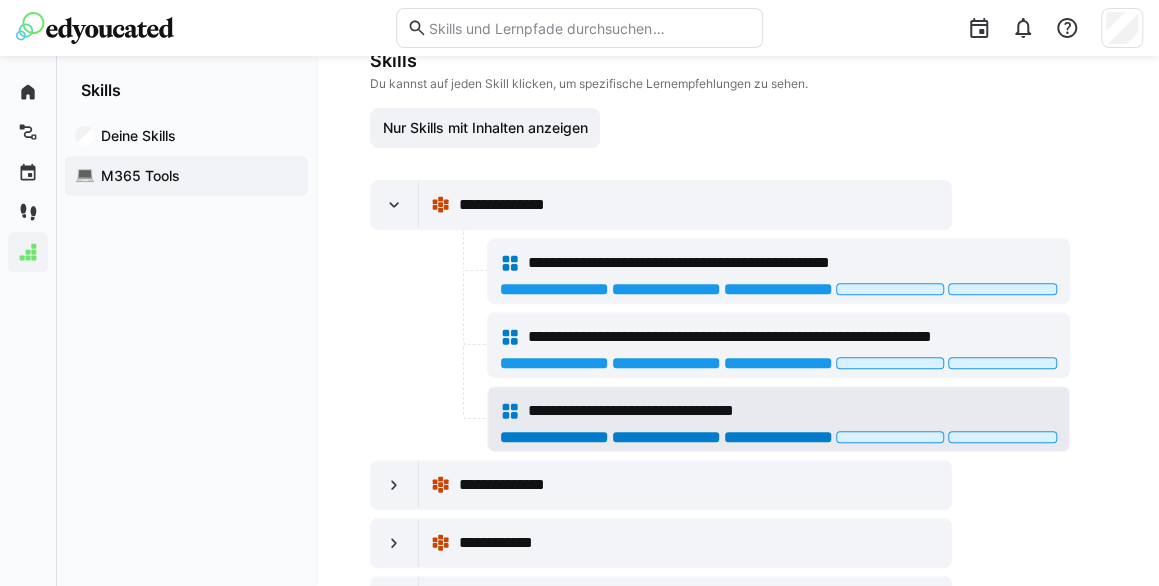 click 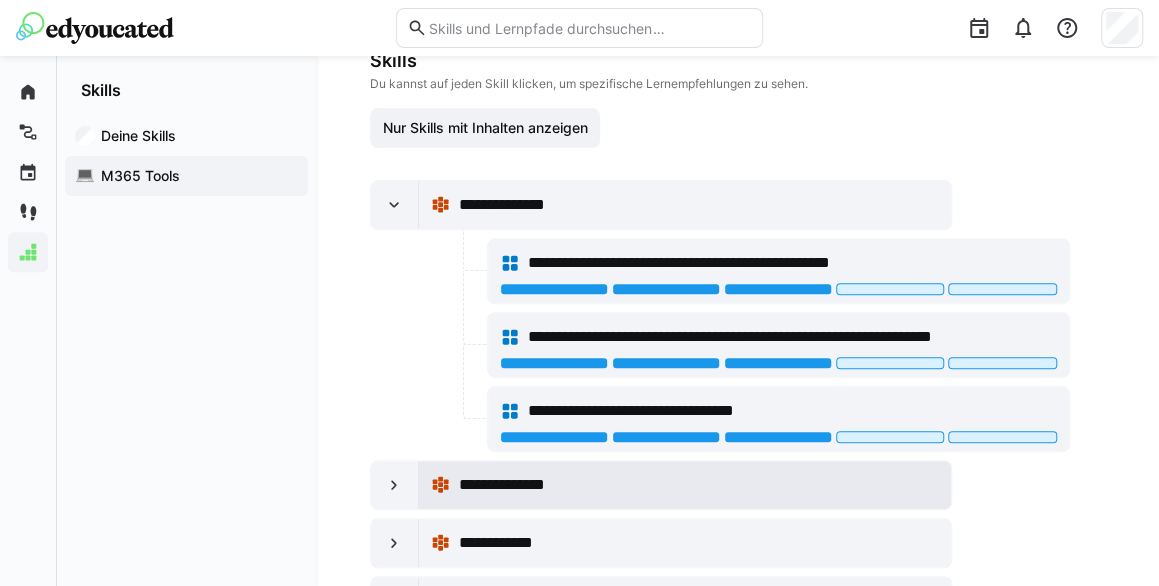 click on "**********" 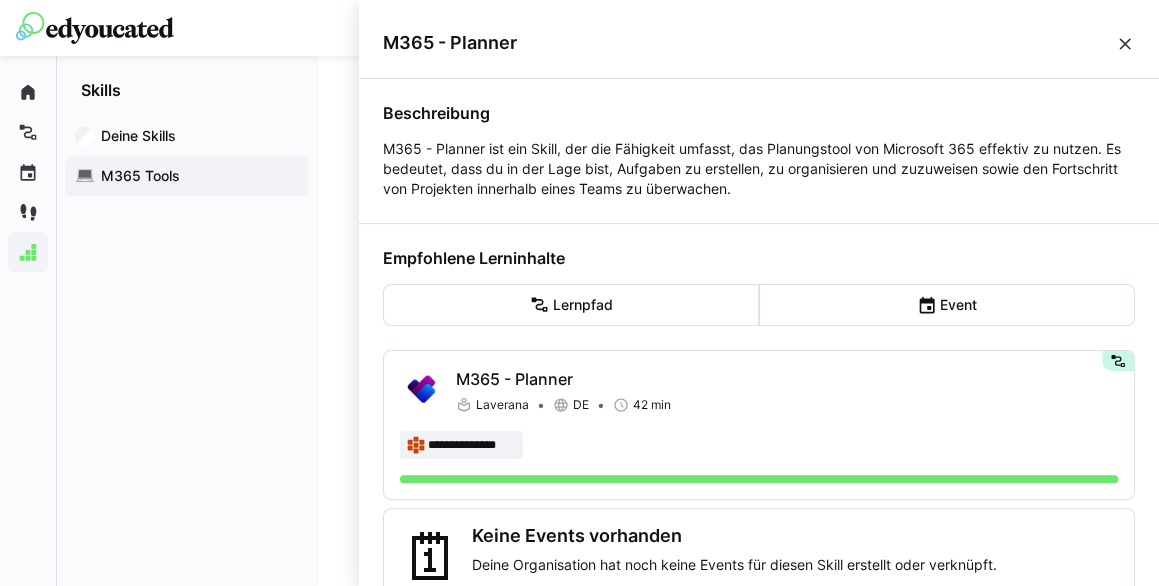 click at bounding box center (1125, 44) 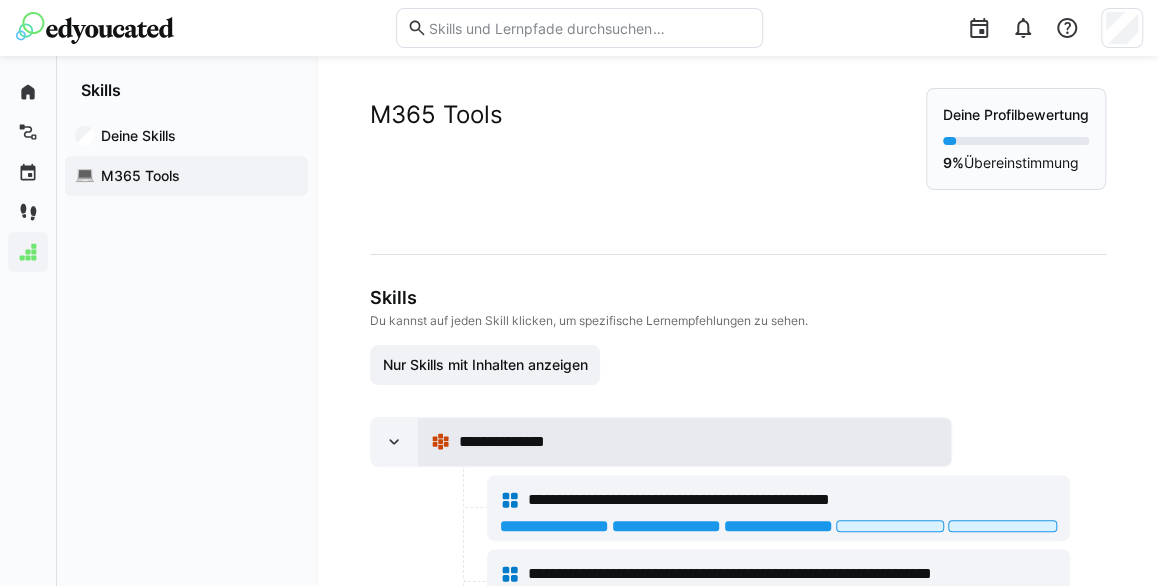 scroll, scrollTop: 237, scrollLeft: 0, axis: vertical 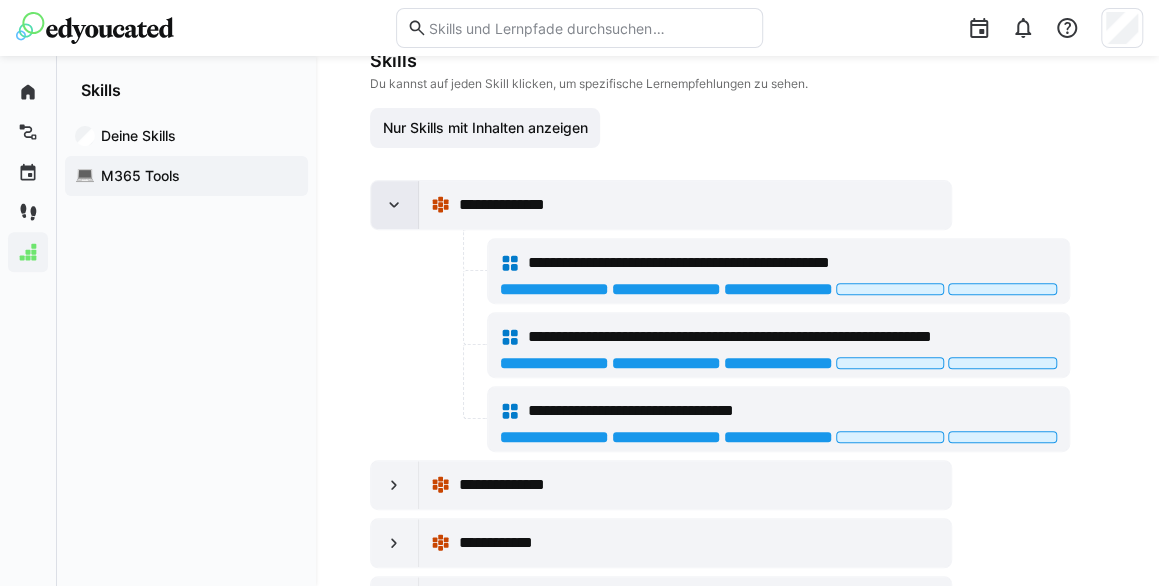click 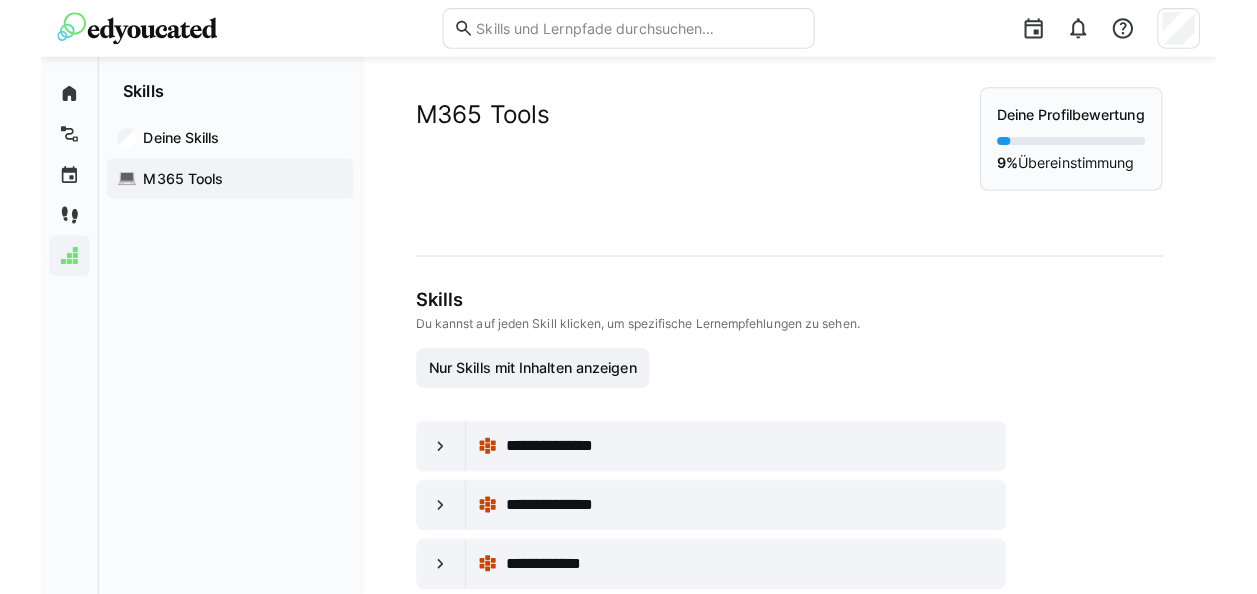 scroll, scrollTop: 0, scrollLeft: 0, axis: both 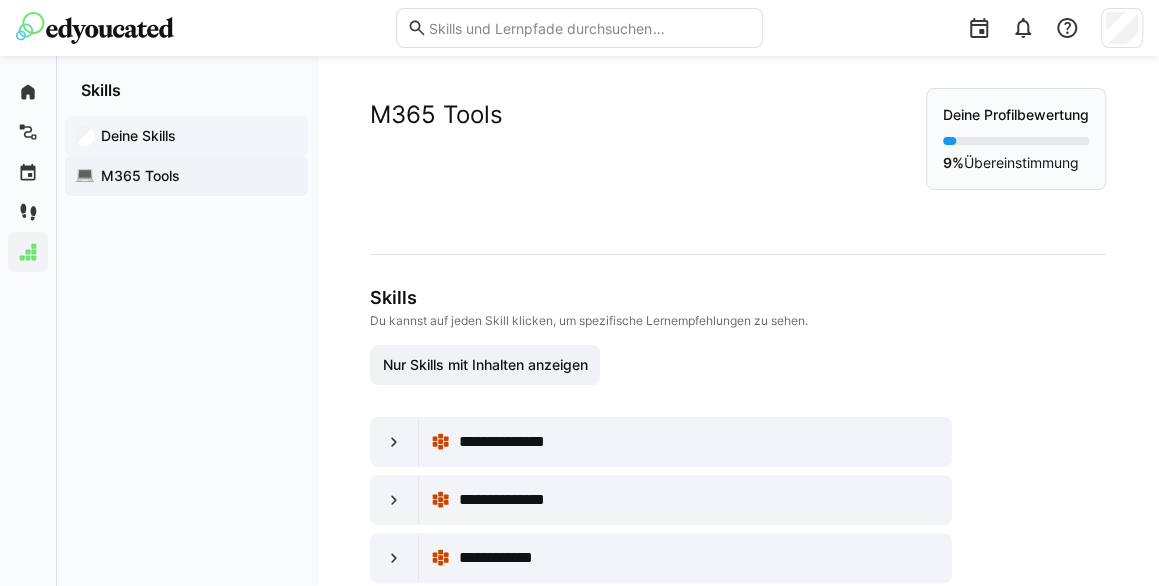 click on "Deine Skills" 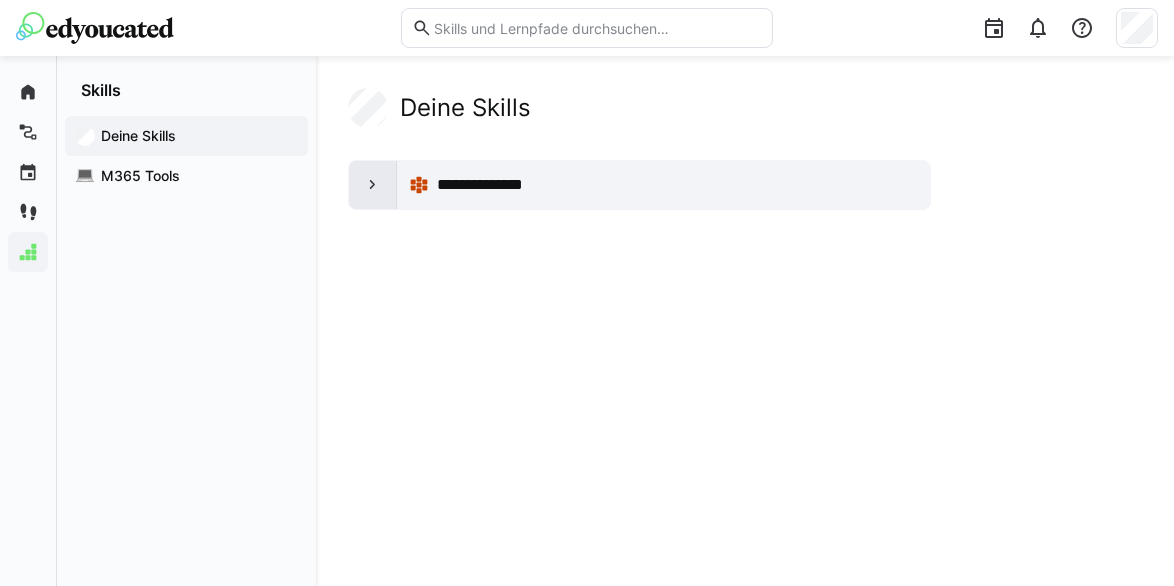 click 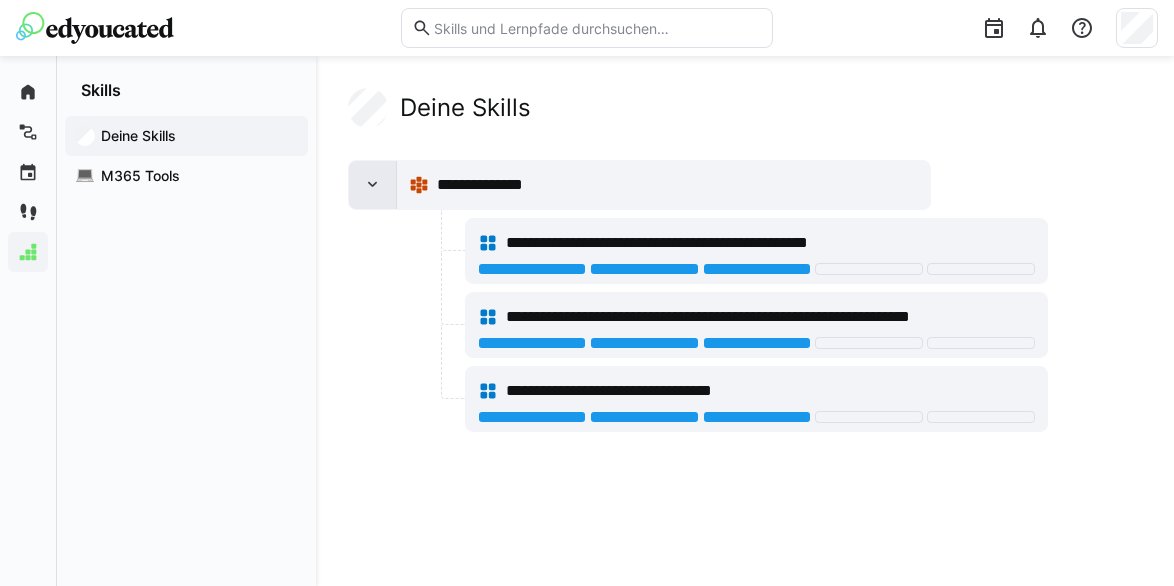 click 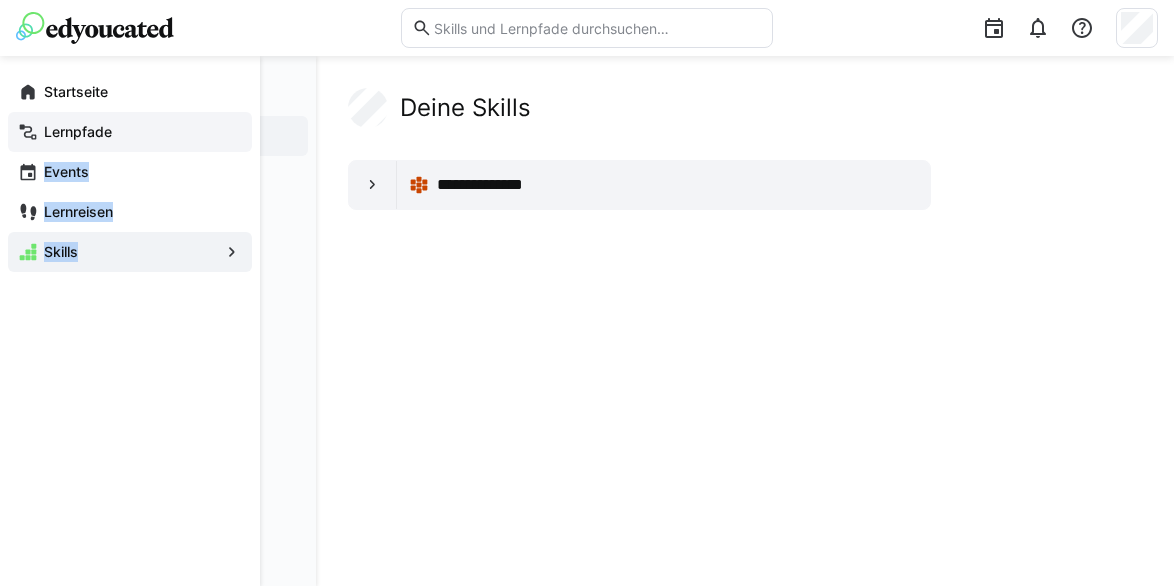 drag, startPoint x: 113, startPoint y: 71, endPoint x: 171, endPoint y: 125, distance: 79.24645 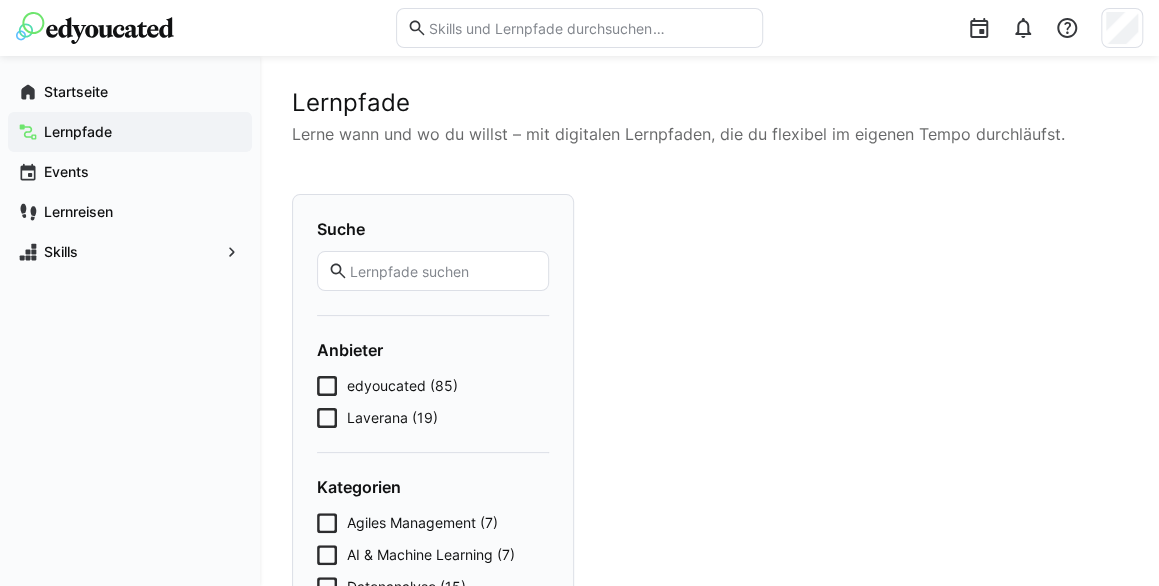 click on "Lernpfade Lerne wann und wo du willst – mit digitalen Lernpfaden, die du flexibel im eigenen Tempo durchläufst. Suche
Anbieter  edyoucated ([NUMBER])   Laverana ([NUMBER])  Kategorien  Agiles Management ([NUMBER])   AI & Machine Learning ([NUMBER])   Datenanalyse ([NUMBER])   Design ([NUMBER])  Mehr anzeigen Sprache  Deutsch ([NUMBER])   Englisch ([NUMBER])  Lernpfad-Länge < 1 Stunde 1 - 3 Stunden 3 - 6 Stunden > 6 Stunden Filter zurücksetzen" 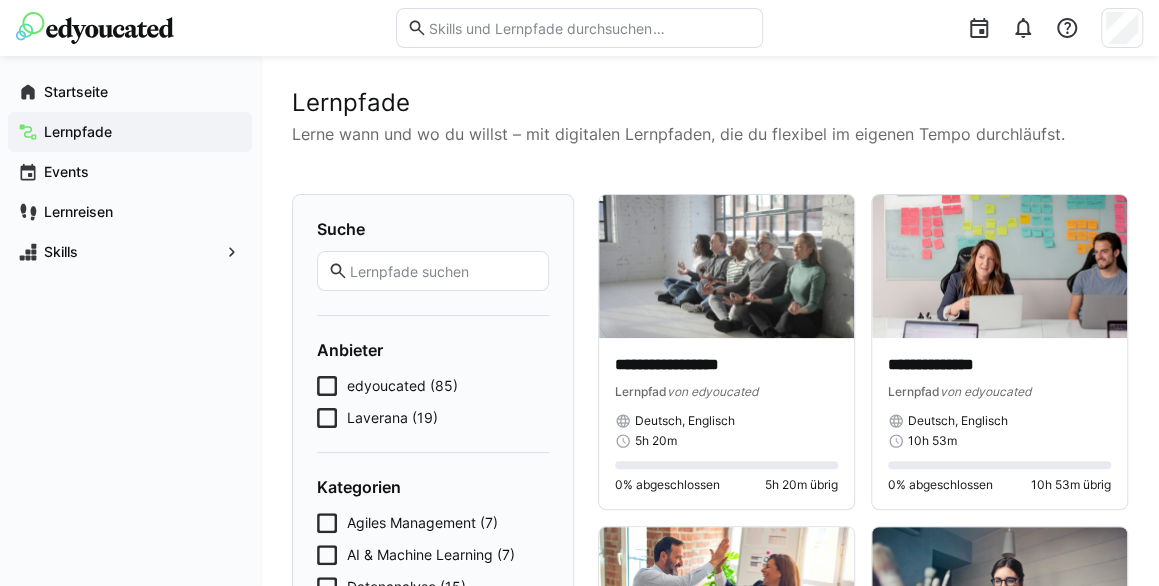 click 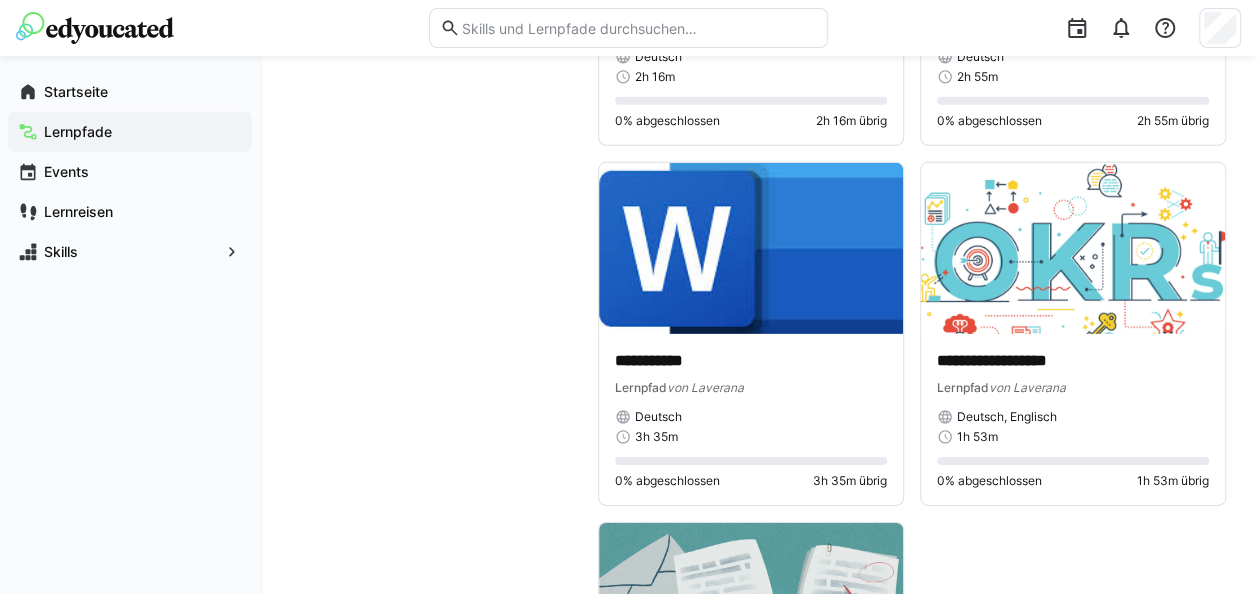 scroll, scrollTop: 2942, scrollLeft: 0, axis: vertical 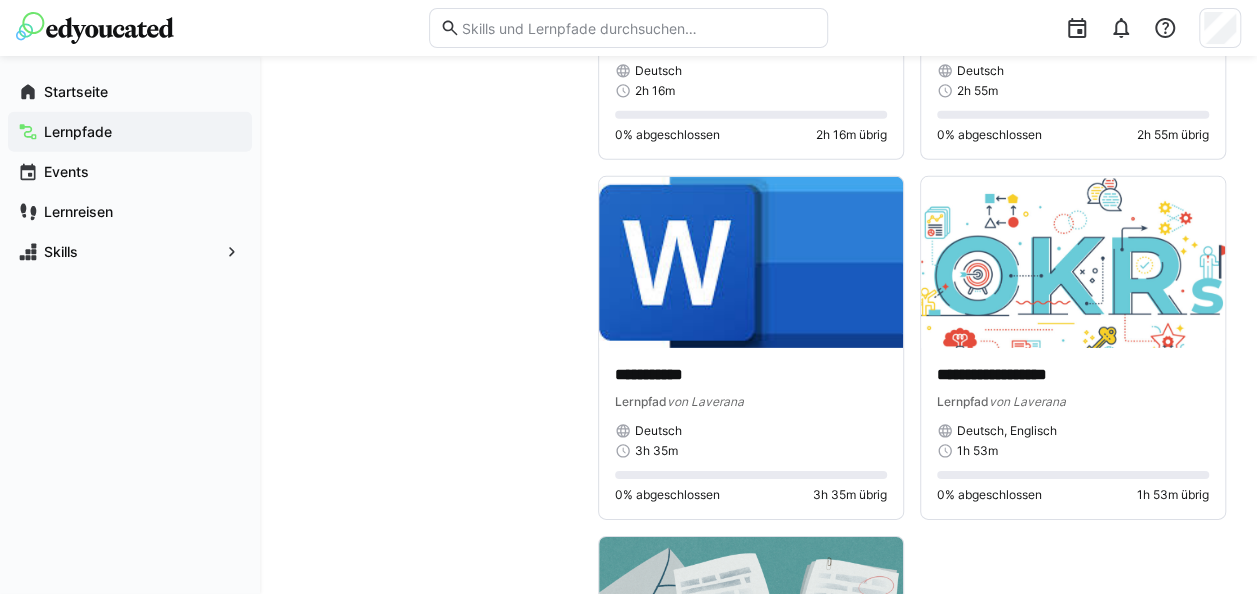 drag, startPoint x: 1255, startPoint y: 478, endPoint x: 1263, endPoint y: 426, distance: 52.611786 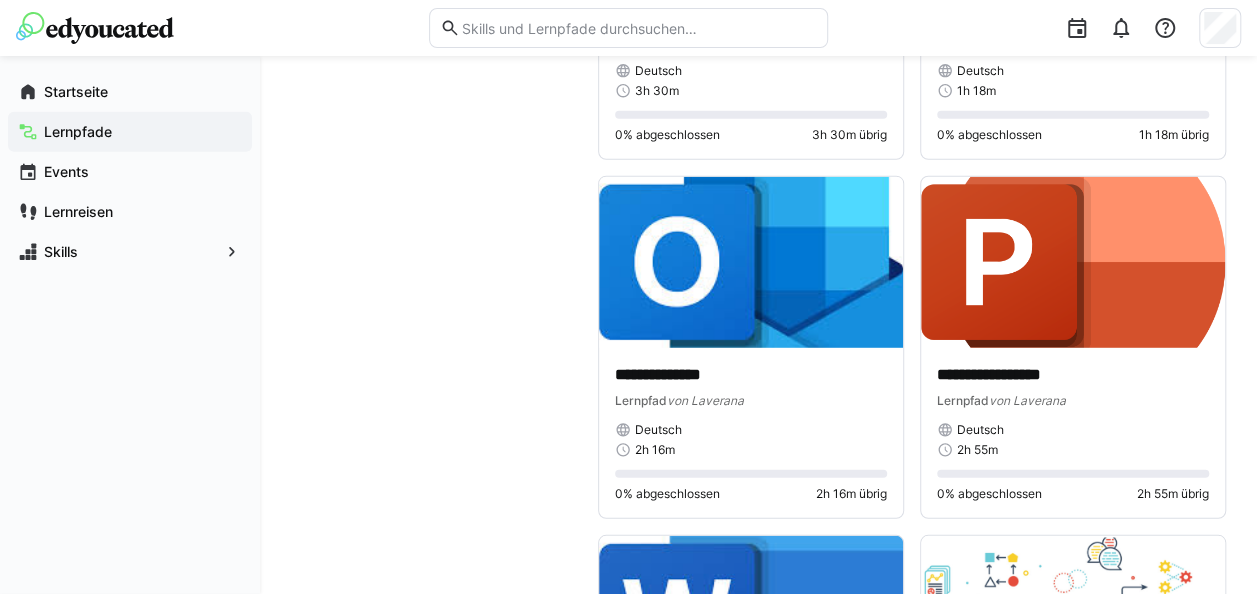 scroll, scrollTop: 2588, scrollLeft: 0, axis: vertical 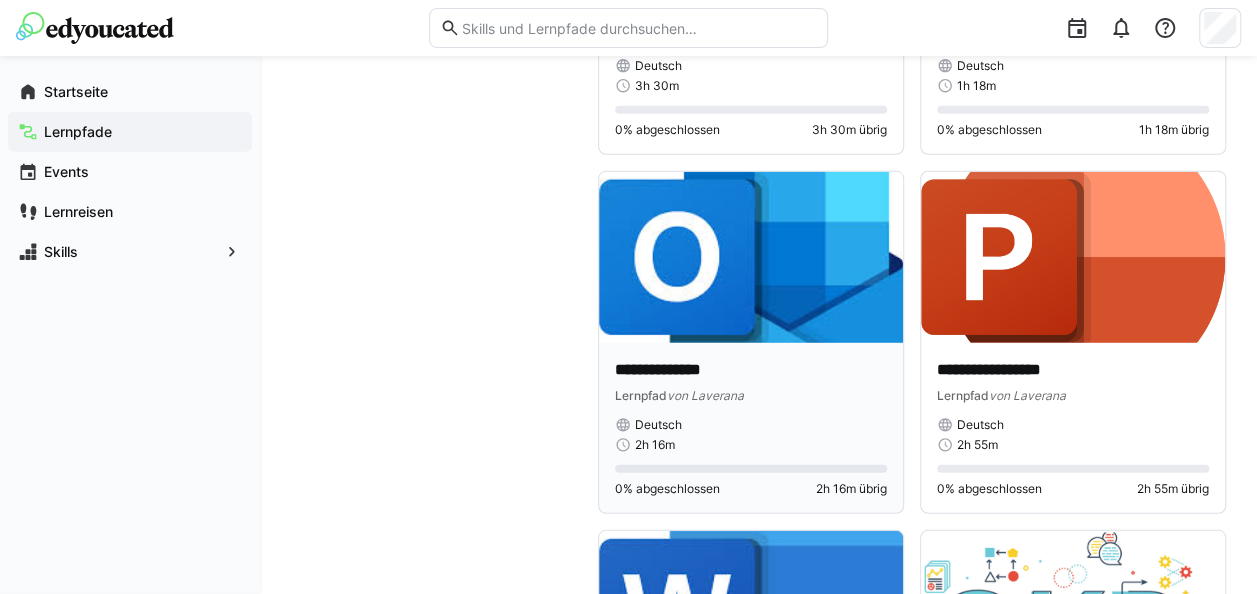click 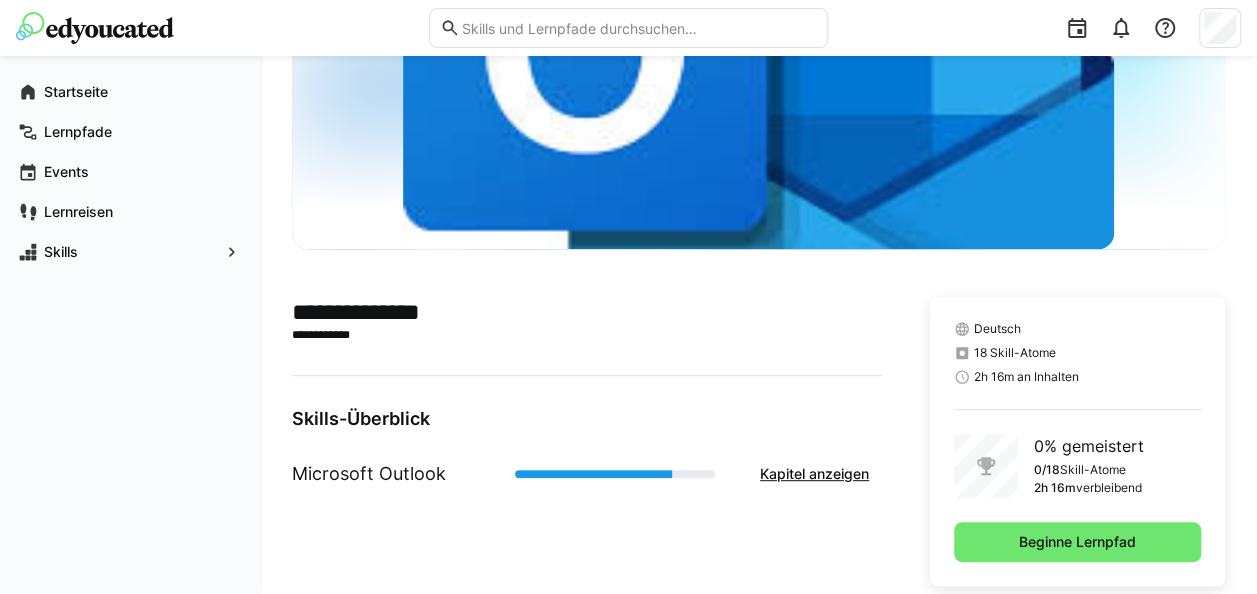 scroll, scrollTop: 262, scrollLeft: 0, axis: vertical 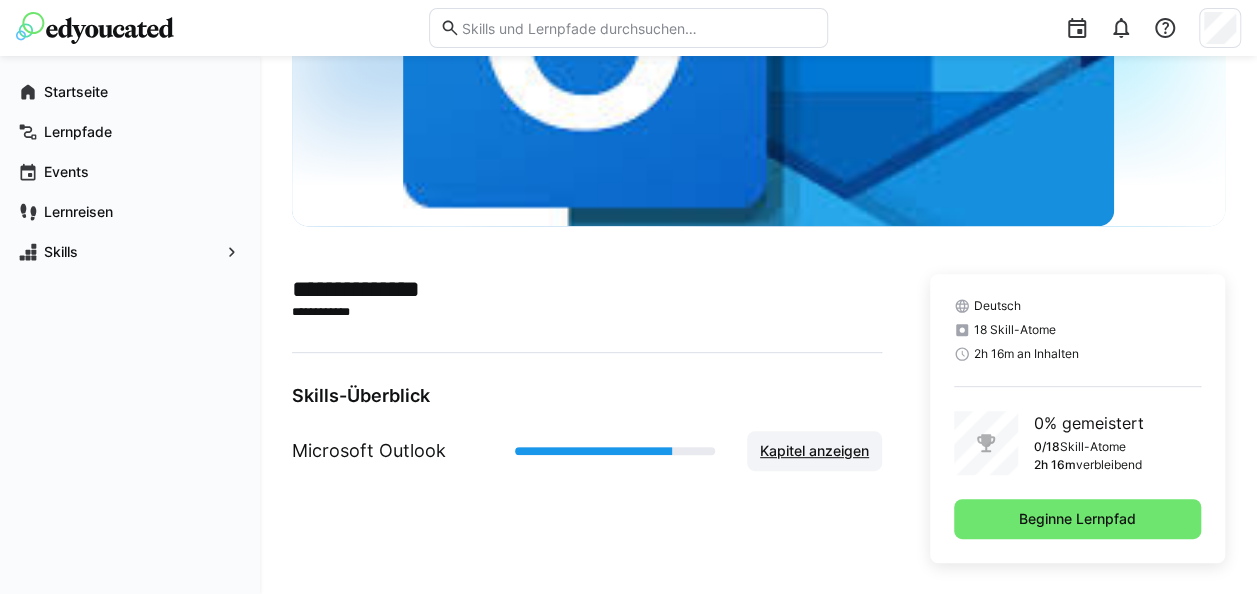 click on "Kapitel anzeigen" 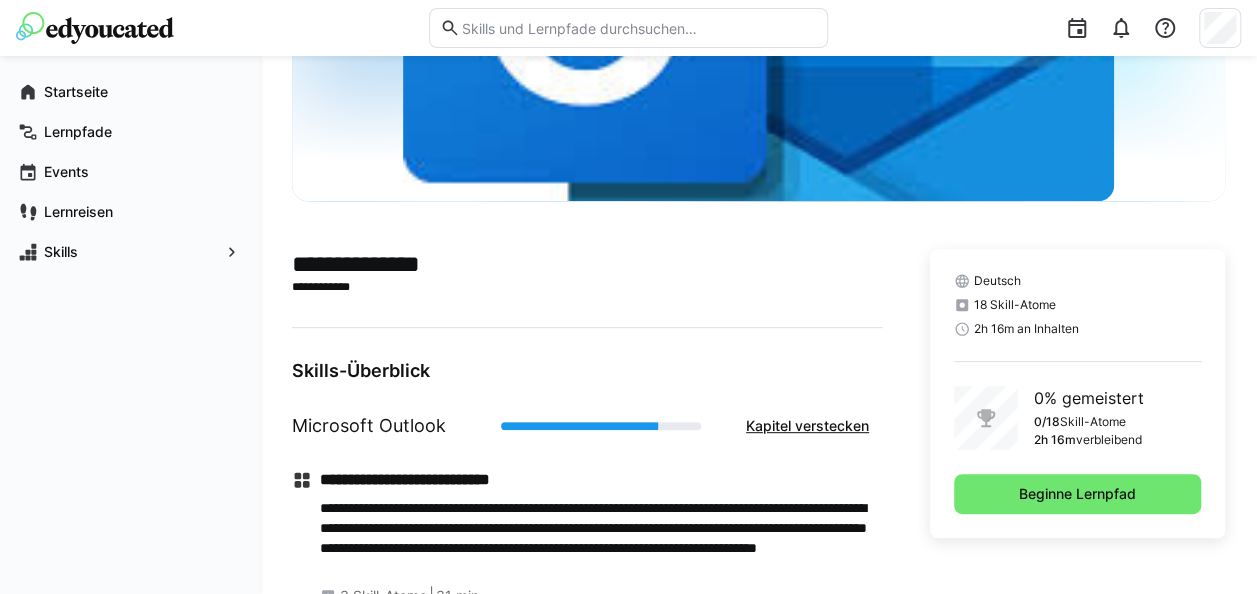 scroll, scrollTop: 293, scrollLeft: 0, axis: vertical 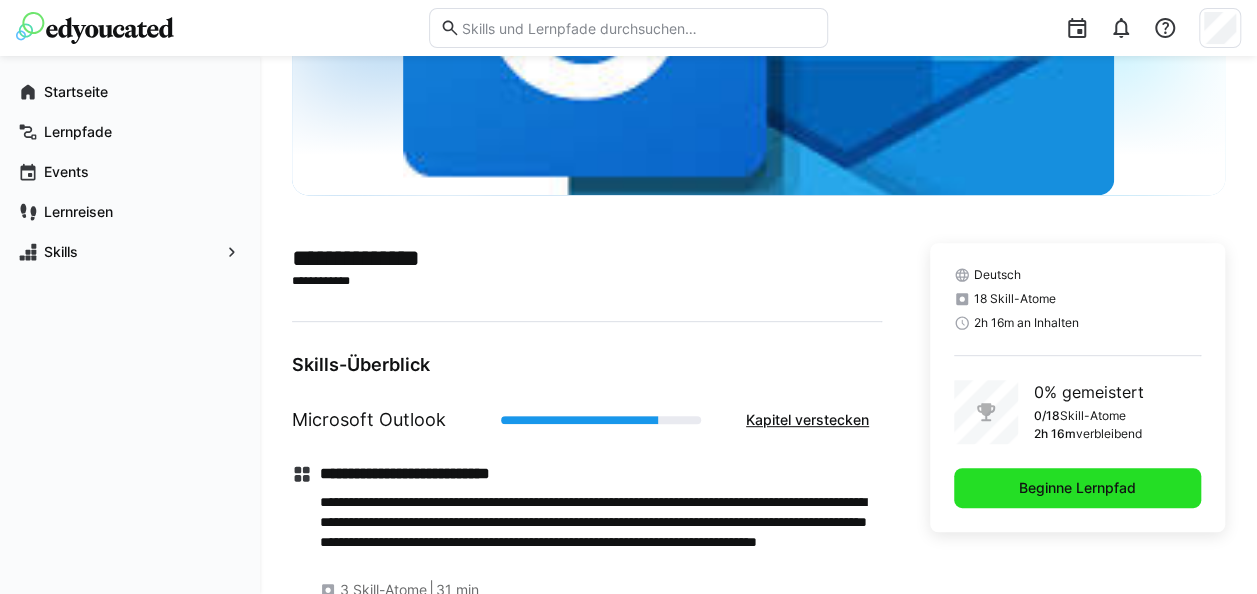 click on "Beginne Lernpfad" 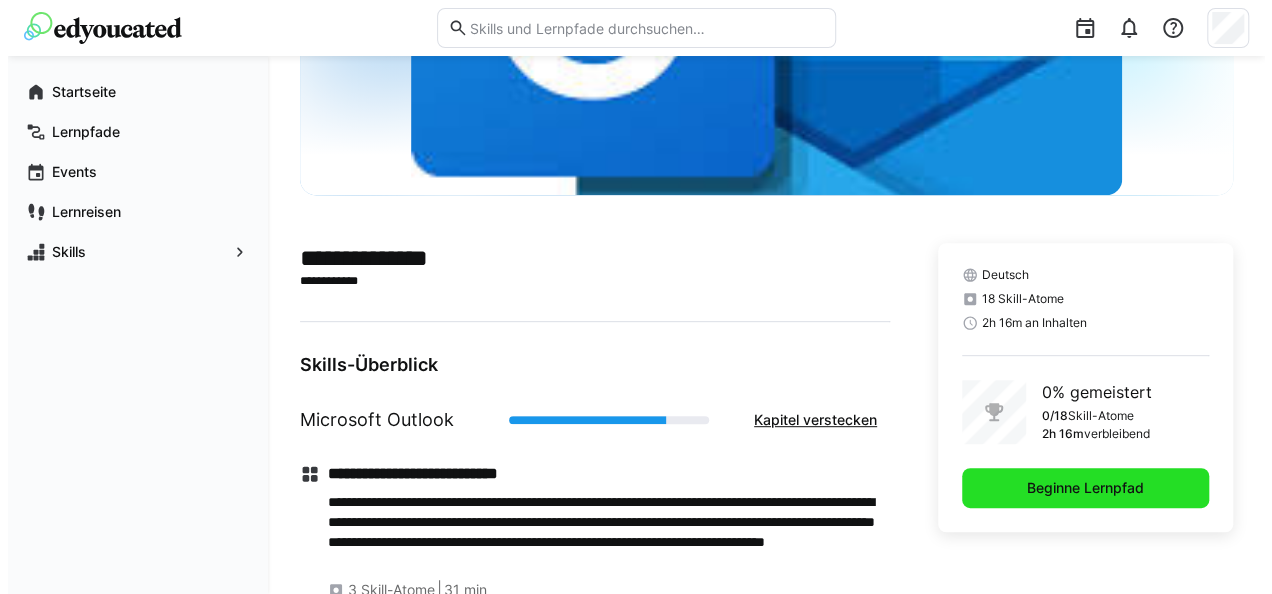 scroll, scrollTop: 0, scrollLeft: 0, axis: both 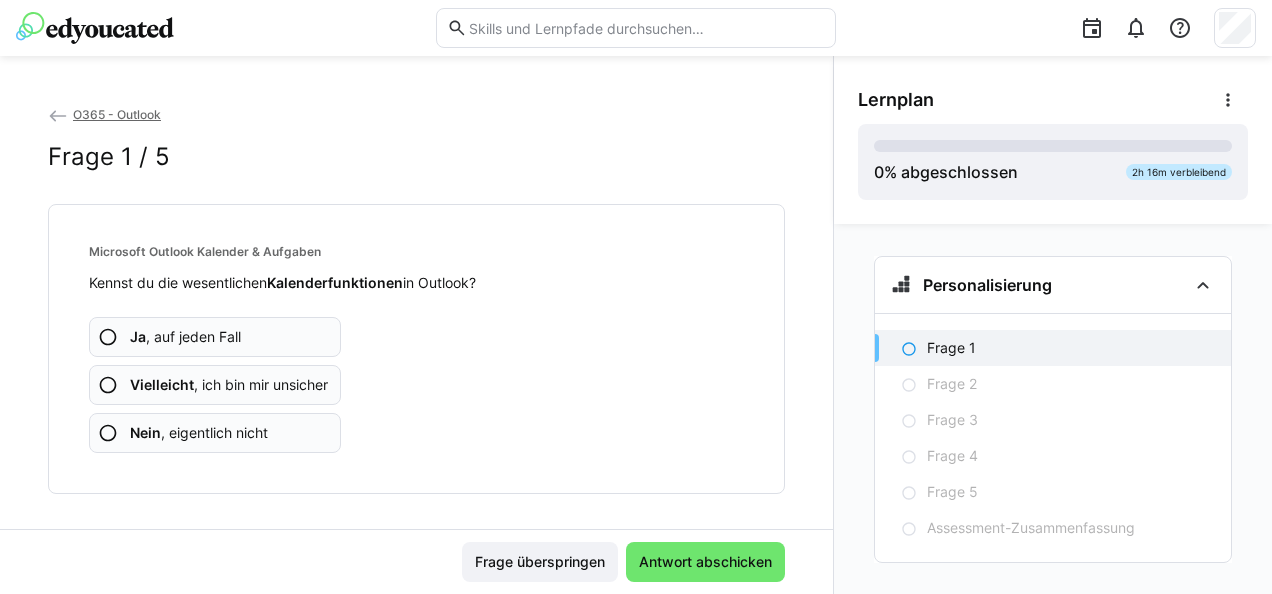 click on "Ja , auf jeden Fall" 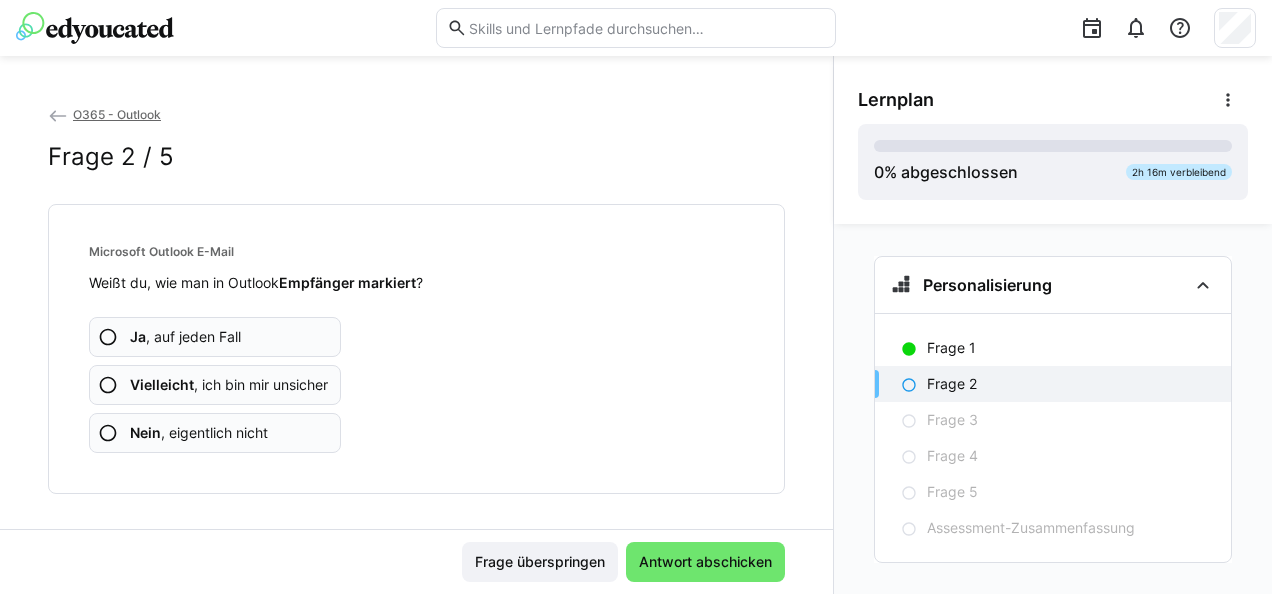 click on "Nein , eigentlich nicht" 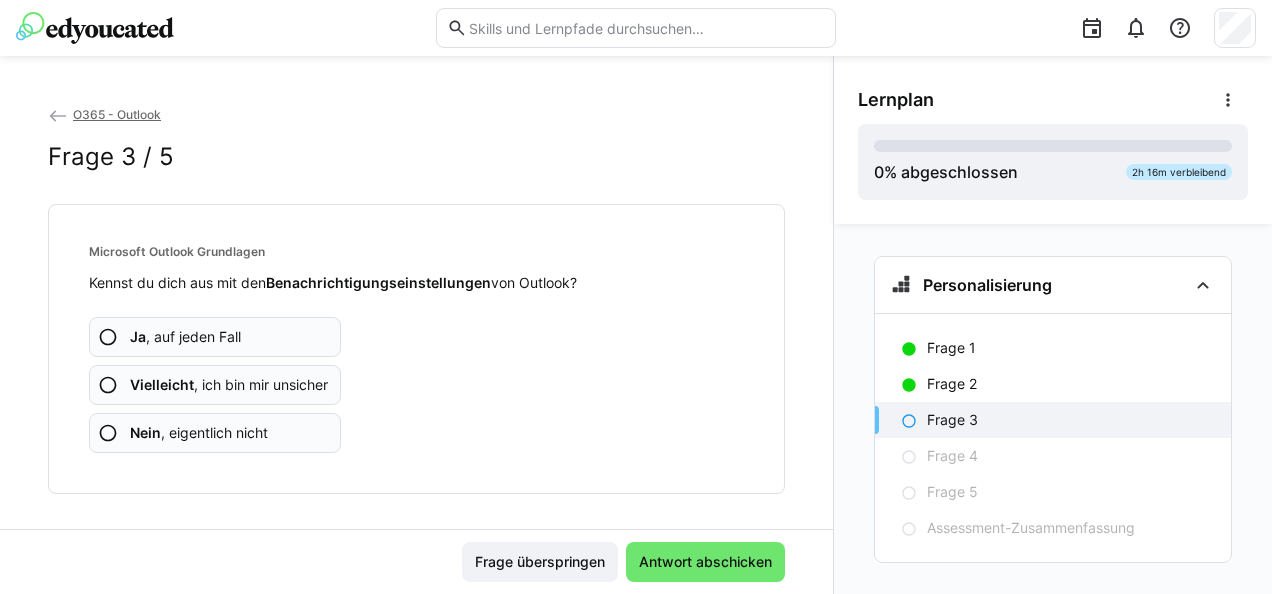 click on "Ja , auf jeden Fall" 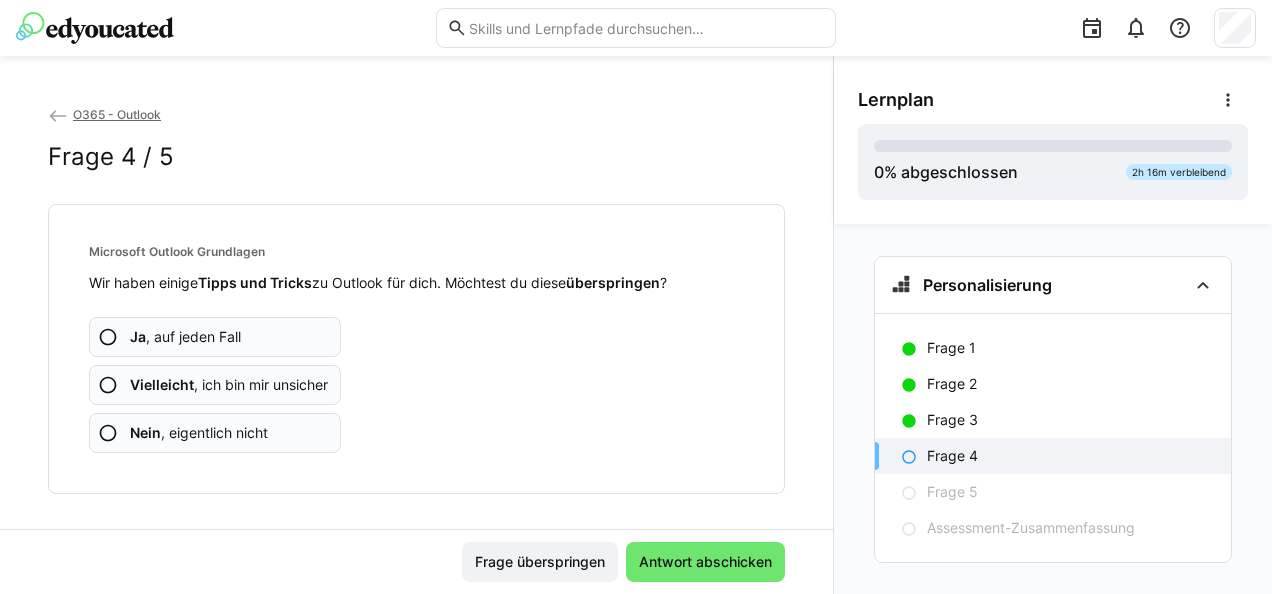 click on "Nein , eigentlich nicht" 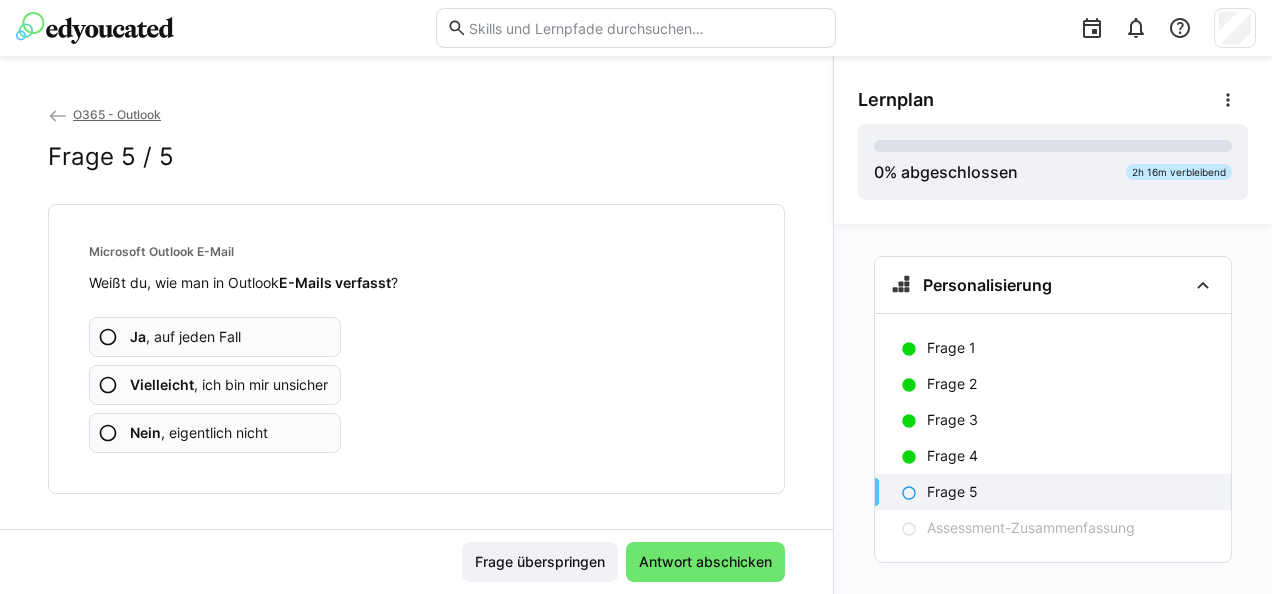 click on "Ja , auf jeden Fall" 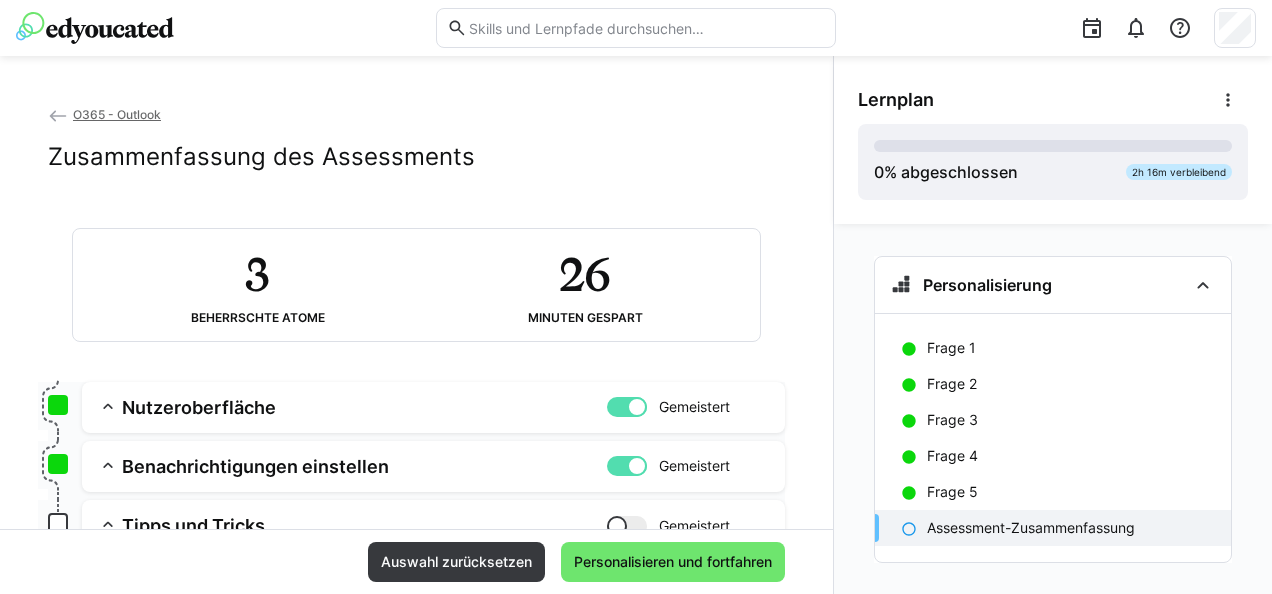 drag, startPoint x: 810, startPoint y: 216, endPoint x: 813, endPoint y: 260, distance: 44.102154 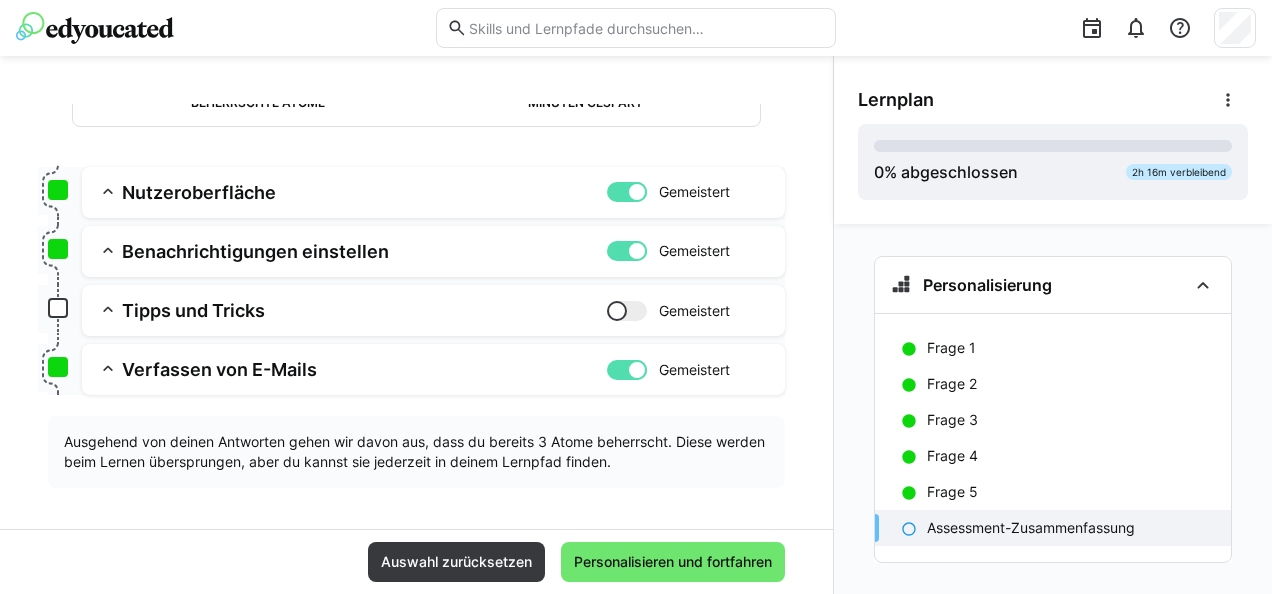 scroll, scrollTop: 220, scrollLeft: 0, axis: vertical 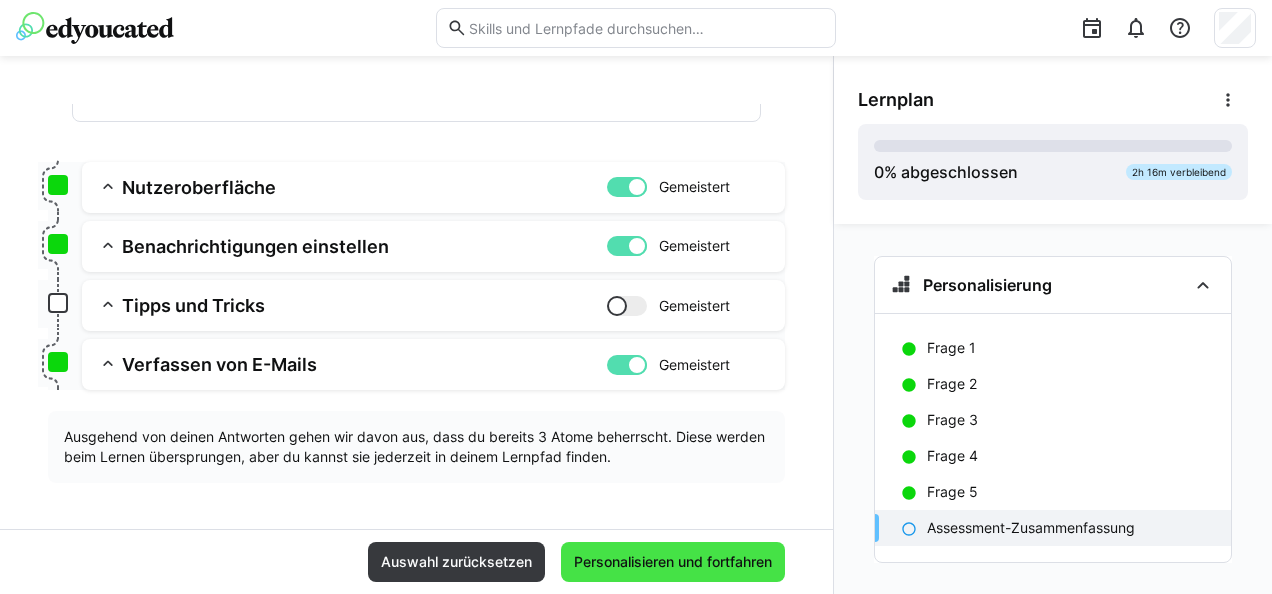 click on "Personalisieren und fortfahren" 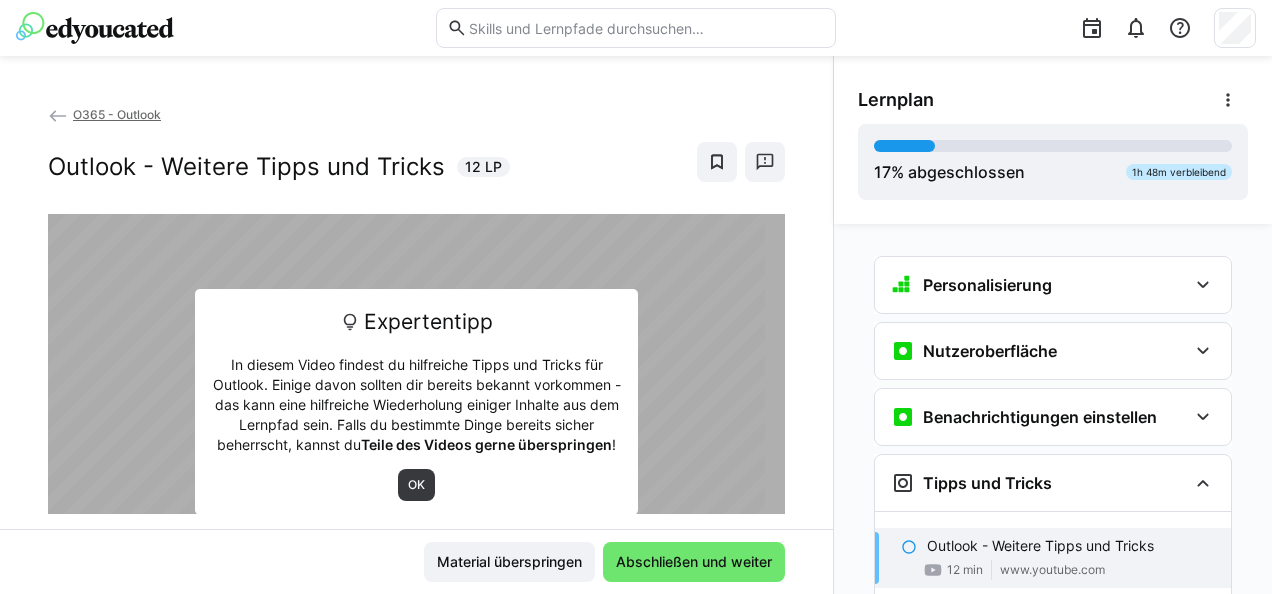 scroll, scrollTop: 228, scrollLeft: 0, axis: vertical 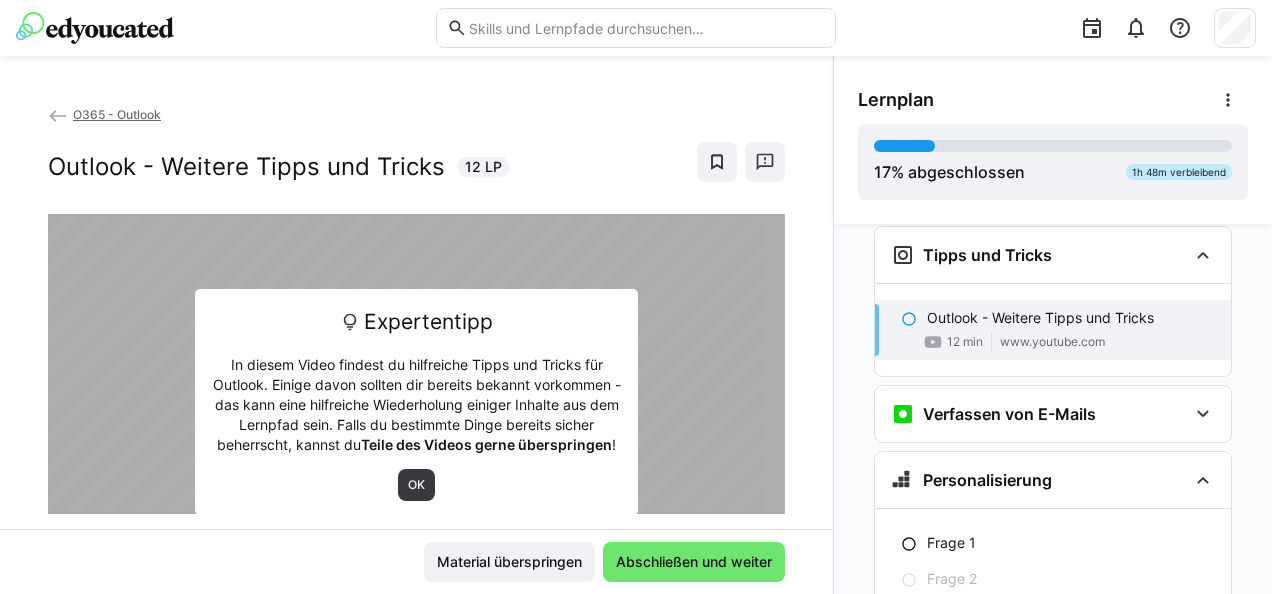 drag, startPoint x: 811, startPoint y: 265, endPoint x: 816, endPoint y: 306, distance: 41.303753 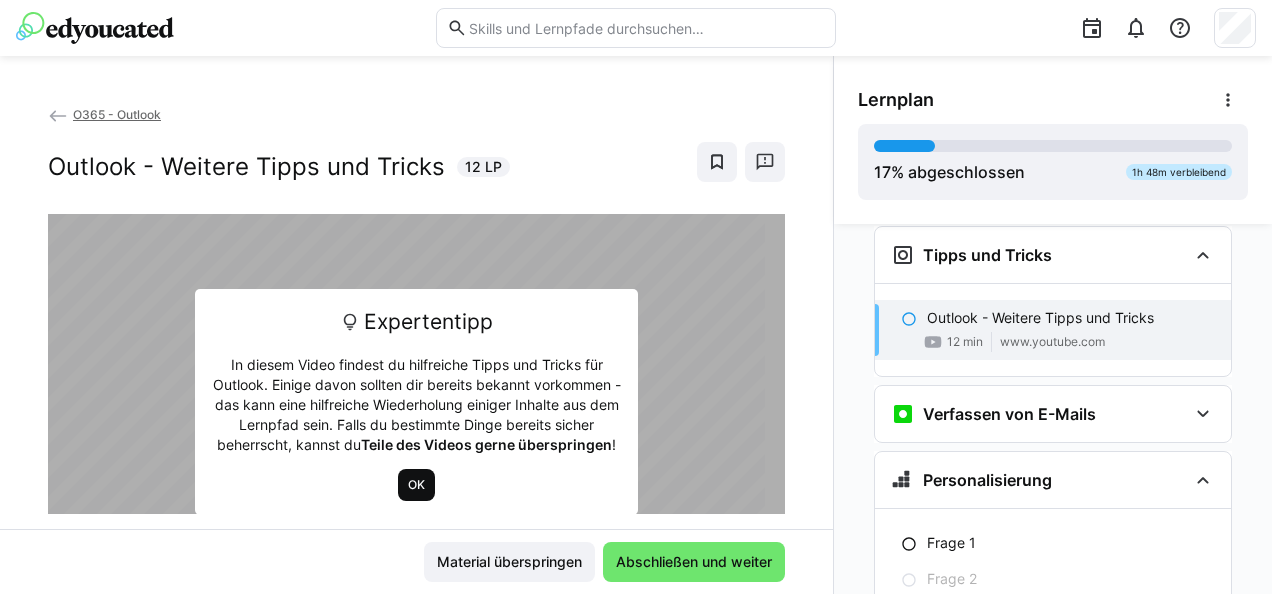 click on "OK" 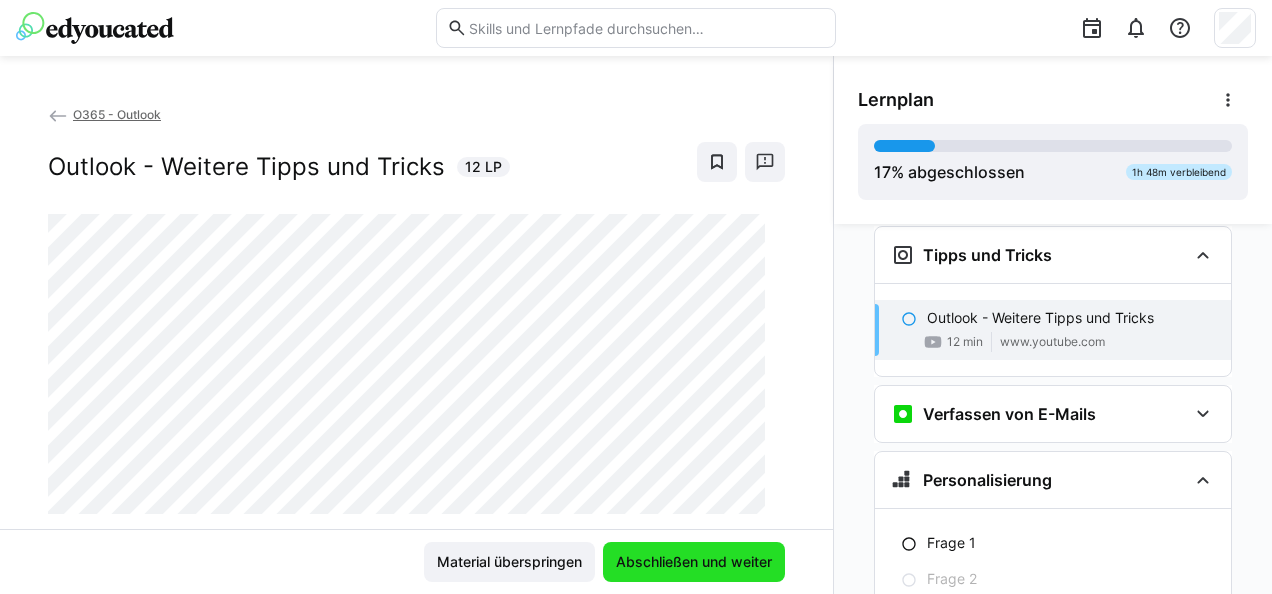 click on "Abschließen und weiter" 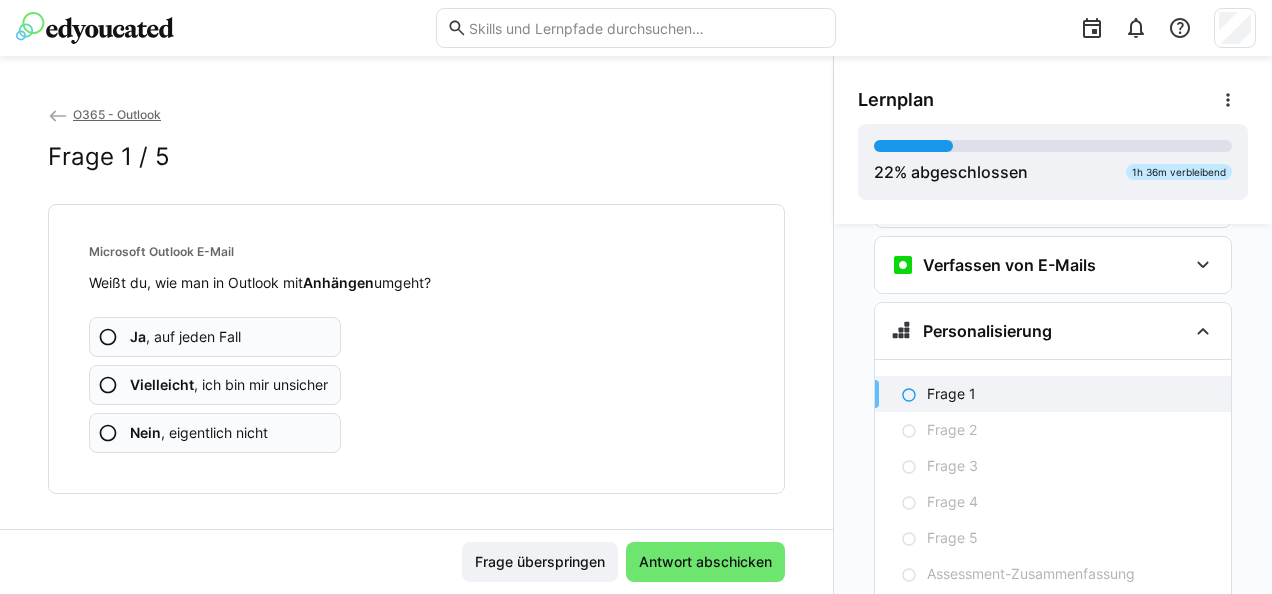 scroll, scrollTop: 450, scrollLeft: 0, axis: vertical 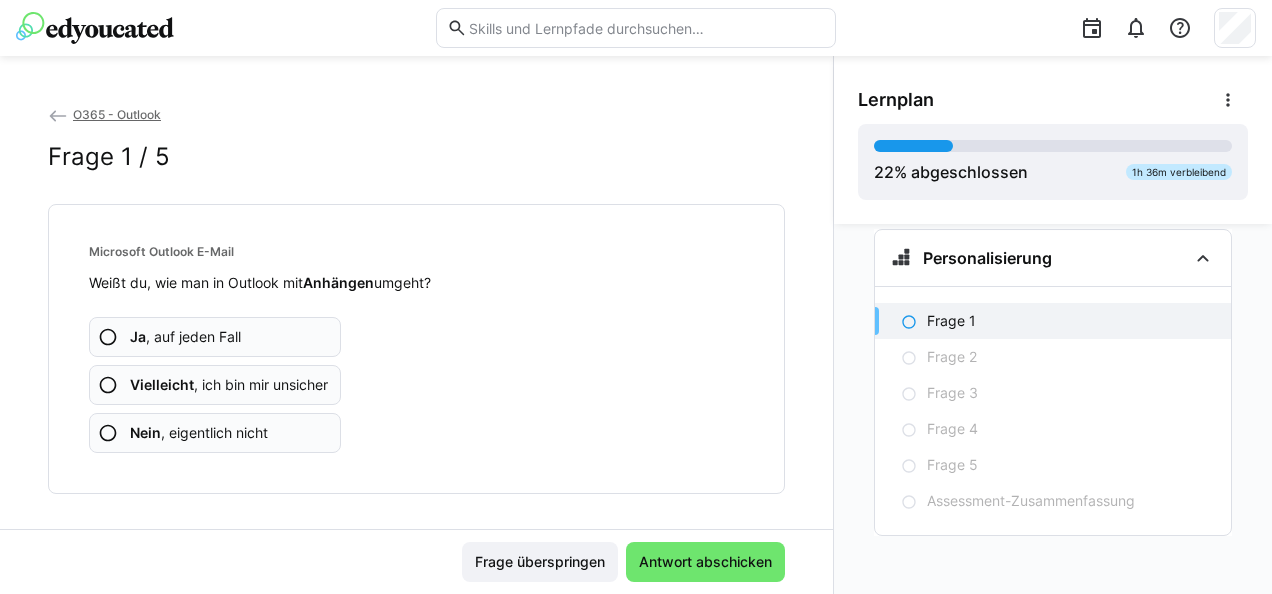 click on "Ja , auf jeden Fall" 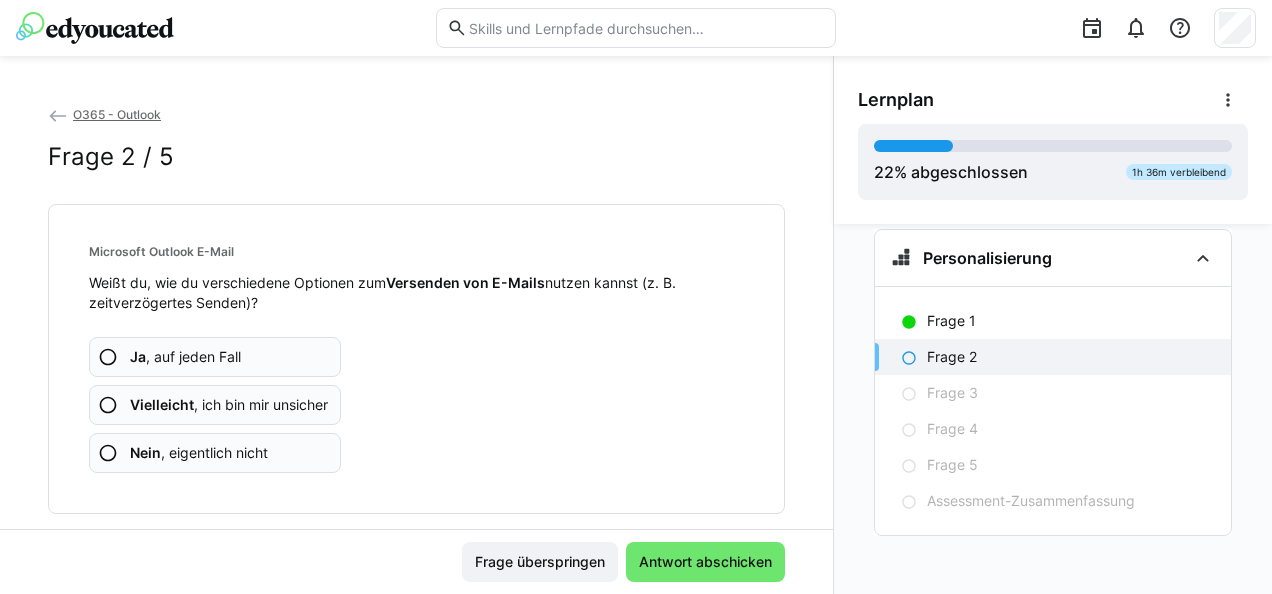 click on "Ja , auf jeden Fall" 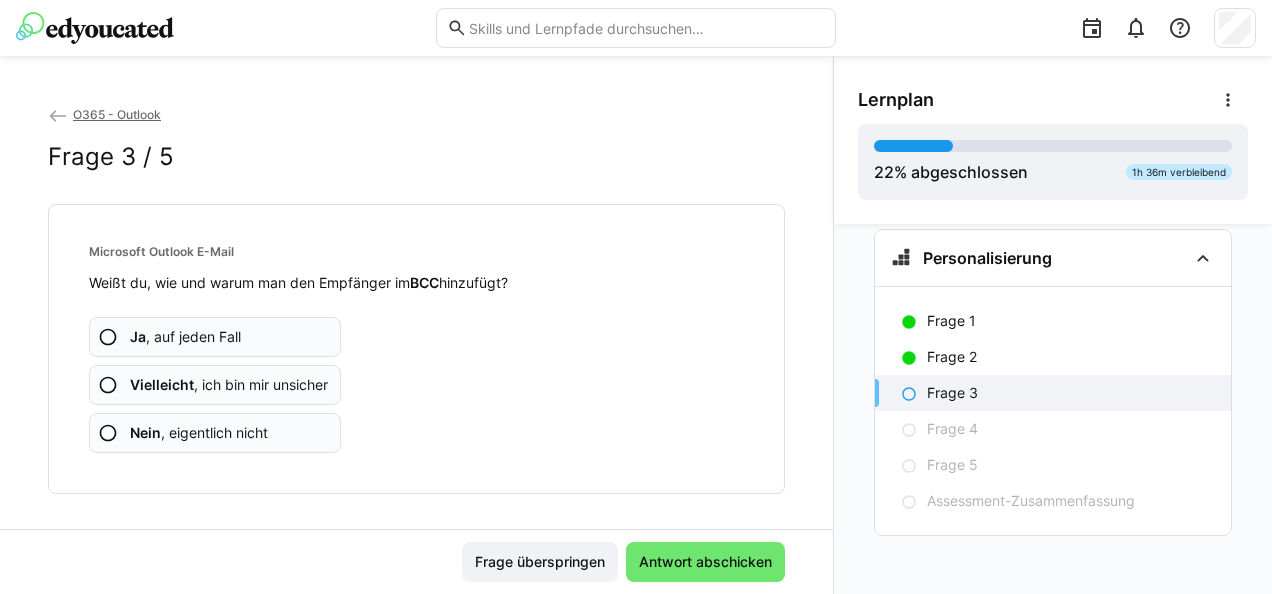 click on "Nein , eigentlich nicht" 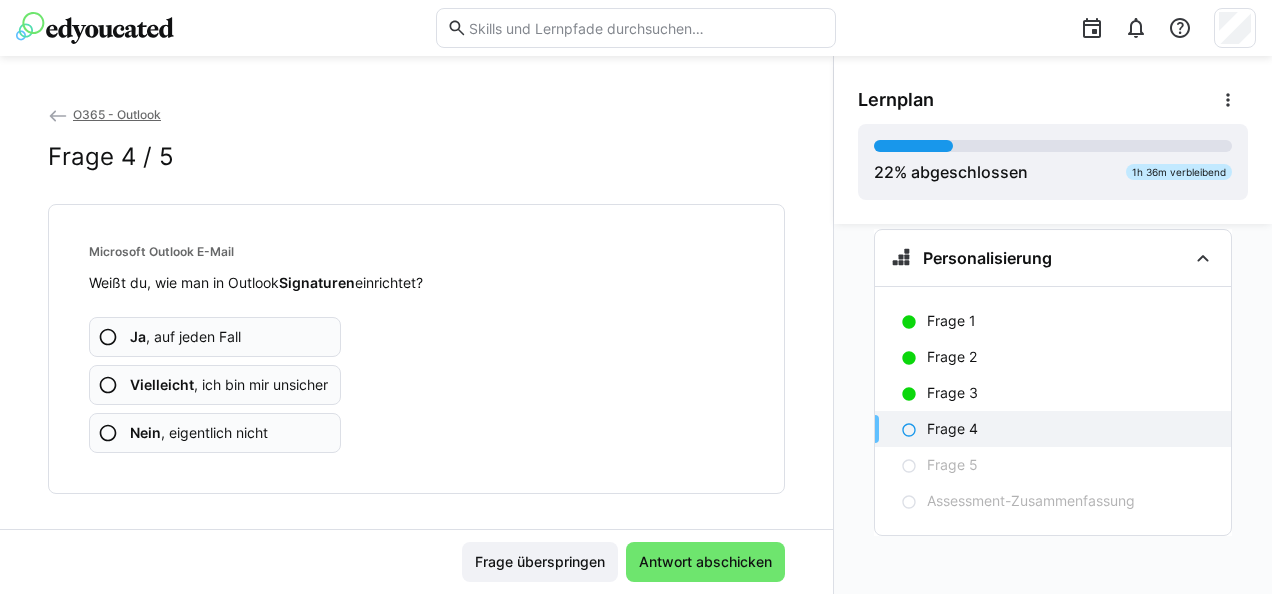 click on "Ja , auf jeden Fall" 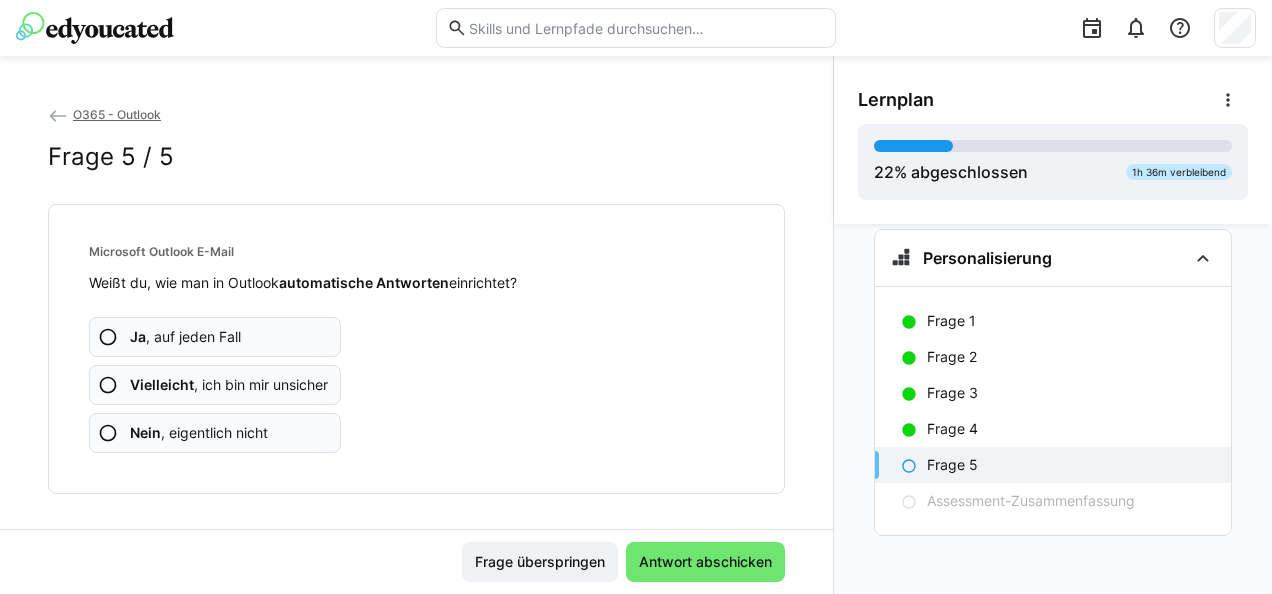 click on "Ja , auf jeden Fall" 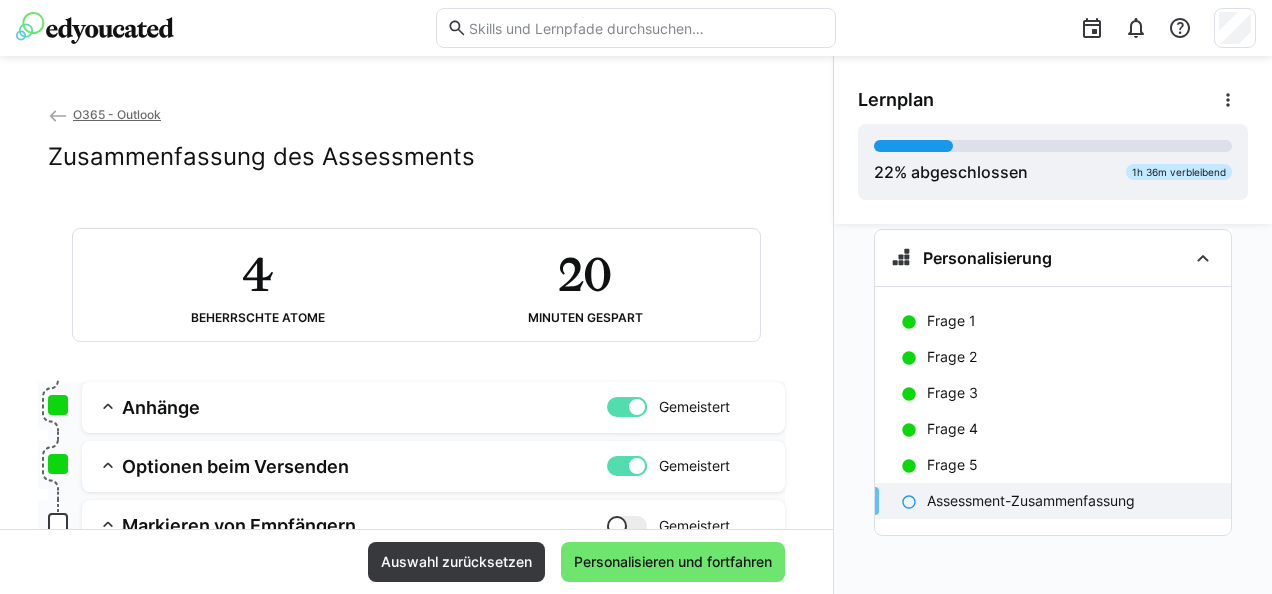 drag, startPoint x: 812, startPoint y: 246, endPoint x: 812, endPoint y: 361, distance: 115 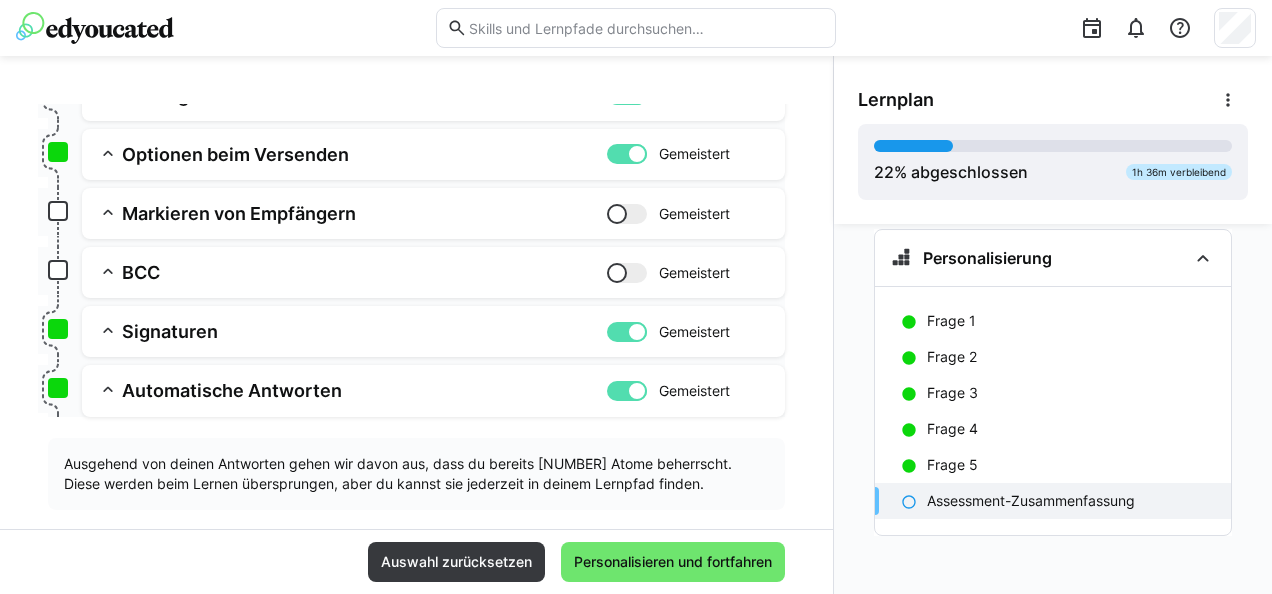 scroll, scrollTop: 320, scrollLeft: 0, axis: vertical 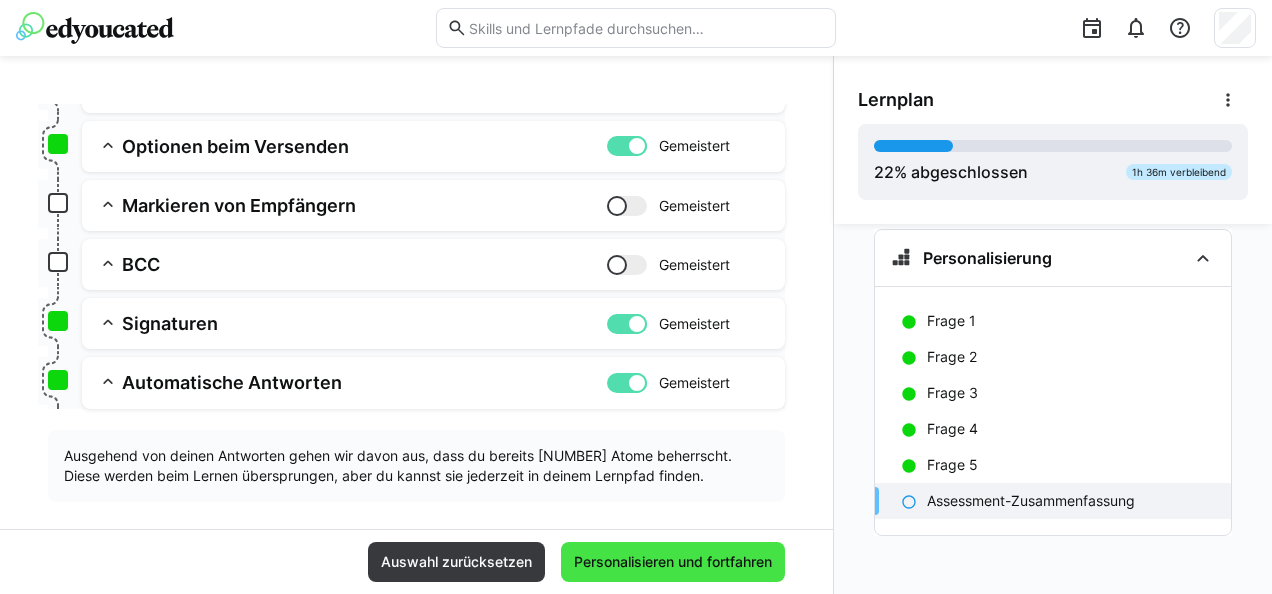 click on "Personalisieren und fortfahren" 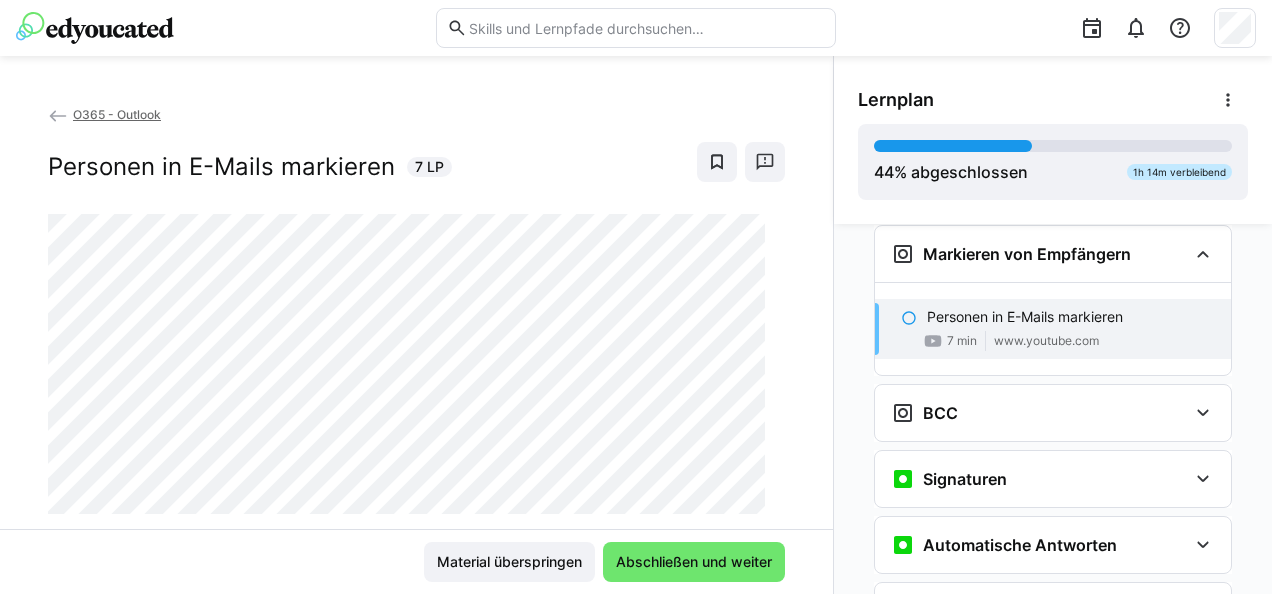 scroll, scrollTop: 648, scrollLeft: 0, axis: vertical 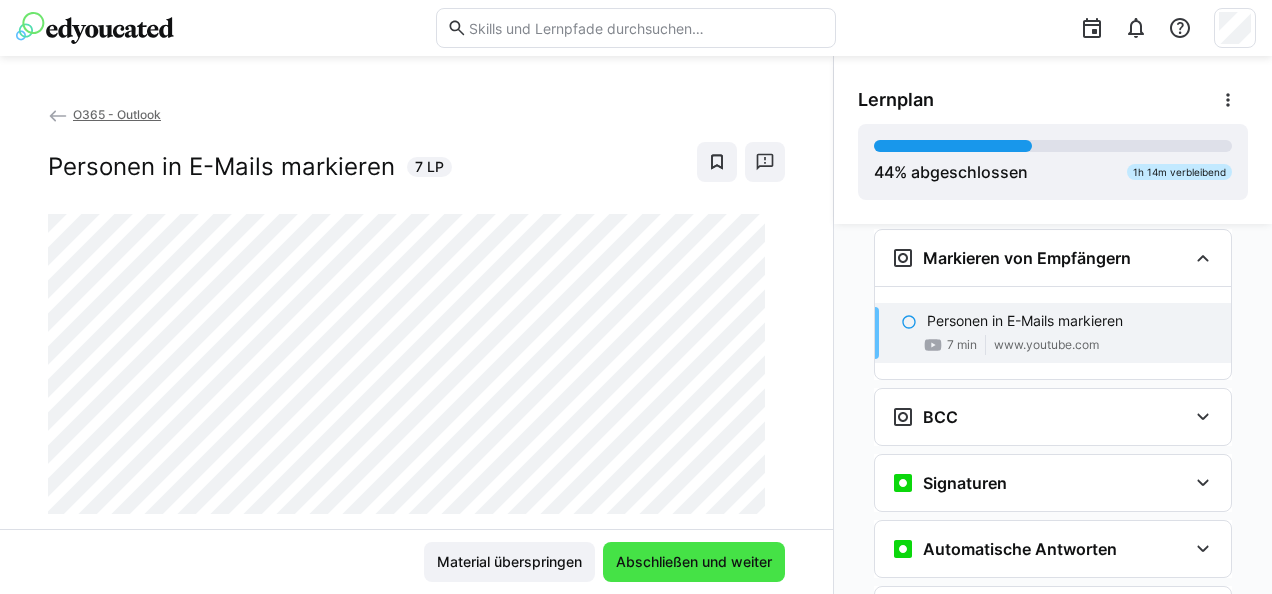 click on "Abschließen und weiter" 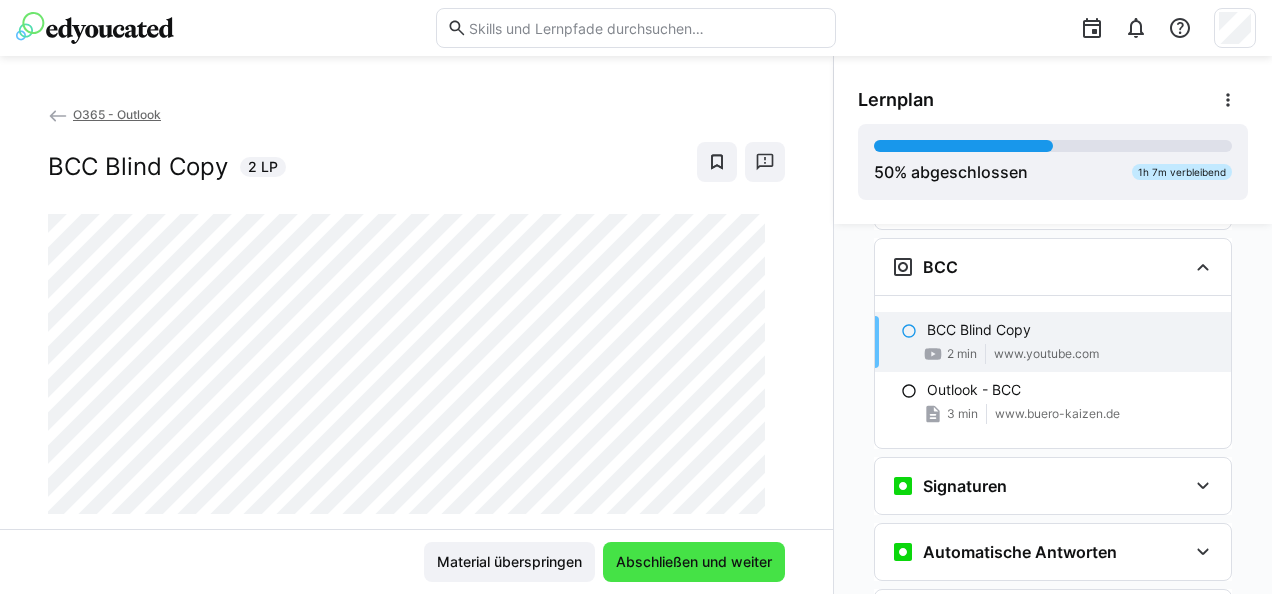 scroll, scrollTop: 806, scrollLeft: 0, axis: vertical 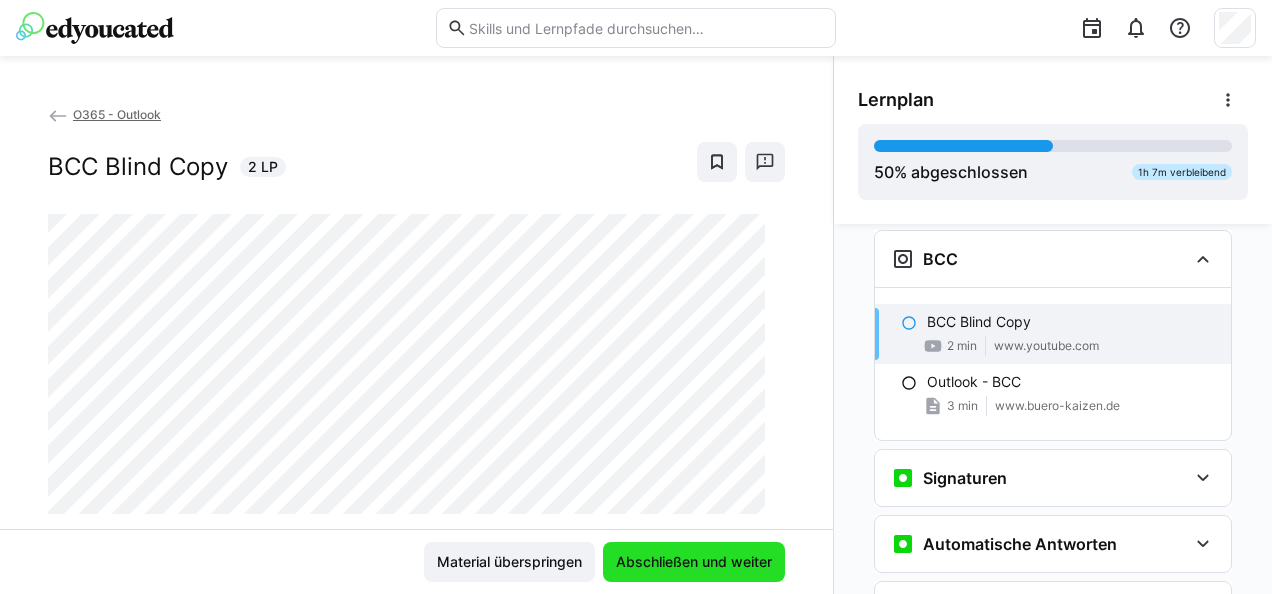 click on "Abschließen und weiter" 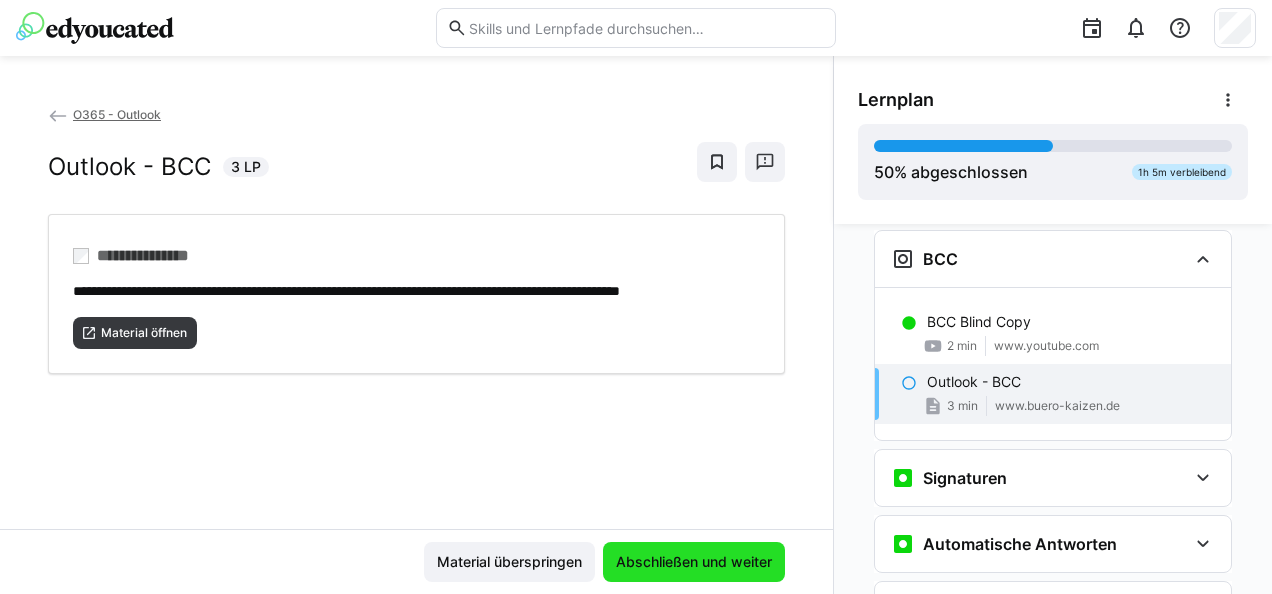 click on "Abschließen und weiter" 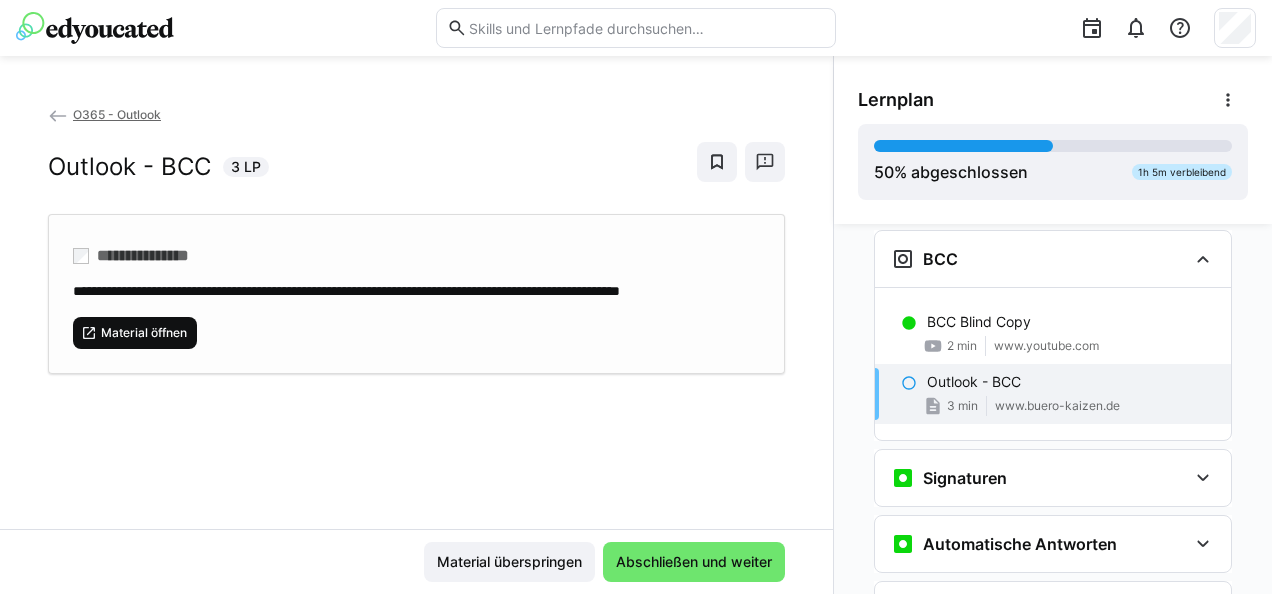 click on "Material öffnen" 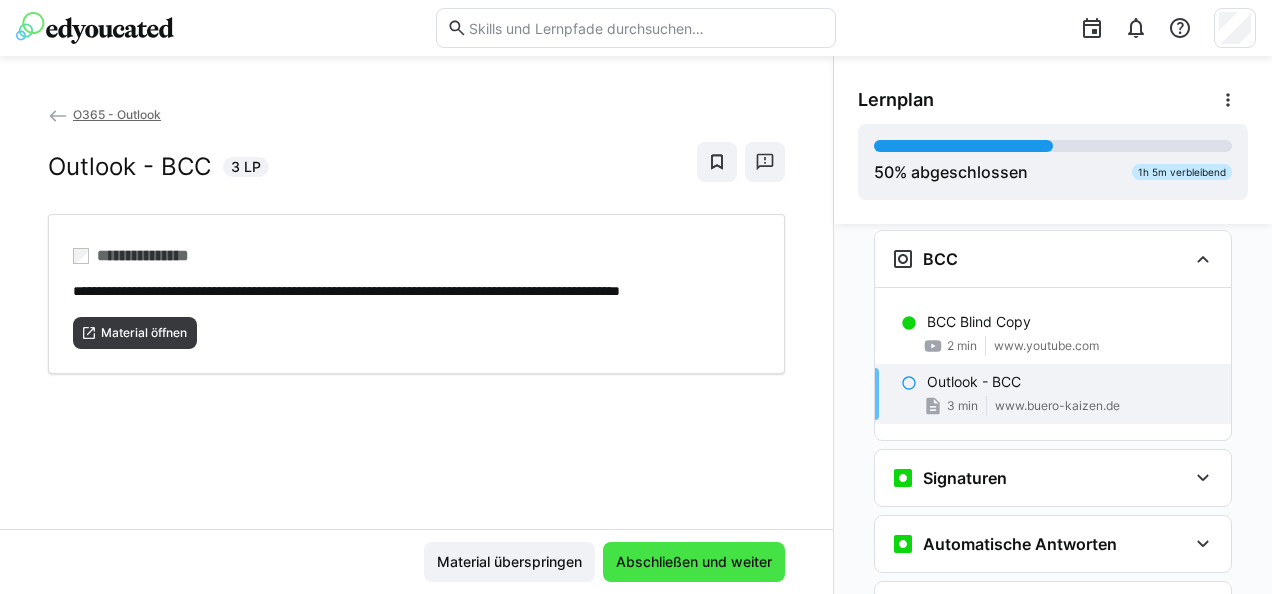 click on "Abschließen und weiter" 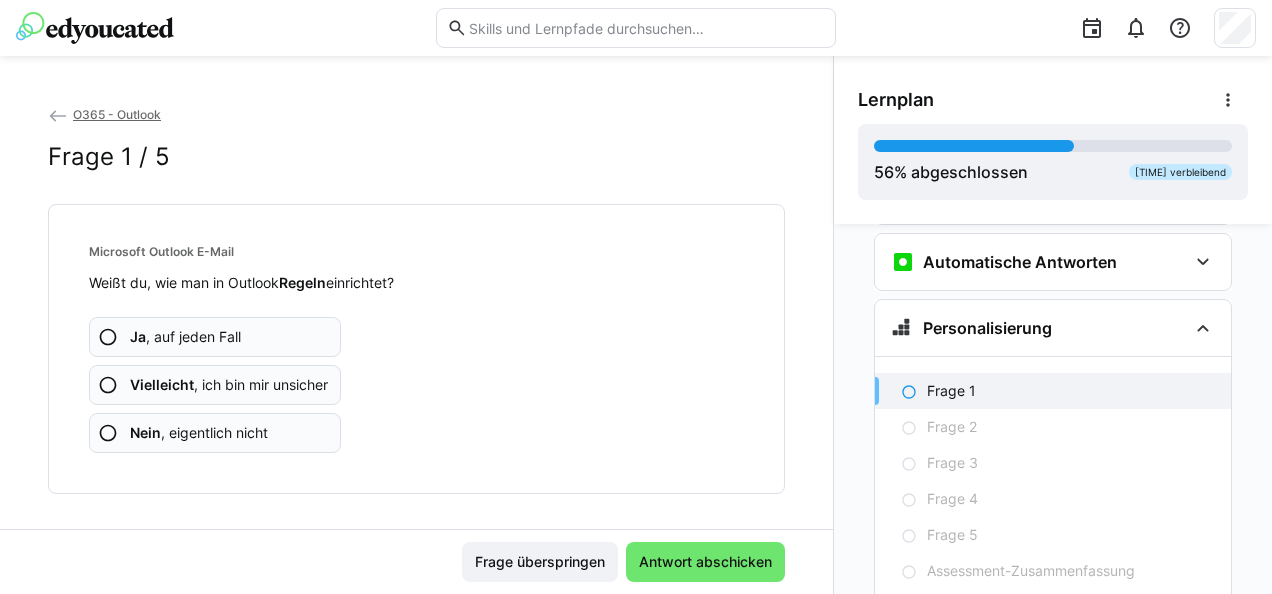 scroll, scrollTop: 1153, scrollLeft: 0, axis: vertical 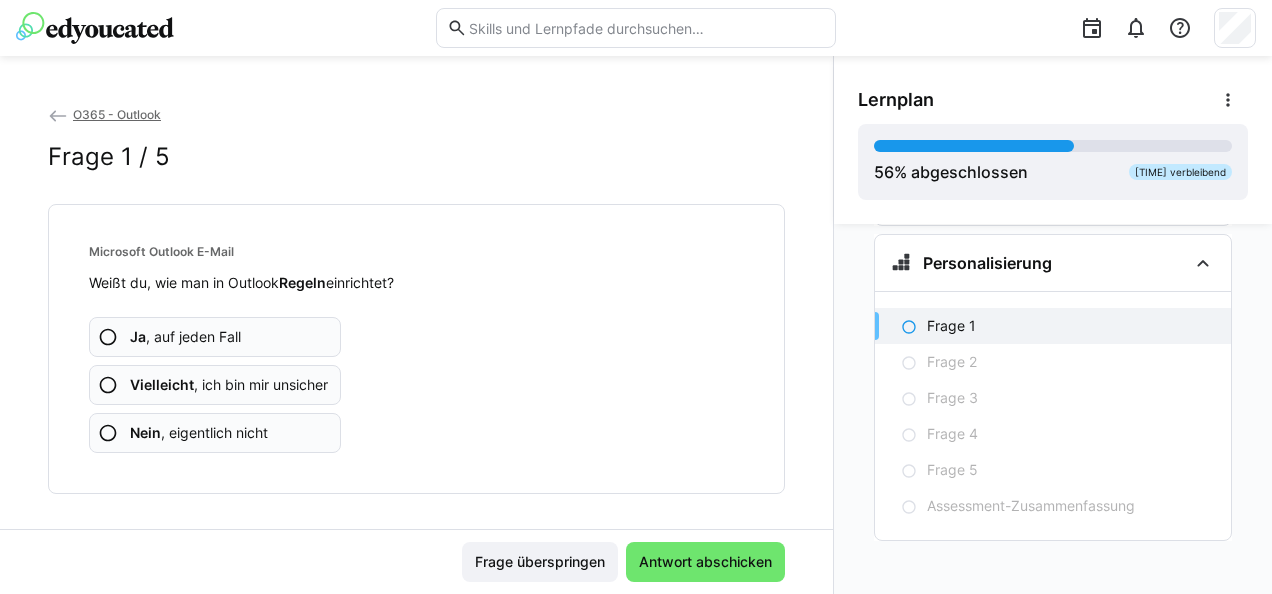 click on "Ja , auf jeden Fall" 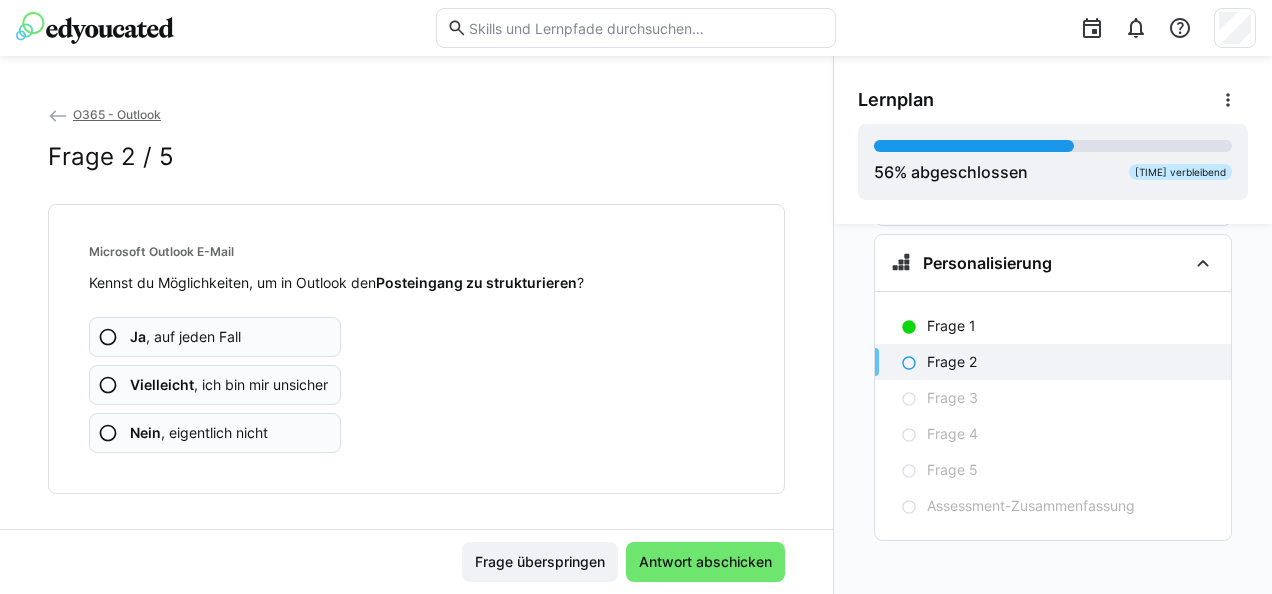 click on "Ja , auf jeden Fall" 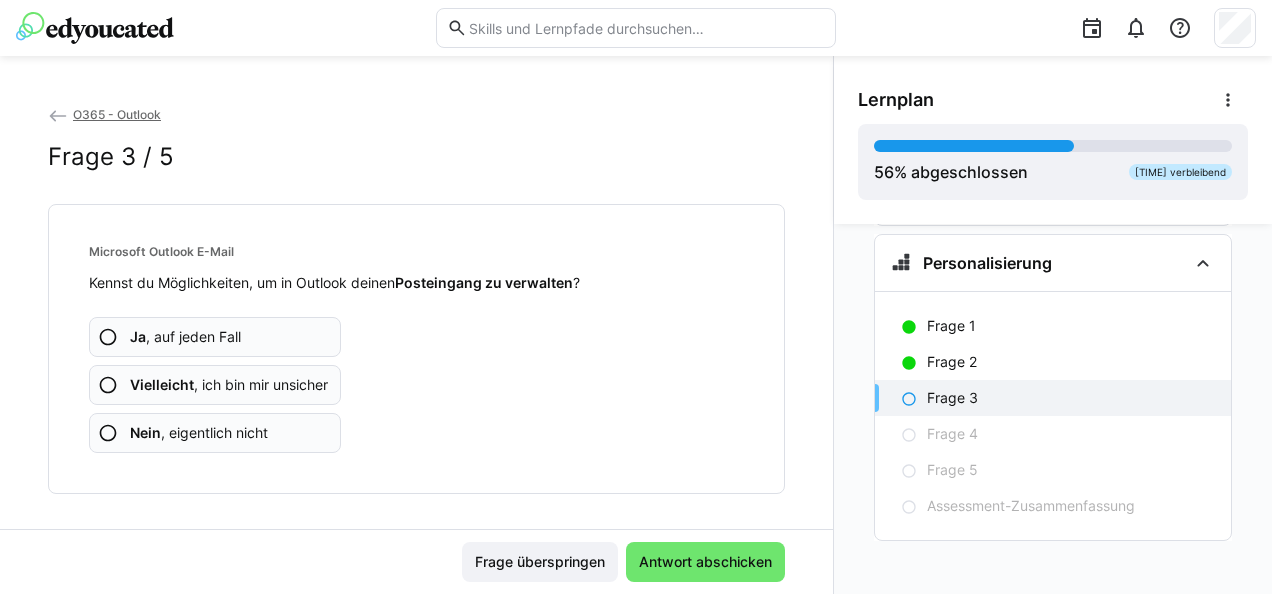 click on "Ja , auf jeden Fall" 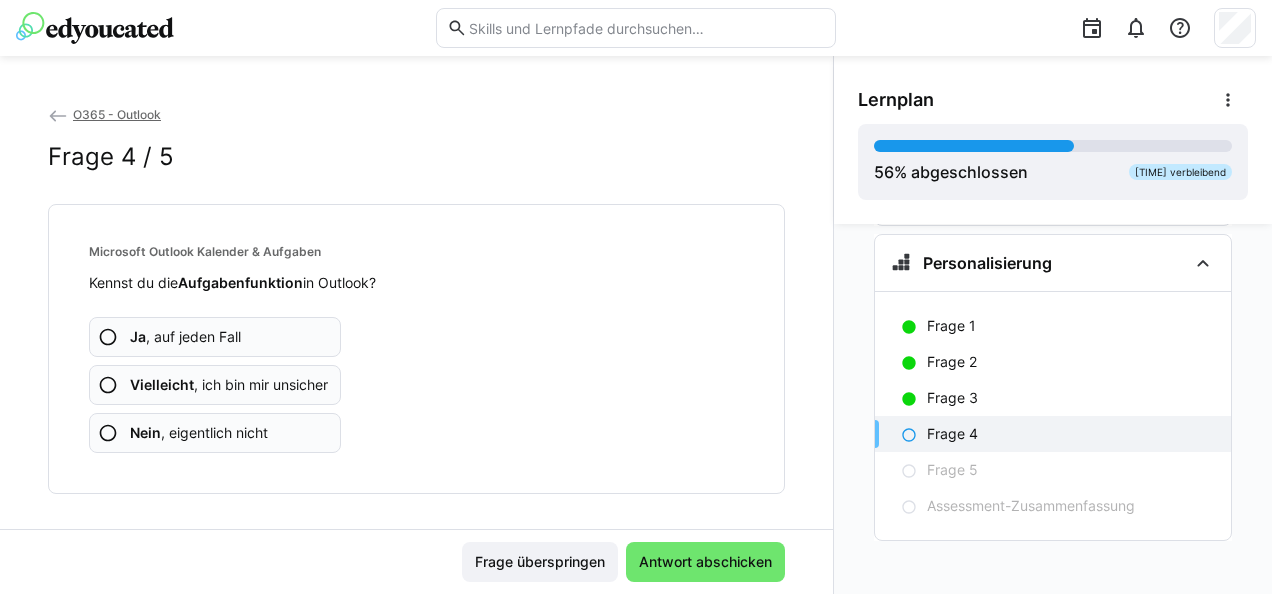 click on "Ja , auf jeden Fall" 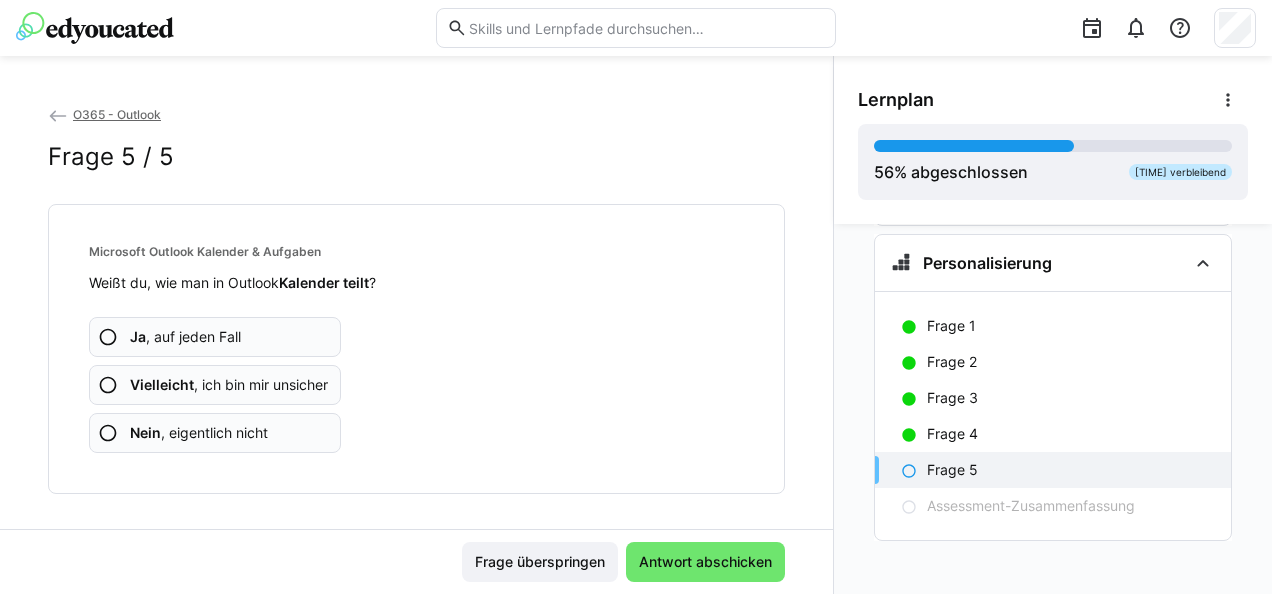 click on "Ja , auf jeden Fall" 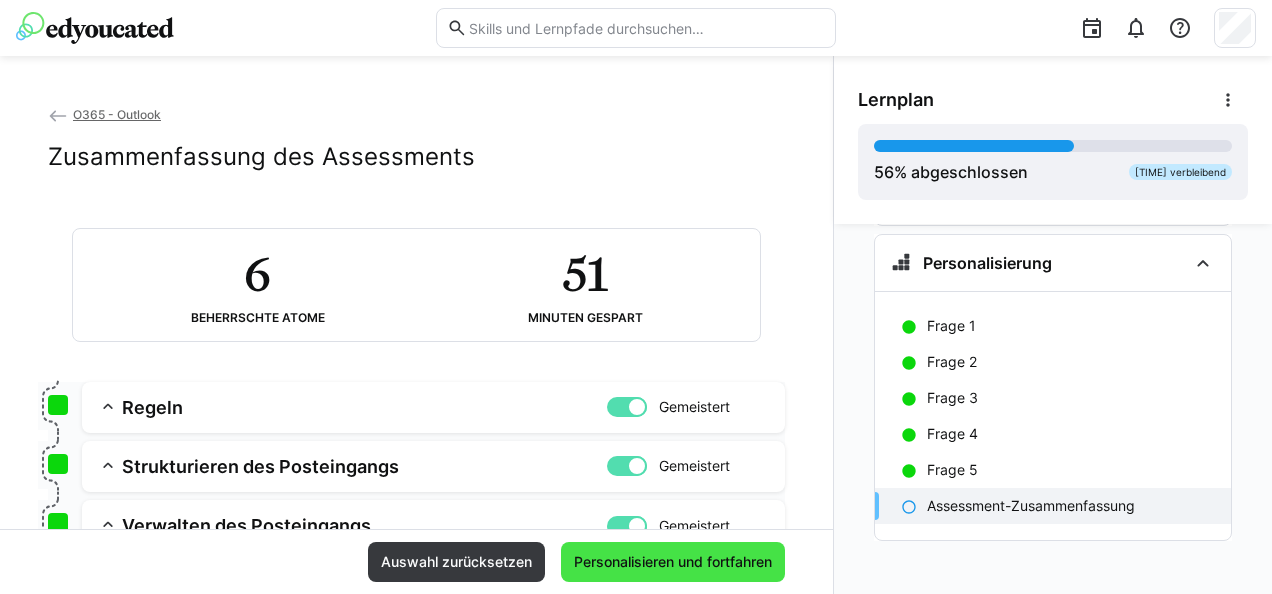 click on "Personalisieren und fortfahren" 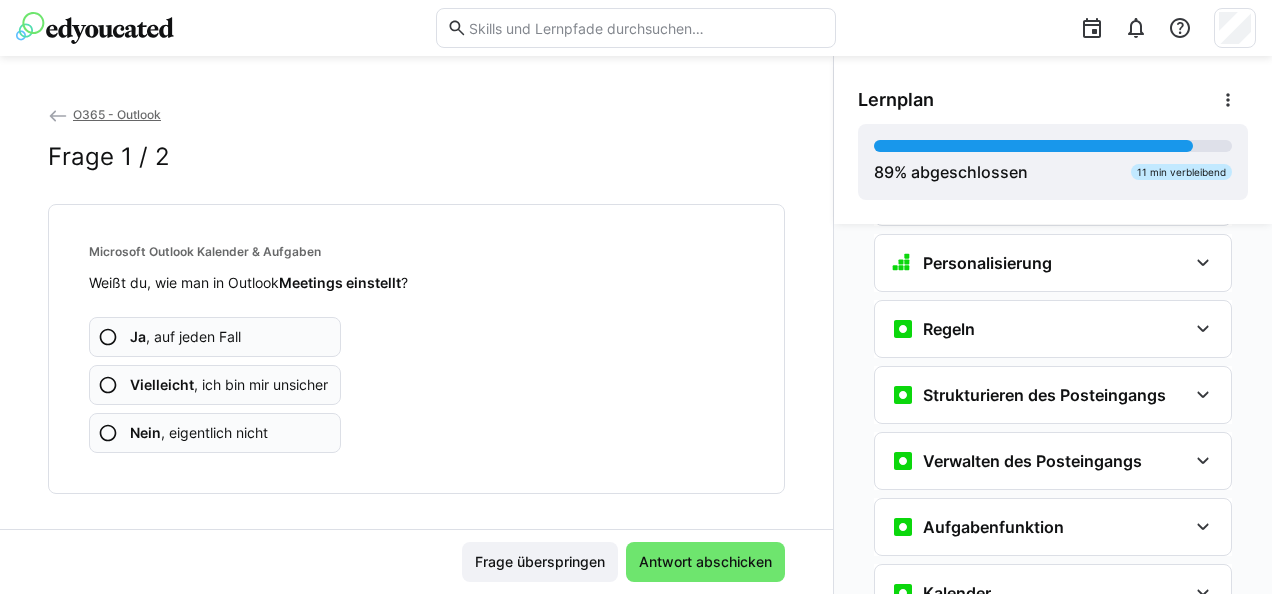 scroll, scrollTop: 1502, scrollLeft: 0, axis: vertical 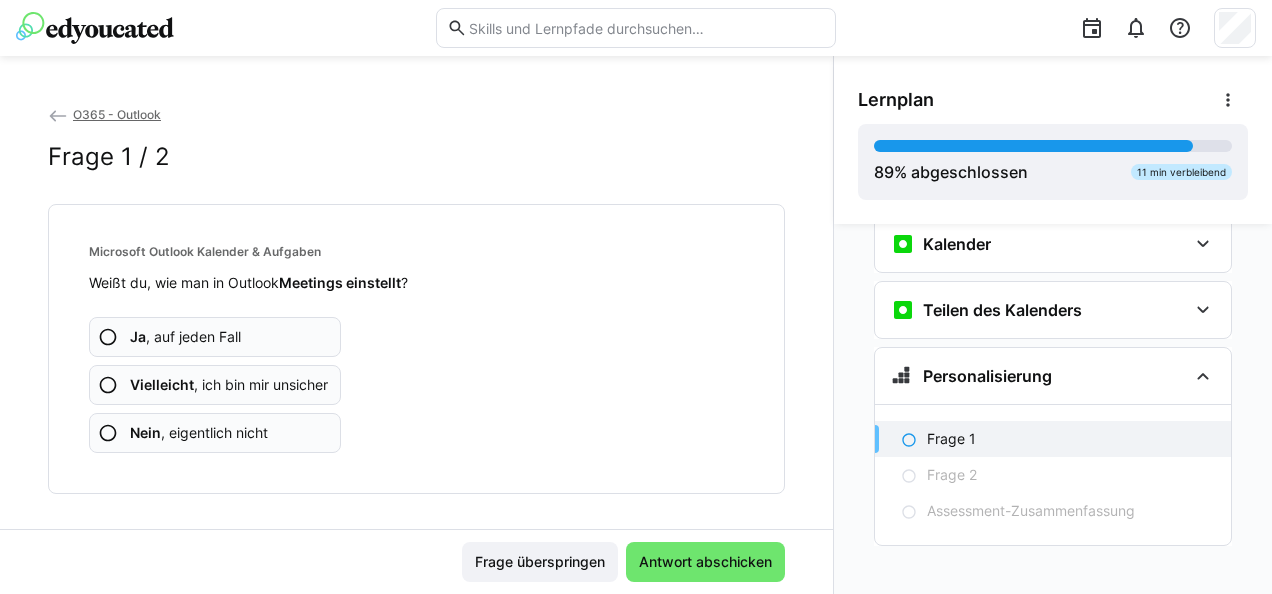 click on "Ja , auf jeden Fall" 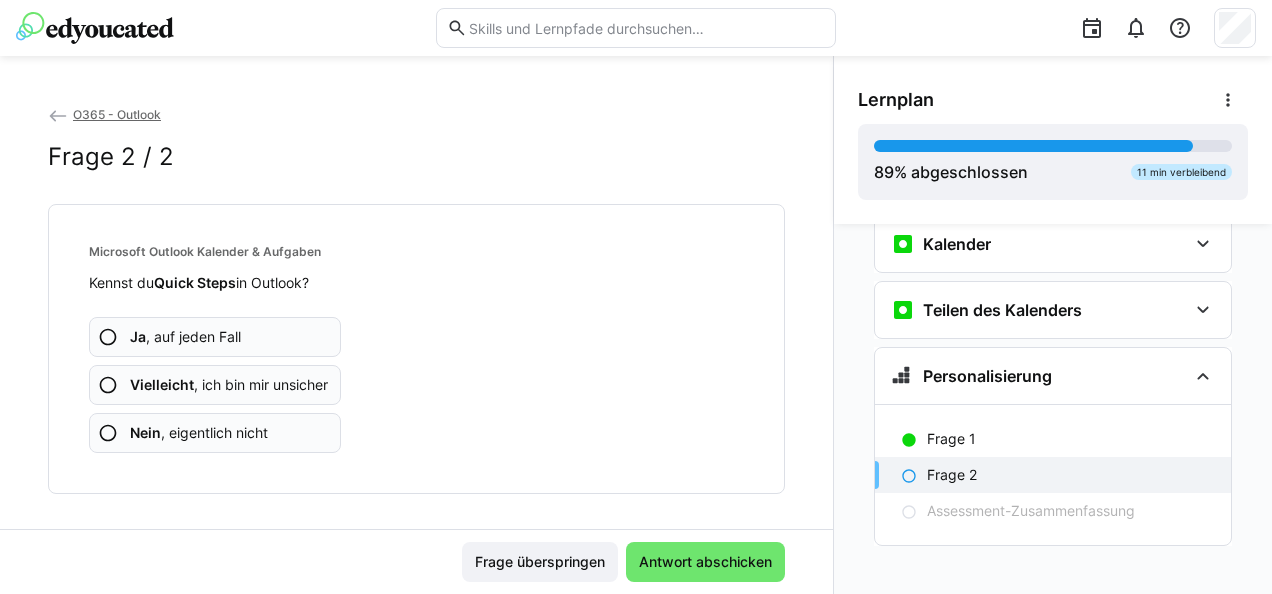 click on "Ja , auf jeden Fall" 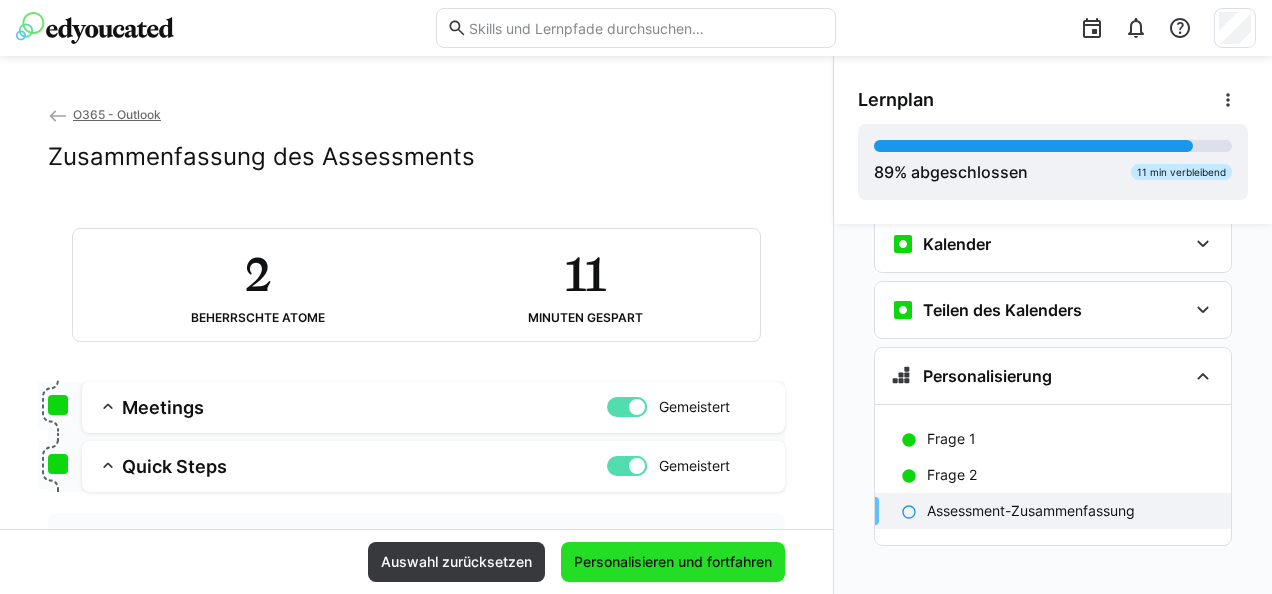 click on "Personalisieren und fortfahren" 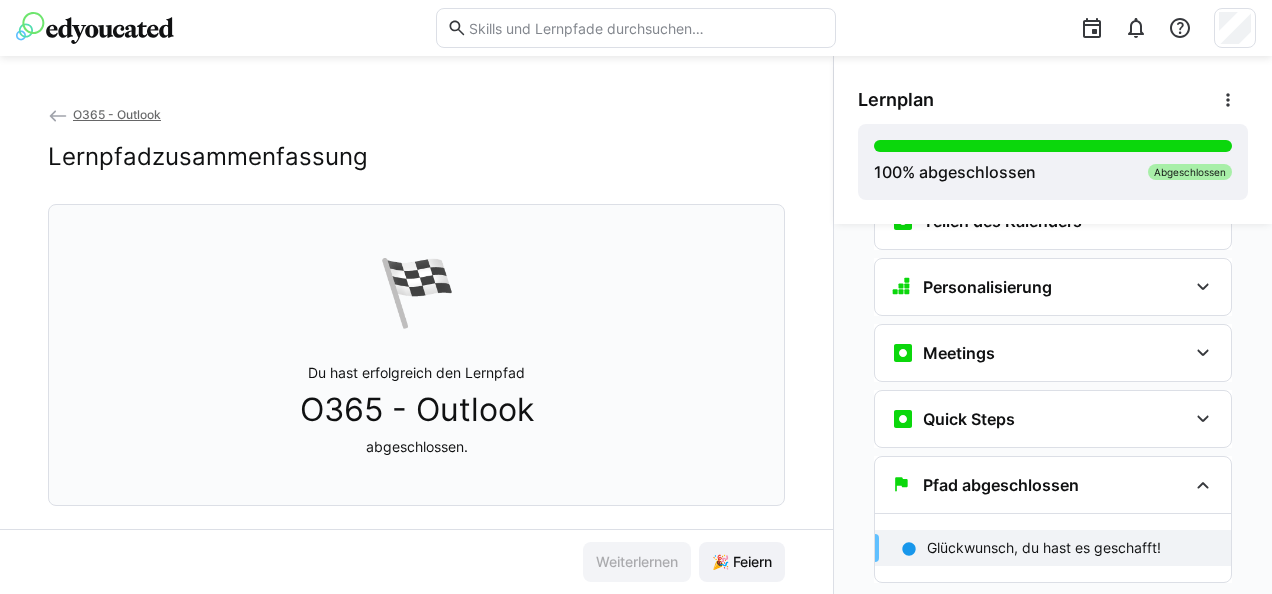 scroll, scrollTop: 1621, scrollLeft: 0, axis: vertical 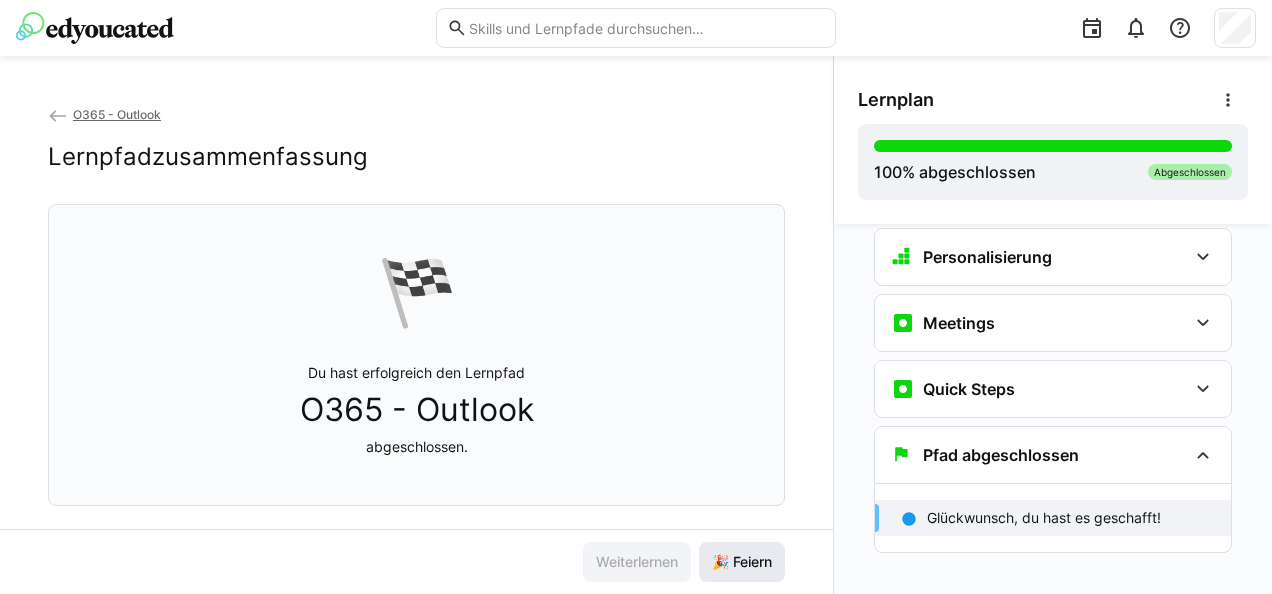 click on "🎉 Feiern" 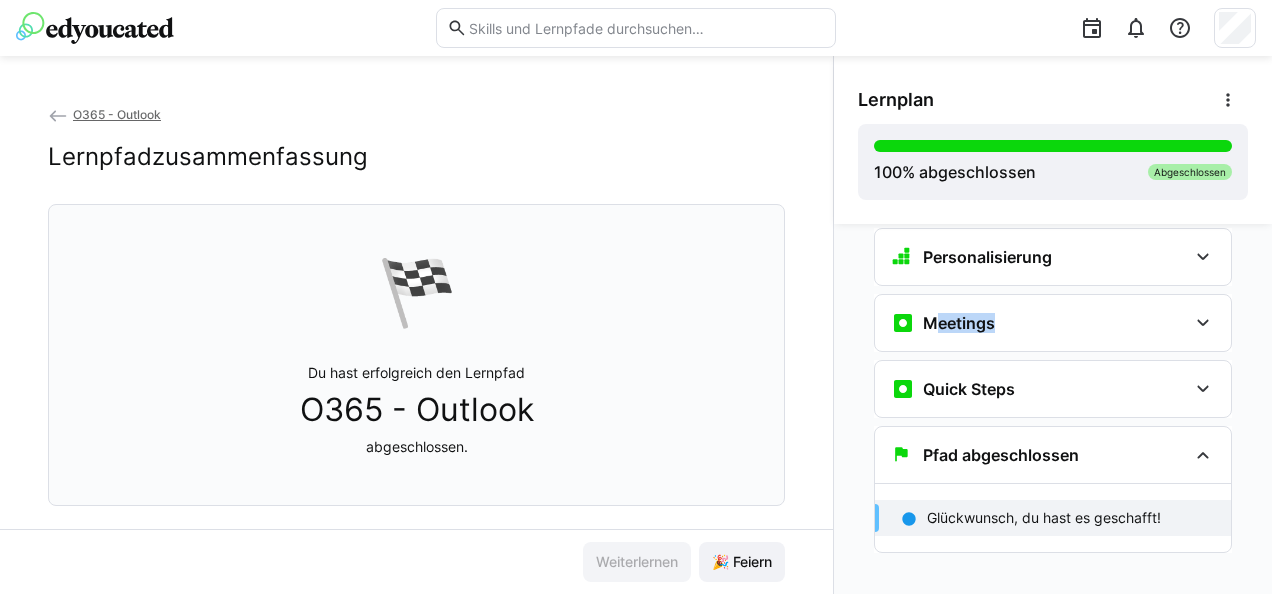 drag, startPoint x: 824, startPoint y: 284, endPoint x: 828, endPoint y: 360, distance: 76.105194 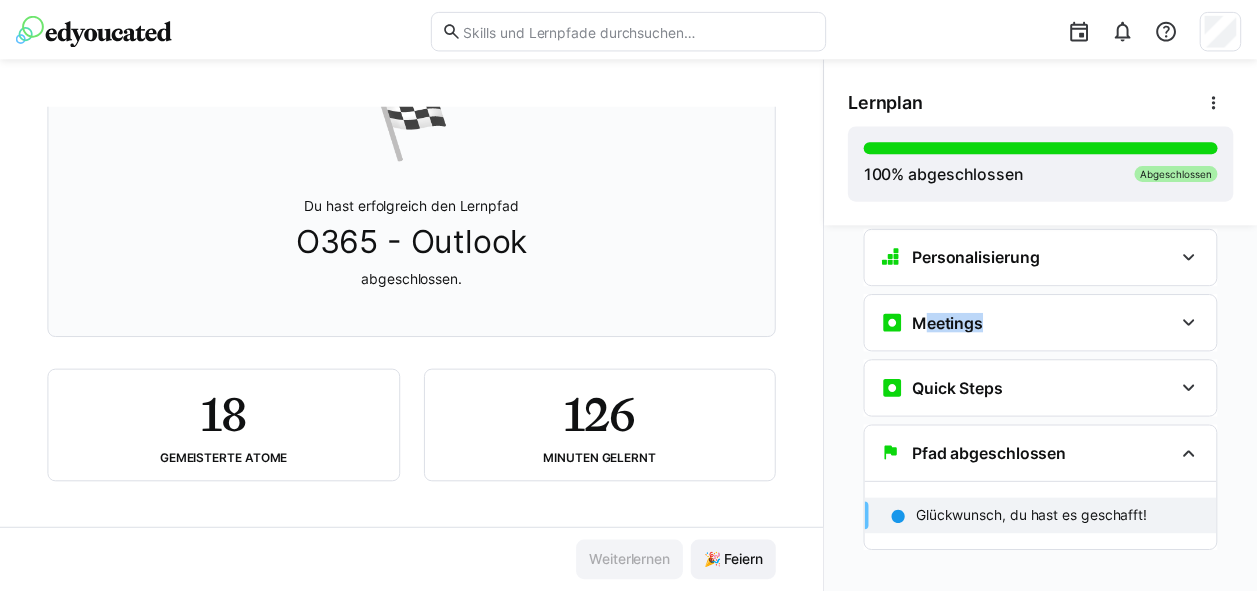 scroll, scrollTop: 0, scrollLeft: 0, axis: both 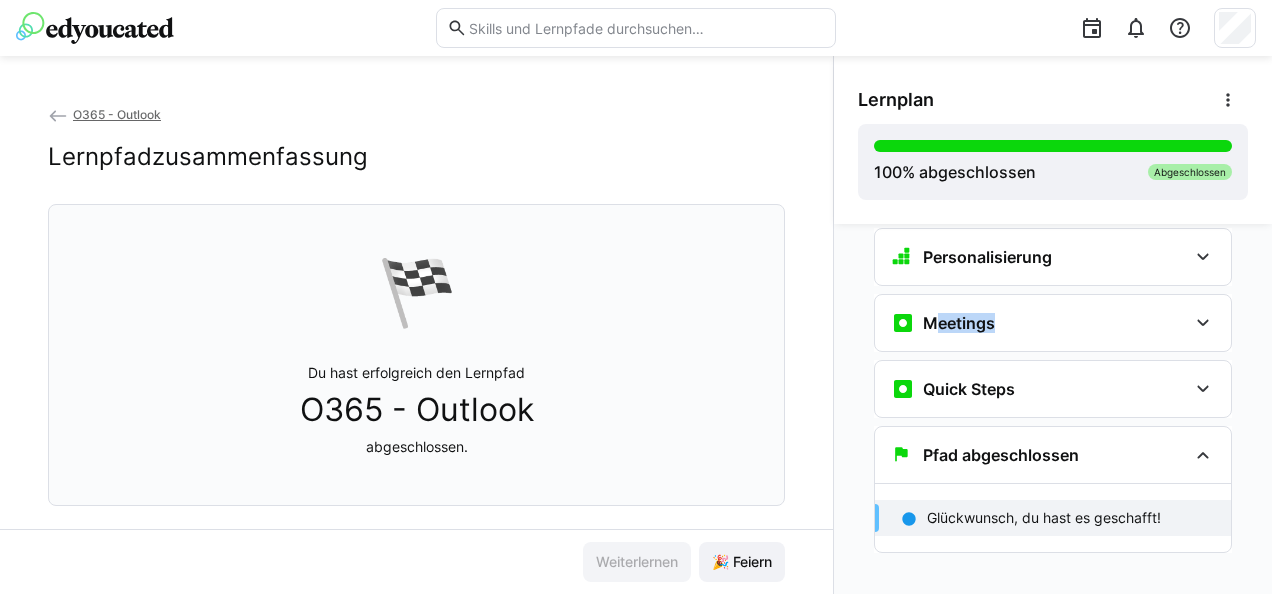 click on "O365 - Outlook" 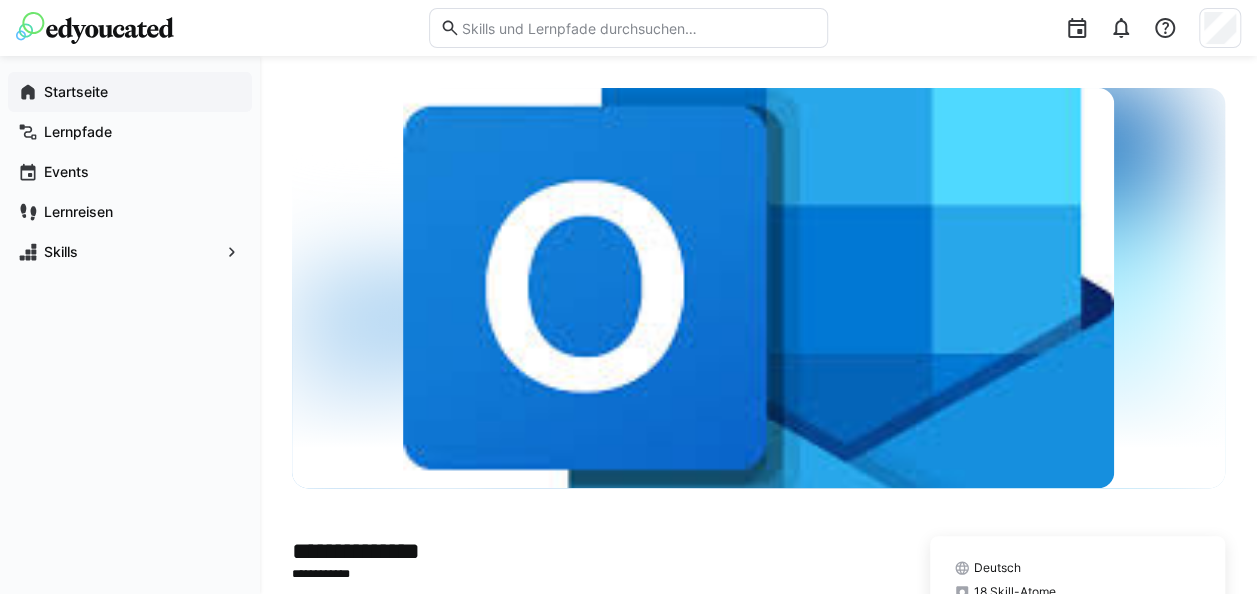 click on "Startseite" 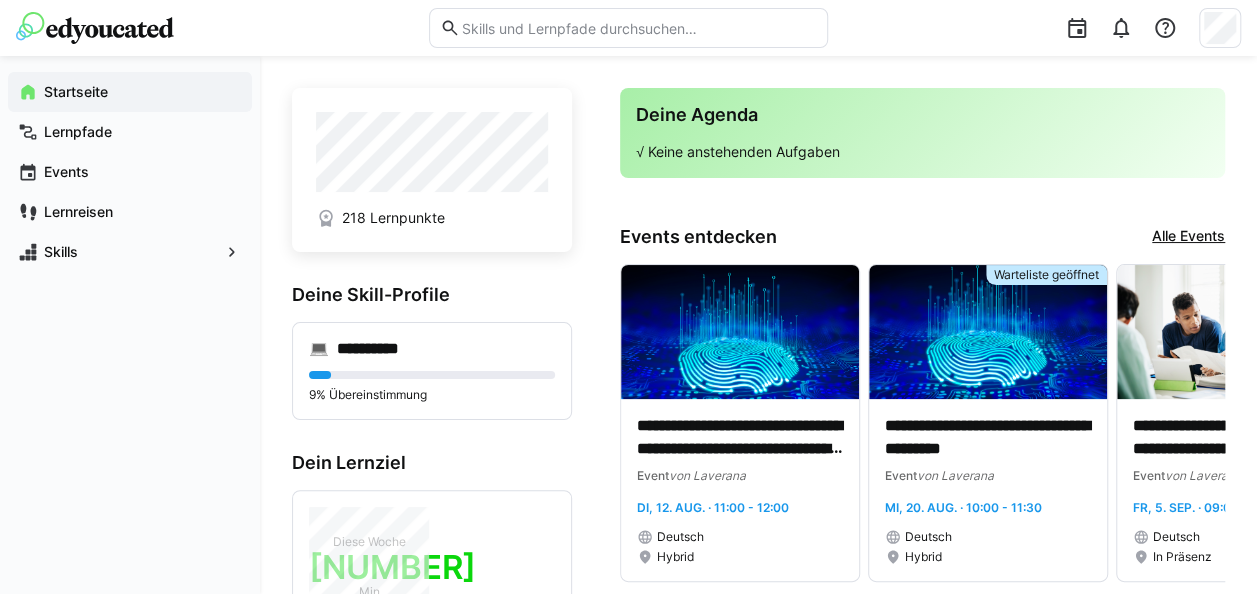 scroll, scrollTop: 0, scrollLeft: 0, axis: both 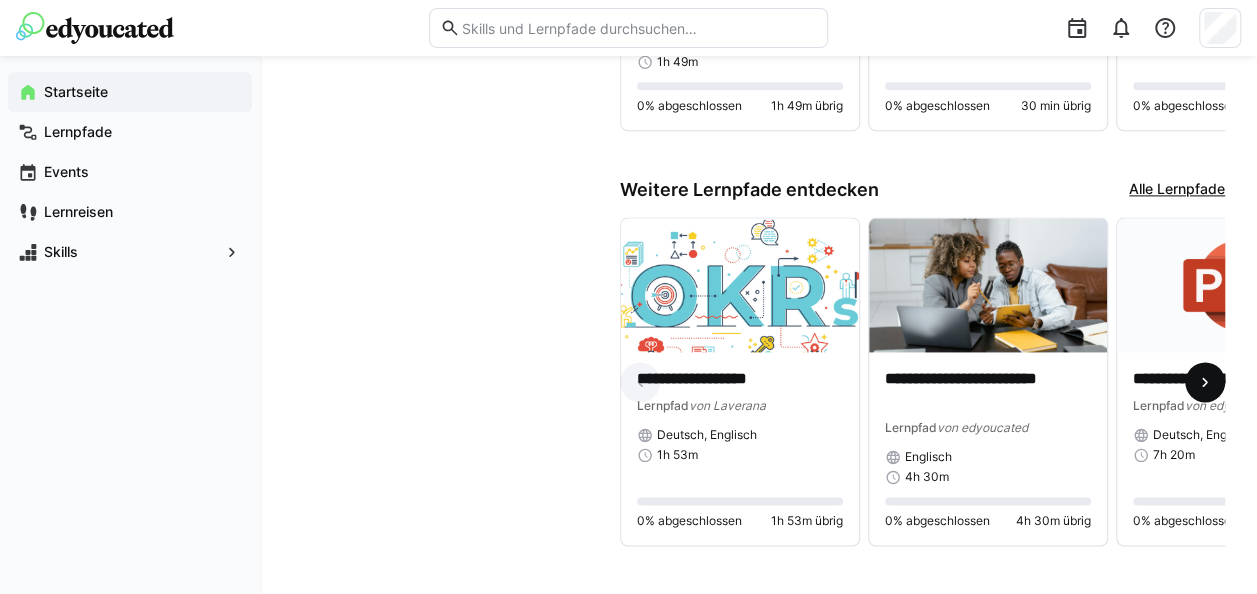 click 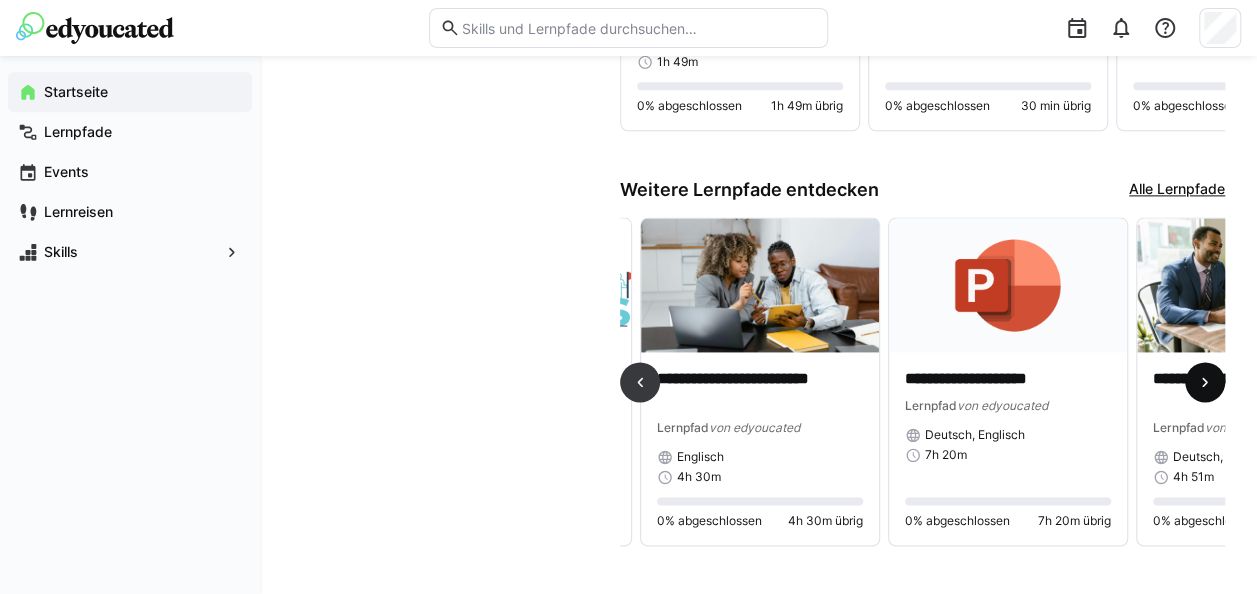 scroll, scrollTop: 0, scrollLeft: 496, axis: horizontal 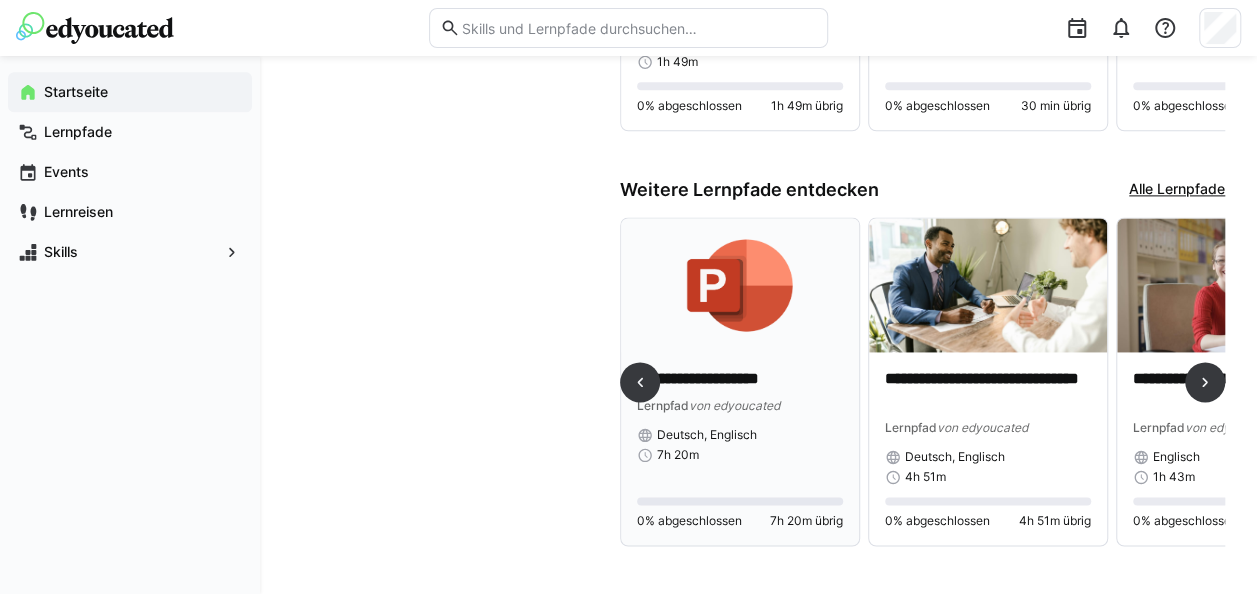 click 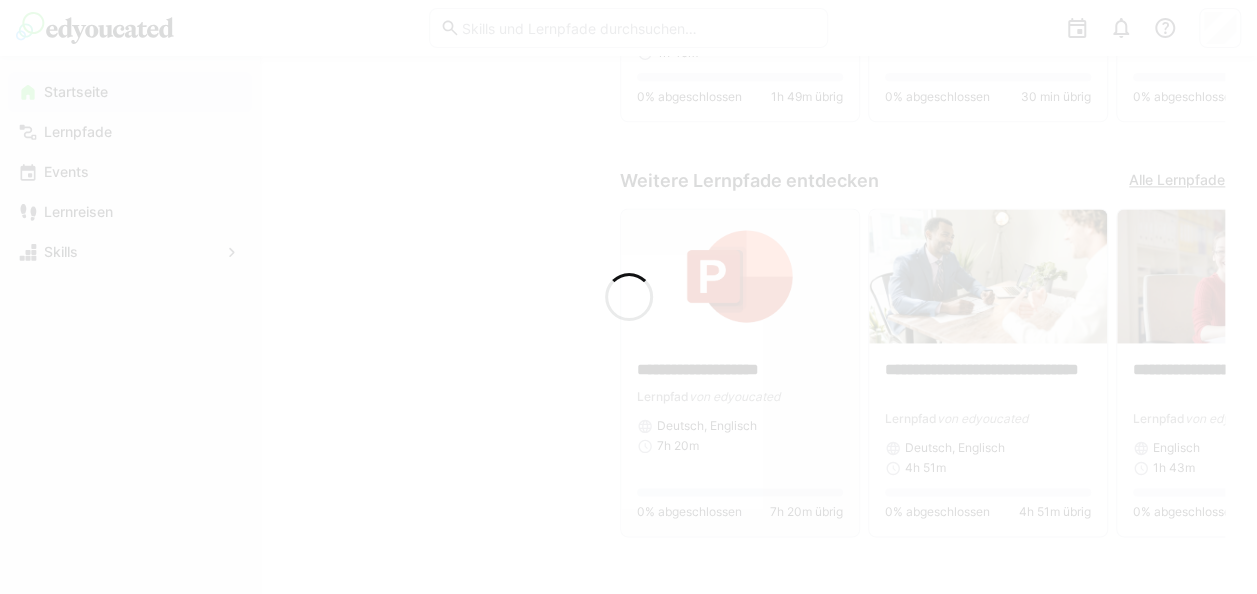 scroll, scrollTop: 0, scrollLeft: 0, axis: both 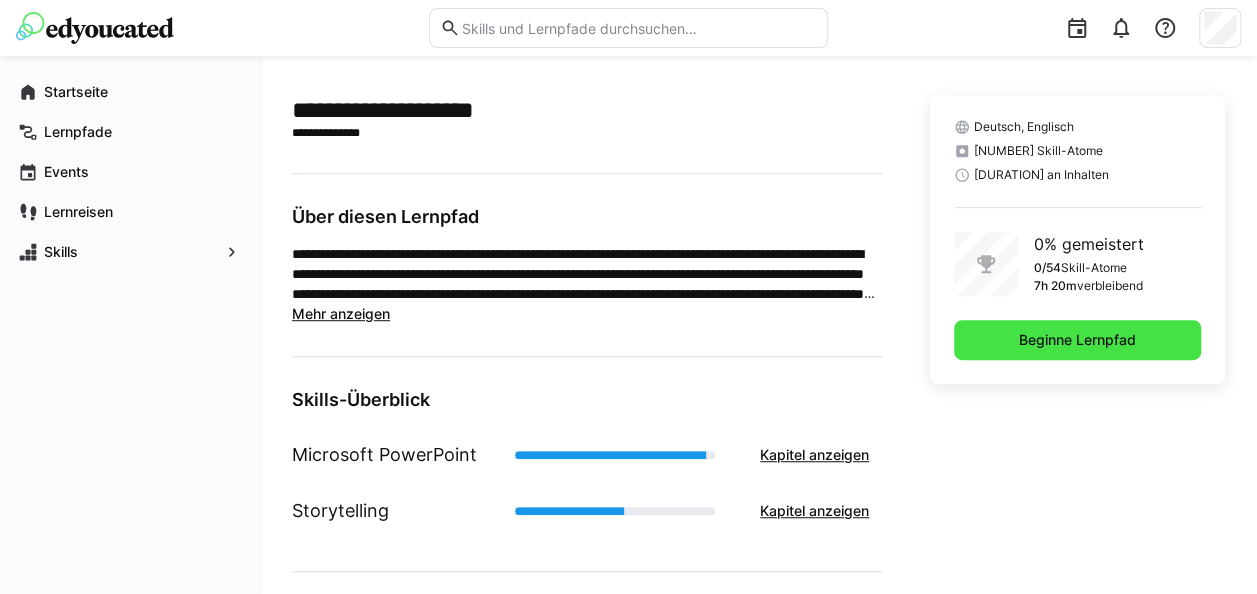 click on "Beginne Lernpfad" 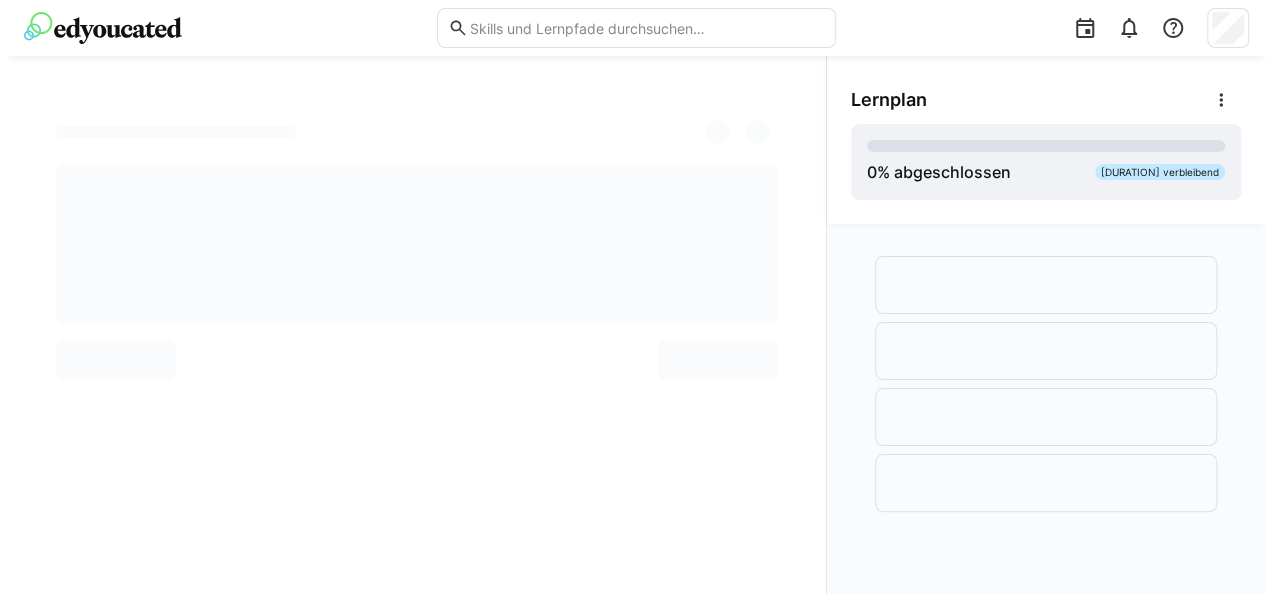 scroll, scrollTop: 0, scrollLeft: 0, axis: both 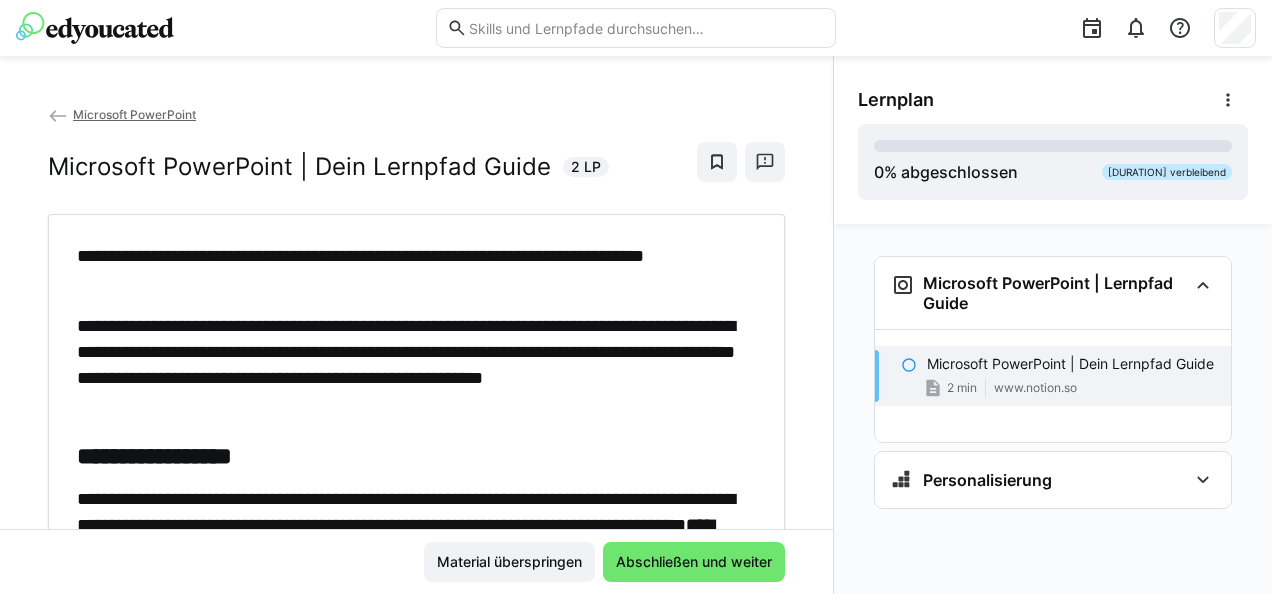 drag, startPoint x: 818, startPoint y: 158, endPoint x: 826, endPoint y: 188, distance: 31.04835 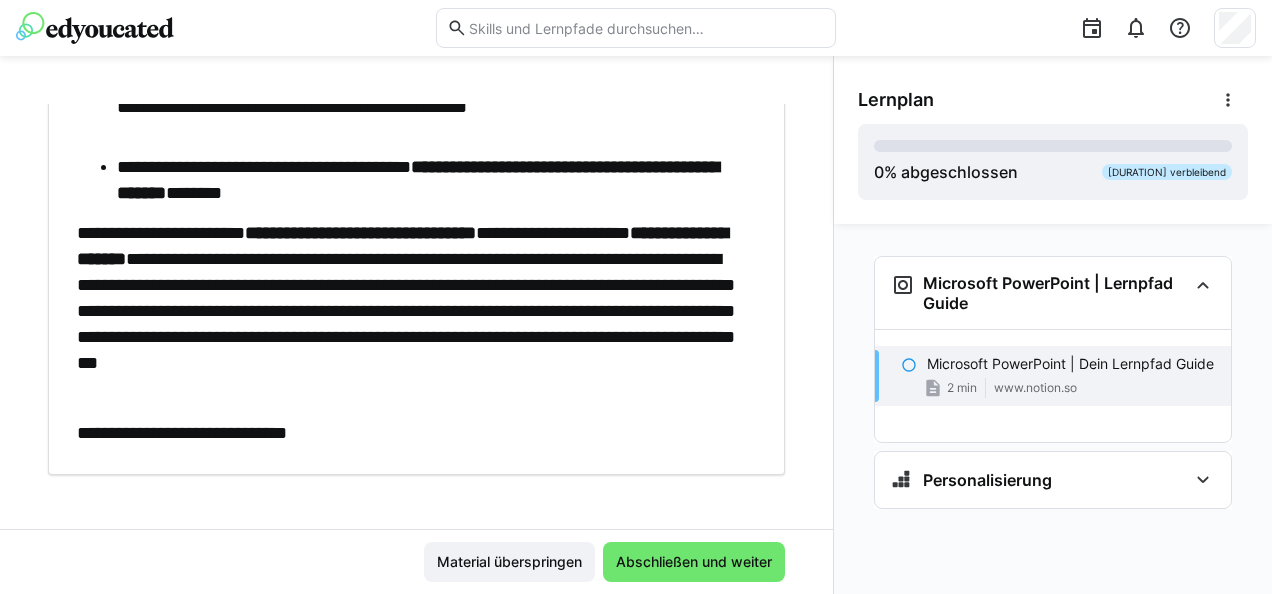scroll, scrollTop: 1524, scrollLeft: 0, axis: vertical 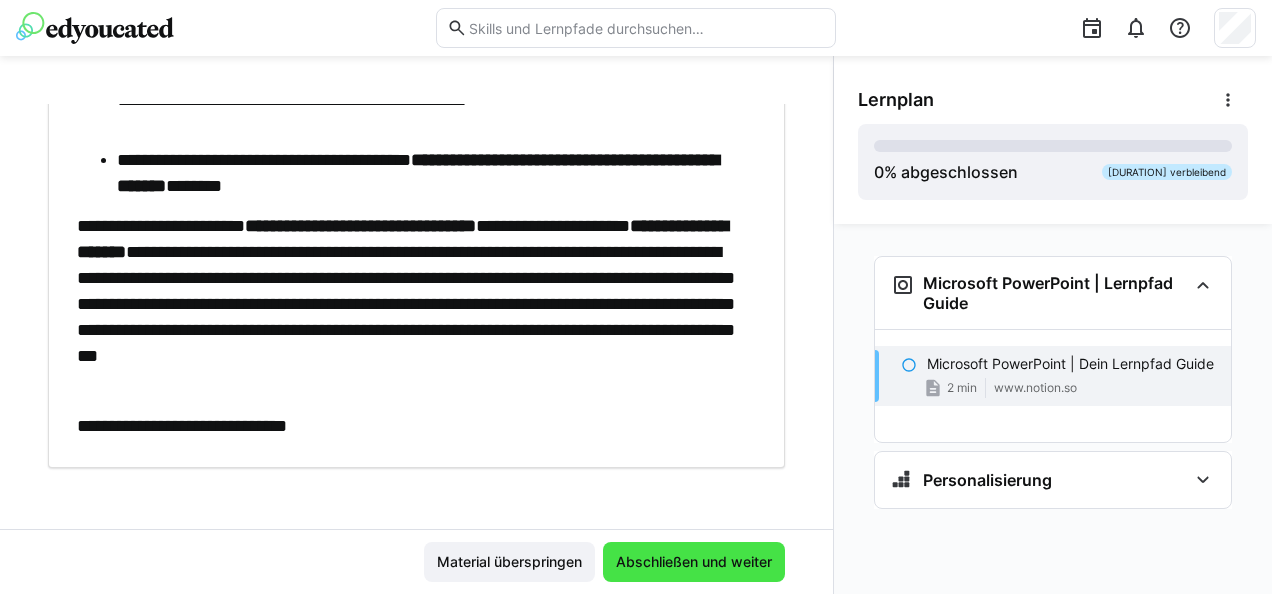 click on "Abschließen und weiter" 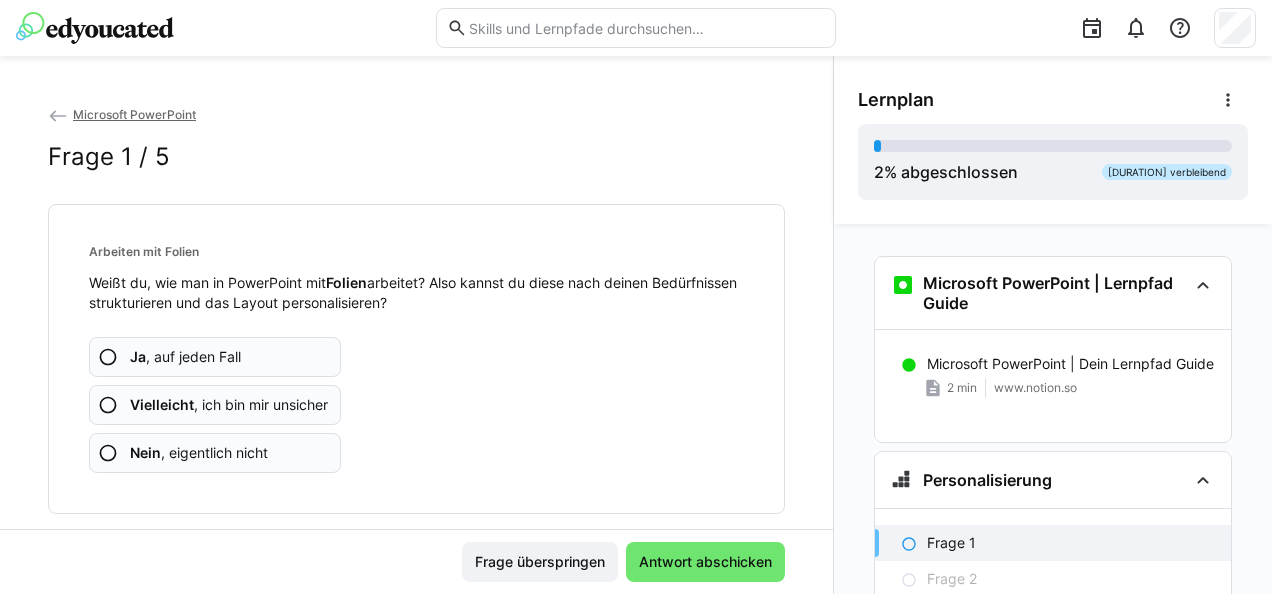 click on "Ja , auf jeden Fall" 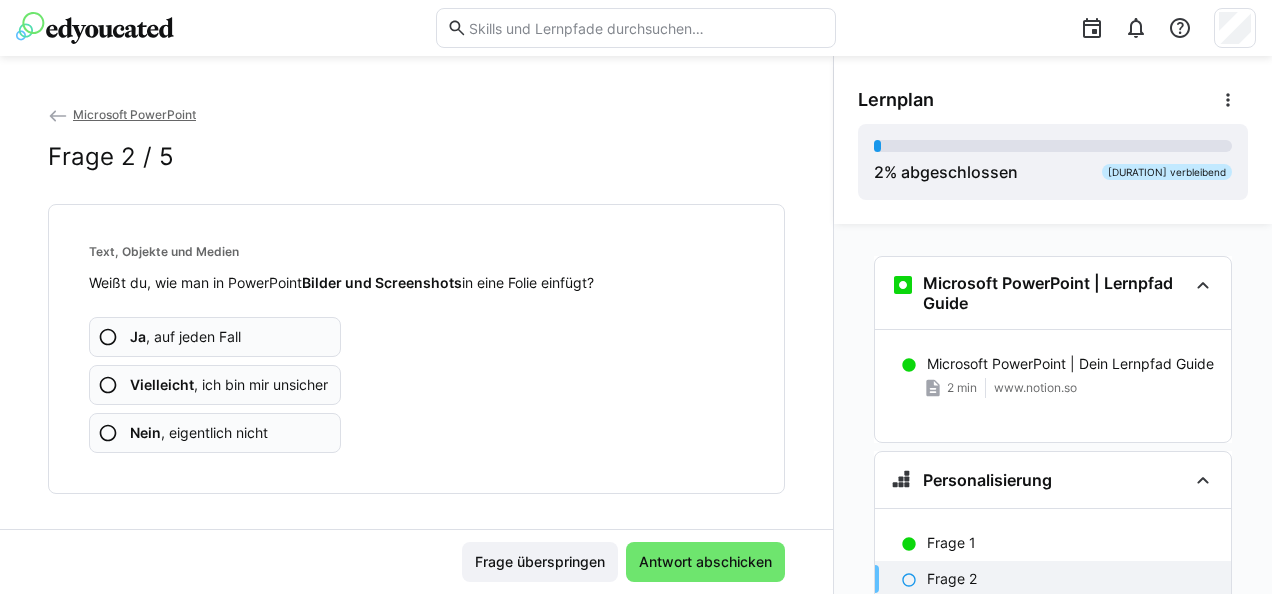 click on "Ja , auf jeden Fall" 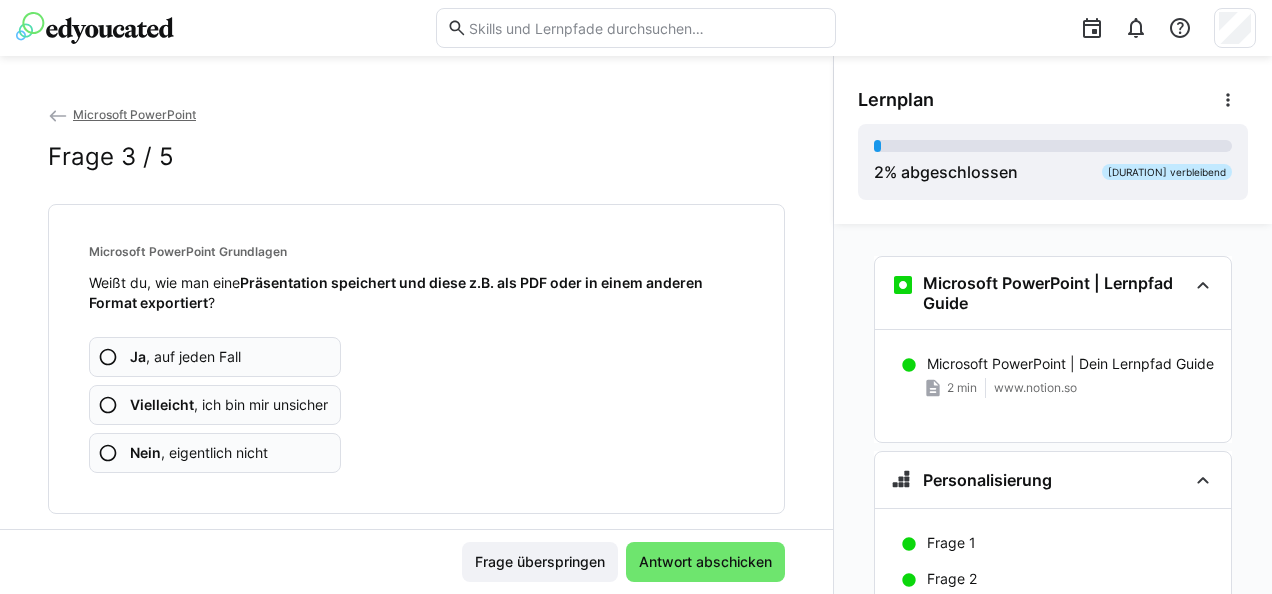 click on "Ja , auf jeden Fall" 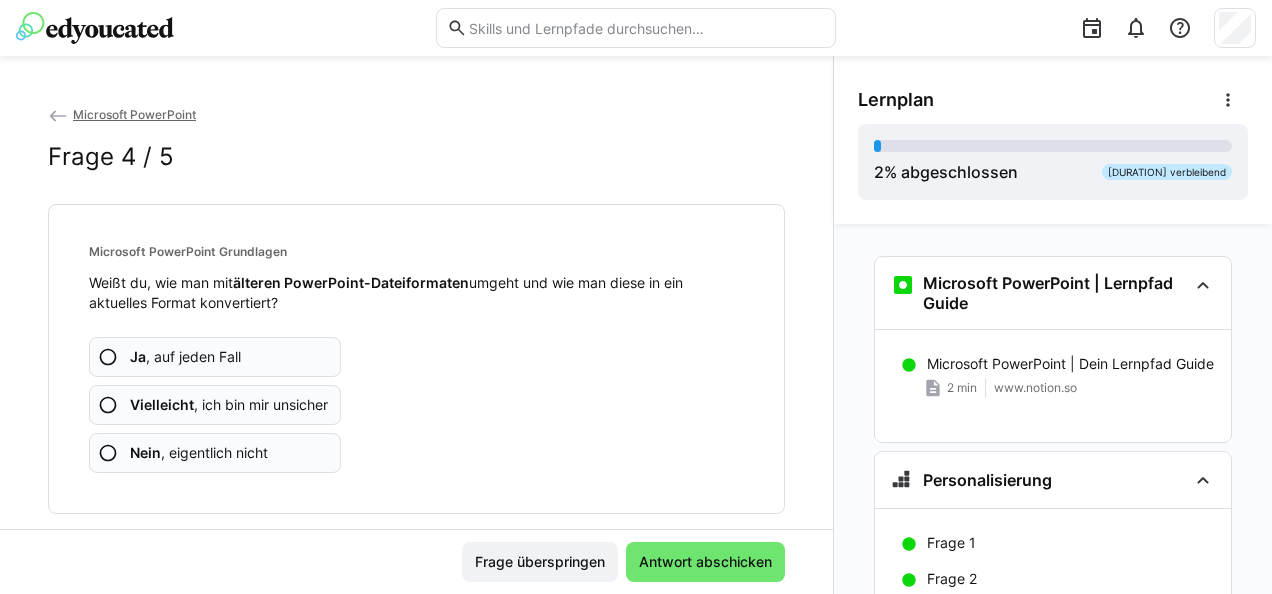 click on "Ja , auf jeden Fall" 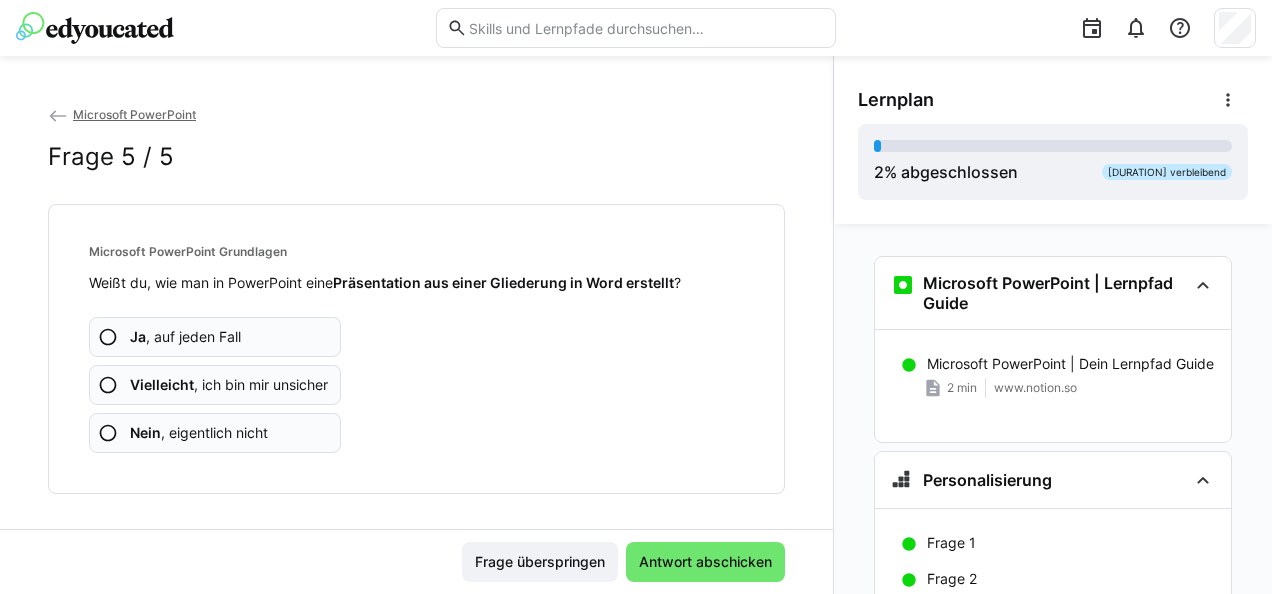click on "Nein , eigentlich nicht" 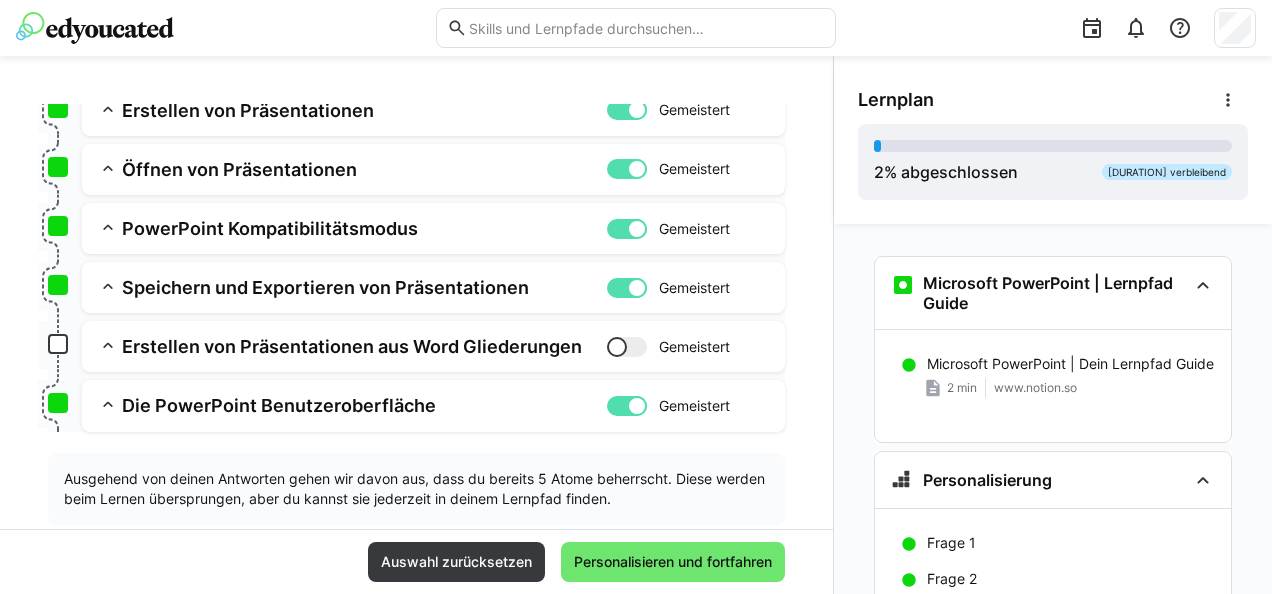 scroll, scrollTop: 338, scrollLeft: 0, axis: vertical 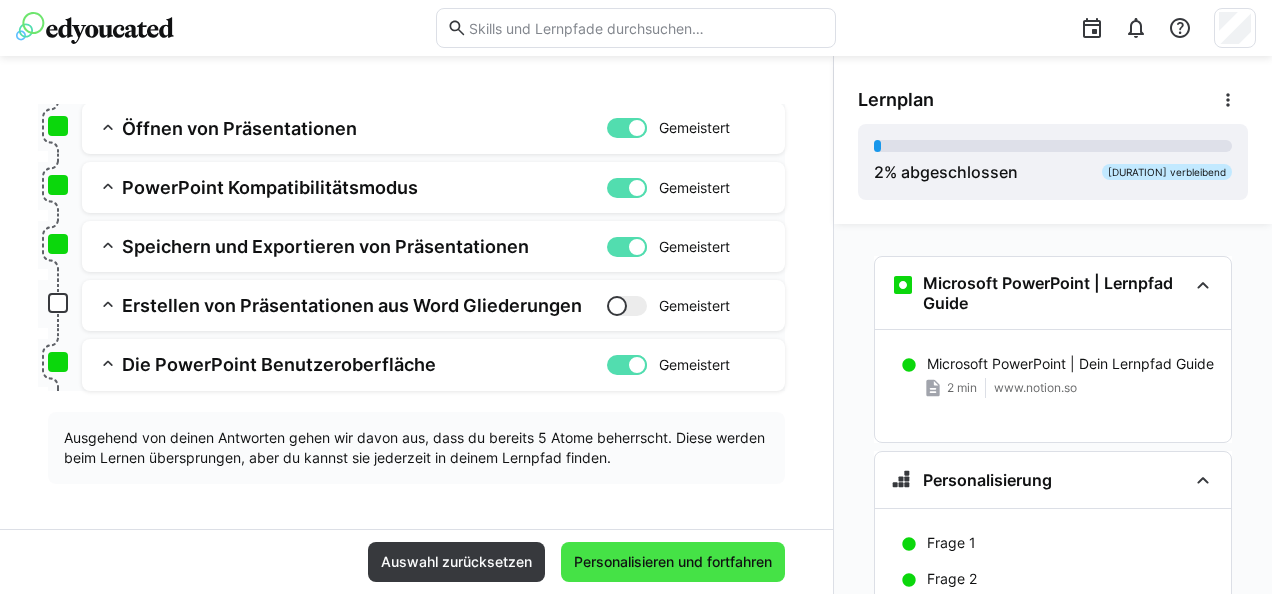 click on "Personalisieren und fortfahren" 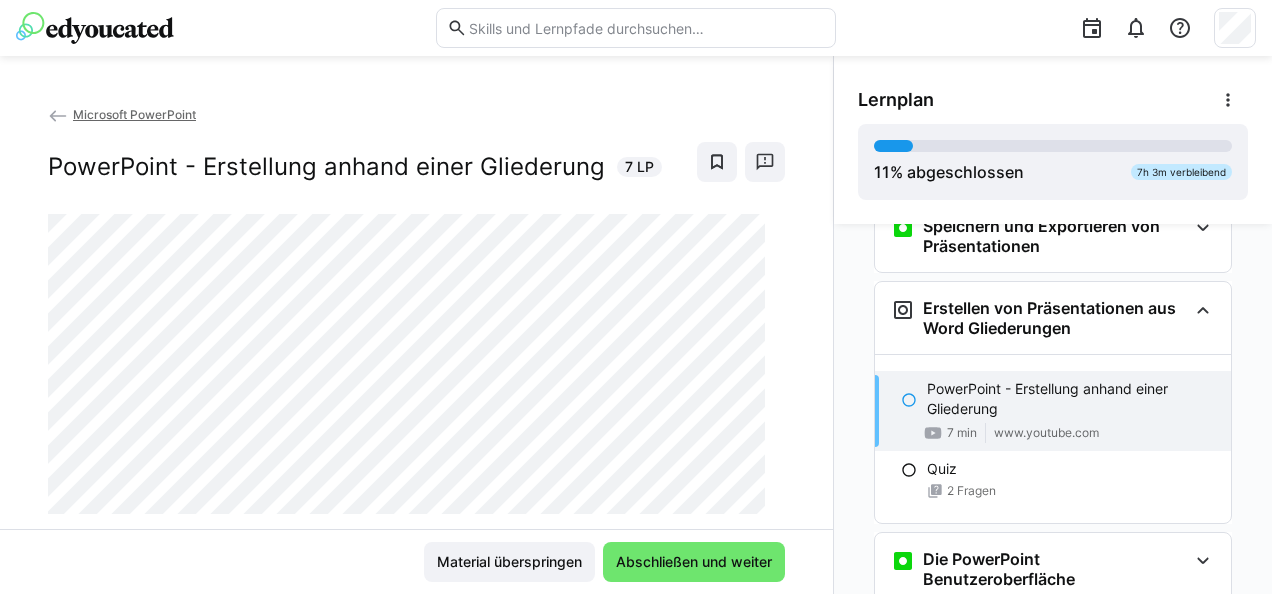 scroll, scrollTop: 569, scrollLeft: 0, axis: vertical 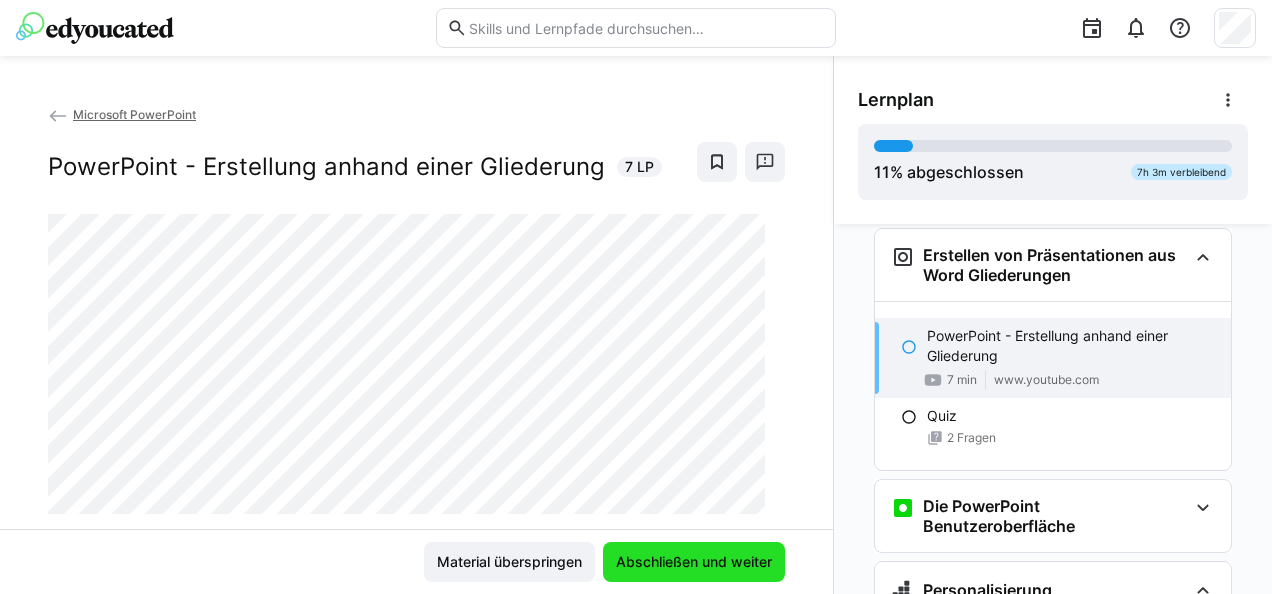 click on "Abschließen und weiter" 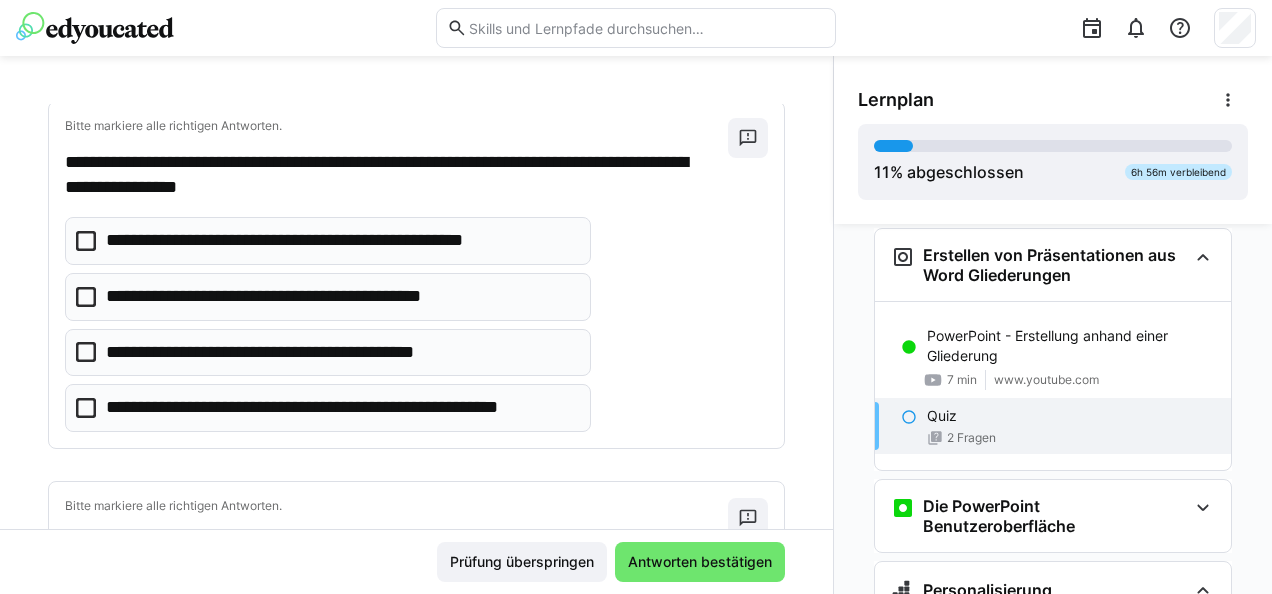 scroll, scrollTop: 105, scrollLeft: 0, axis: vertical 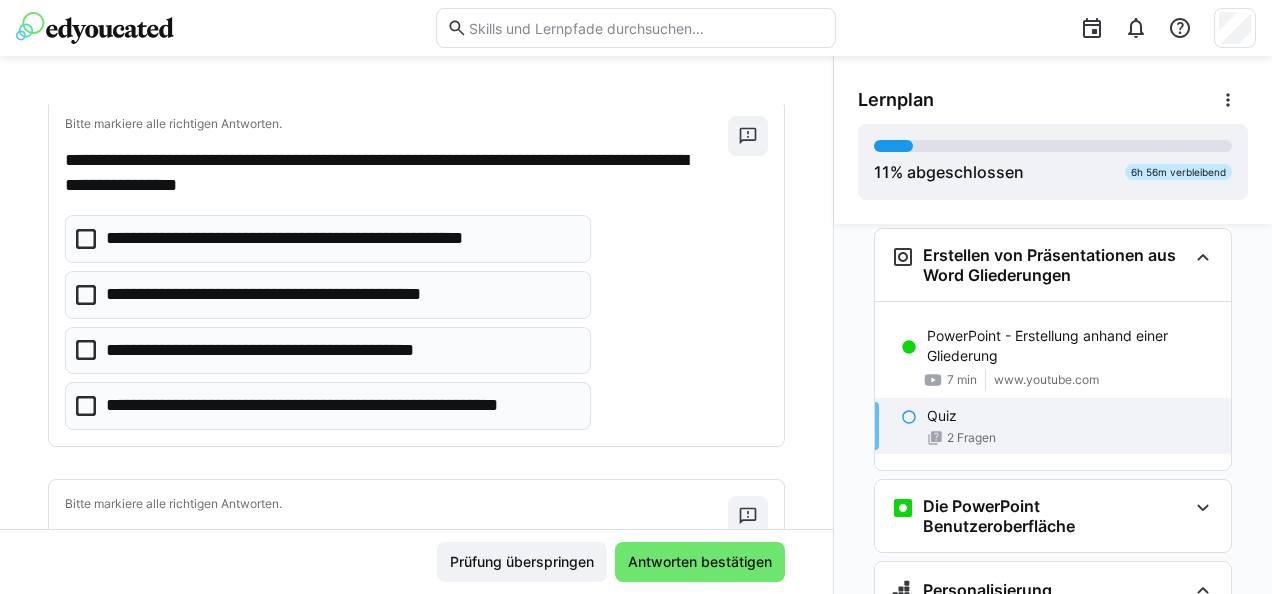 click on "**********" 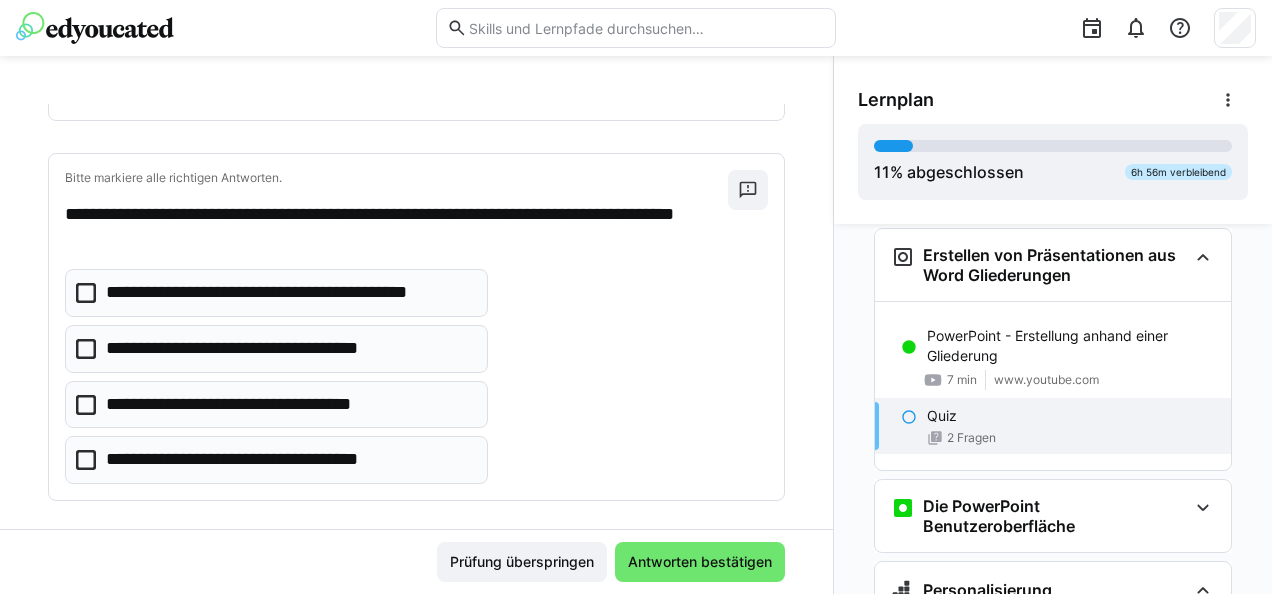 scroll, scrollTop: 443, scrollLeft: 0, axis: vertical 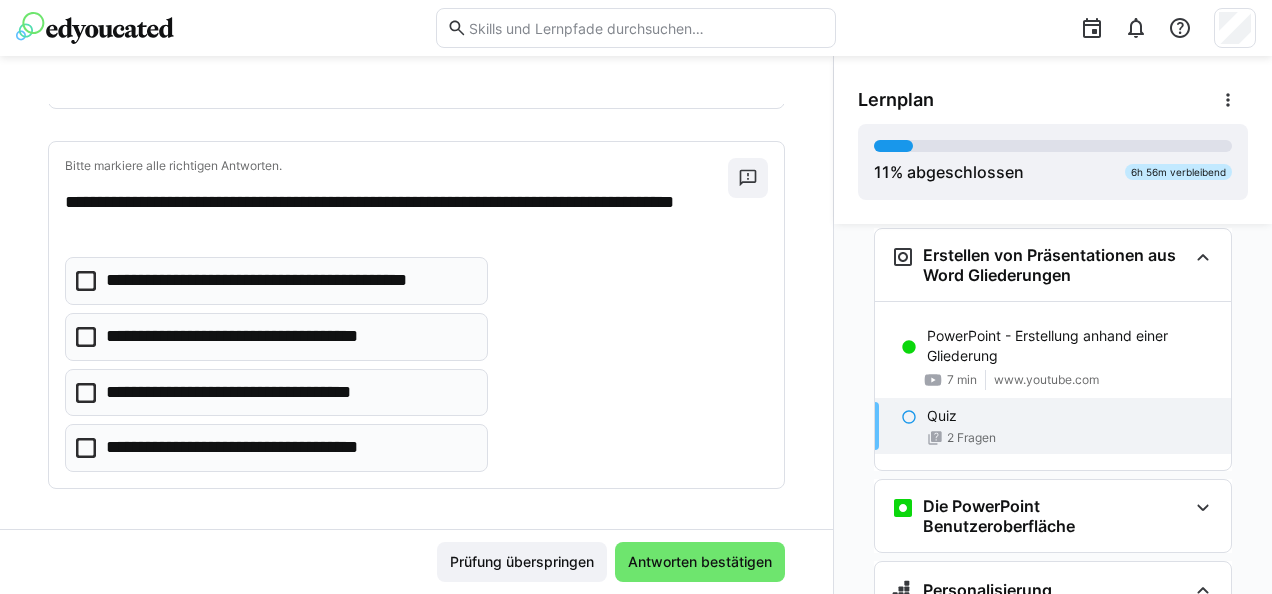 click 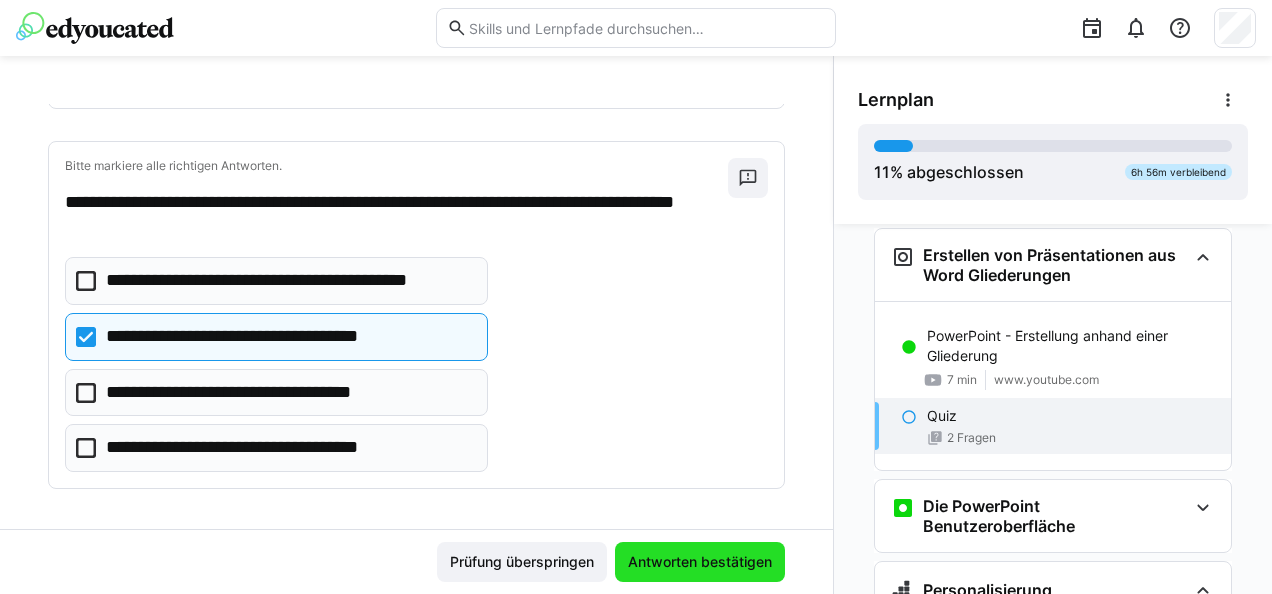 click on "Antworten bestätigen" 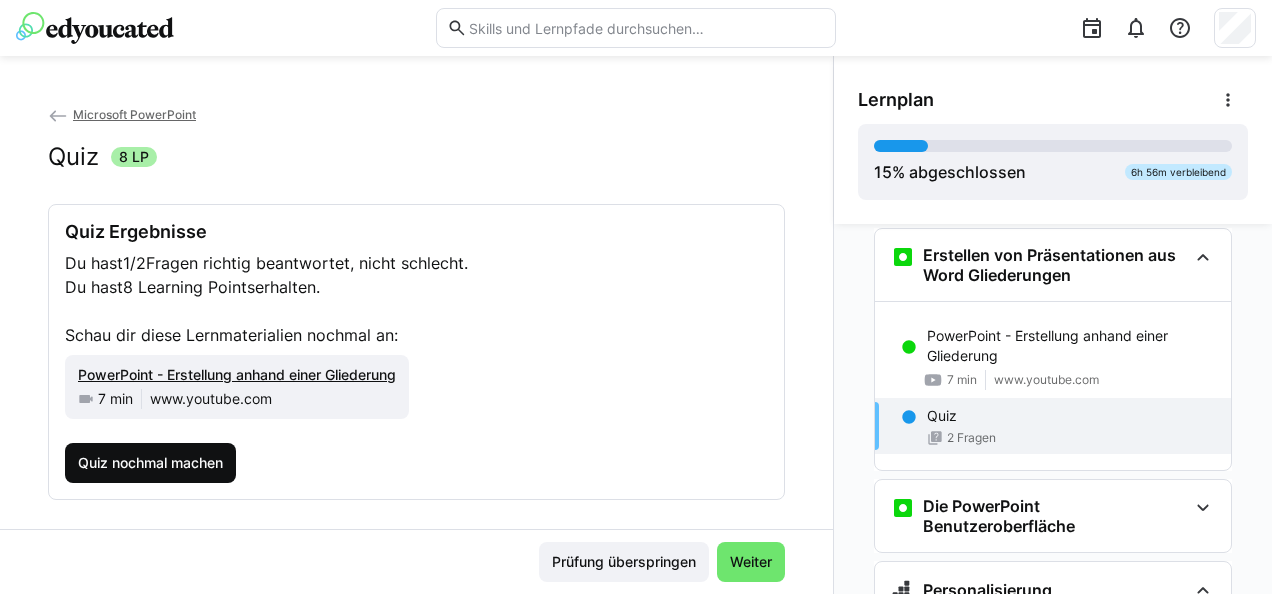 click on "Quiz nochmal machen" 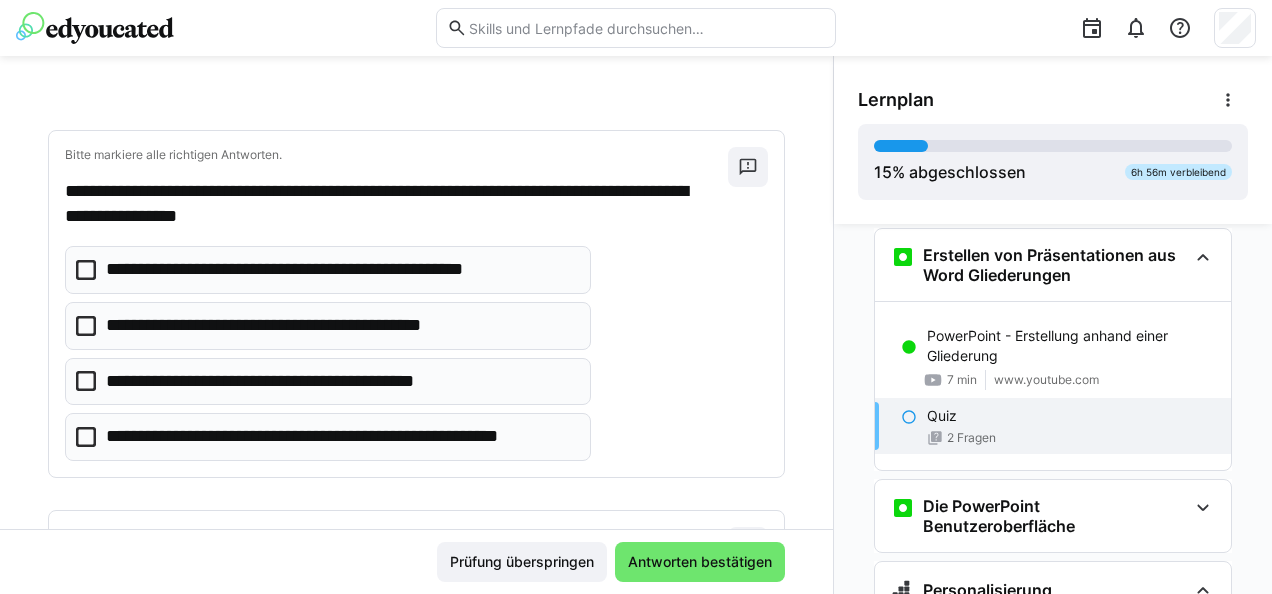 scroll, scrollTop: 76, scrollLeft: 0, axis: vertical 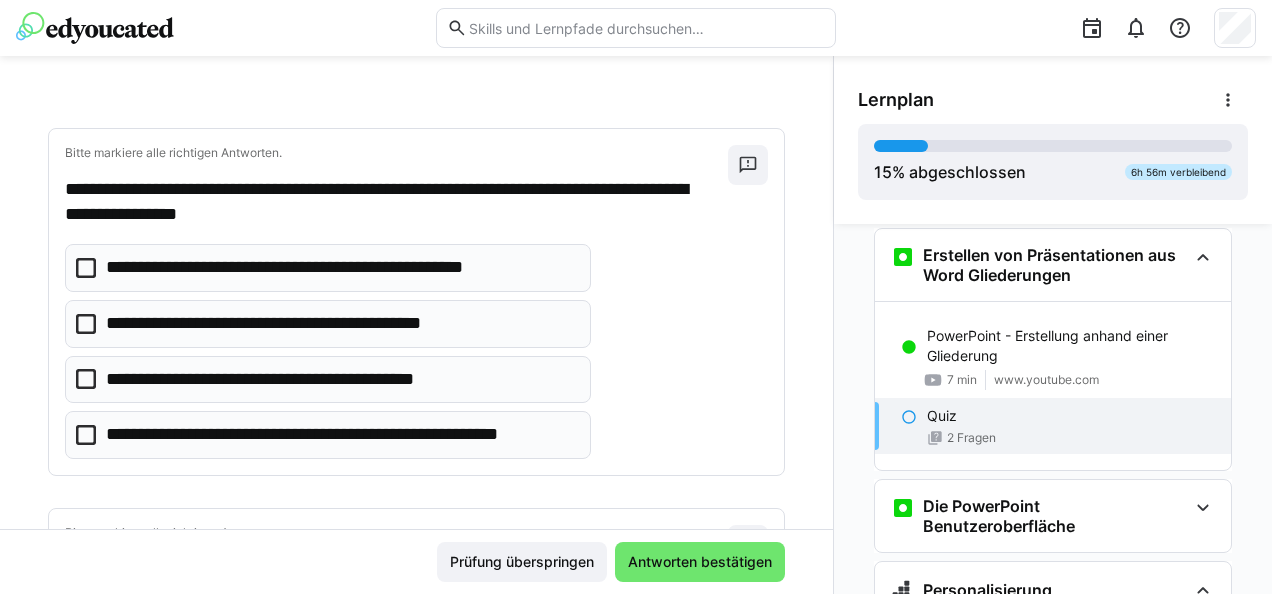 click on "**********" 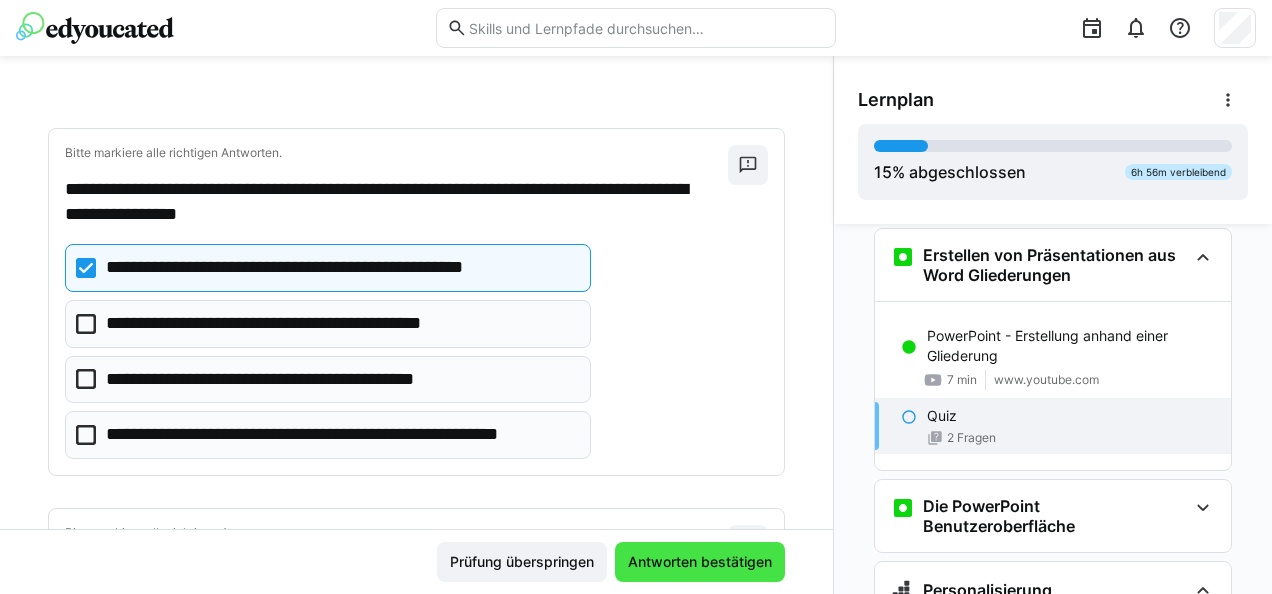click on "Antworten bestätigen" 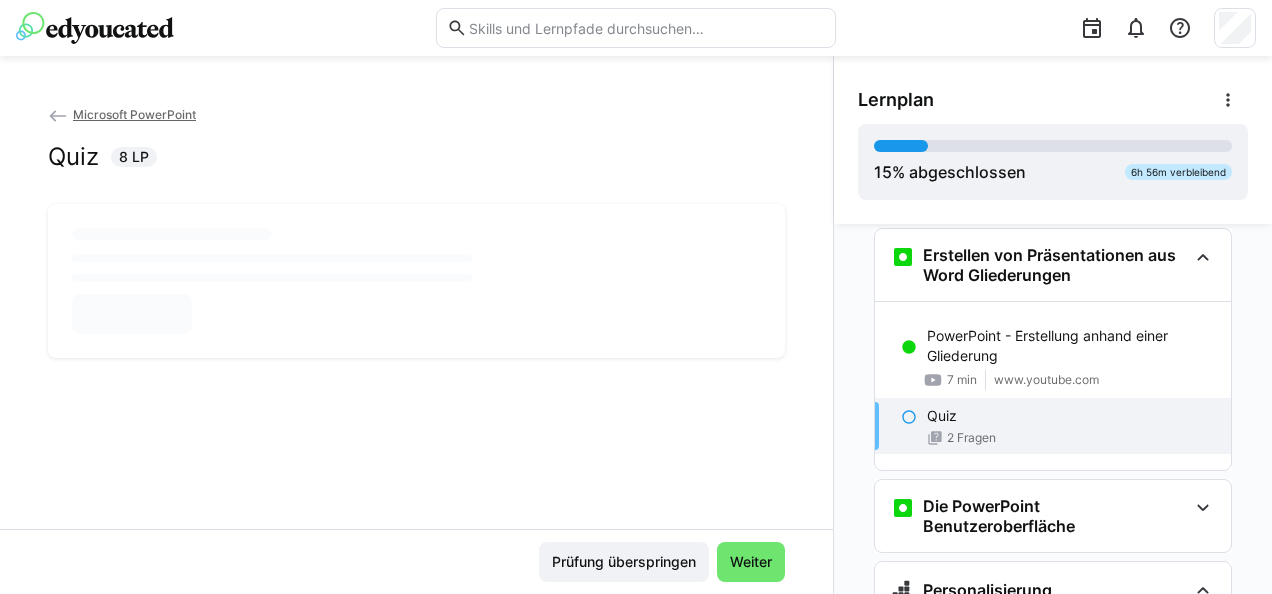 scroll, scrollTop: 0, scrollLeft: 0, axis: both 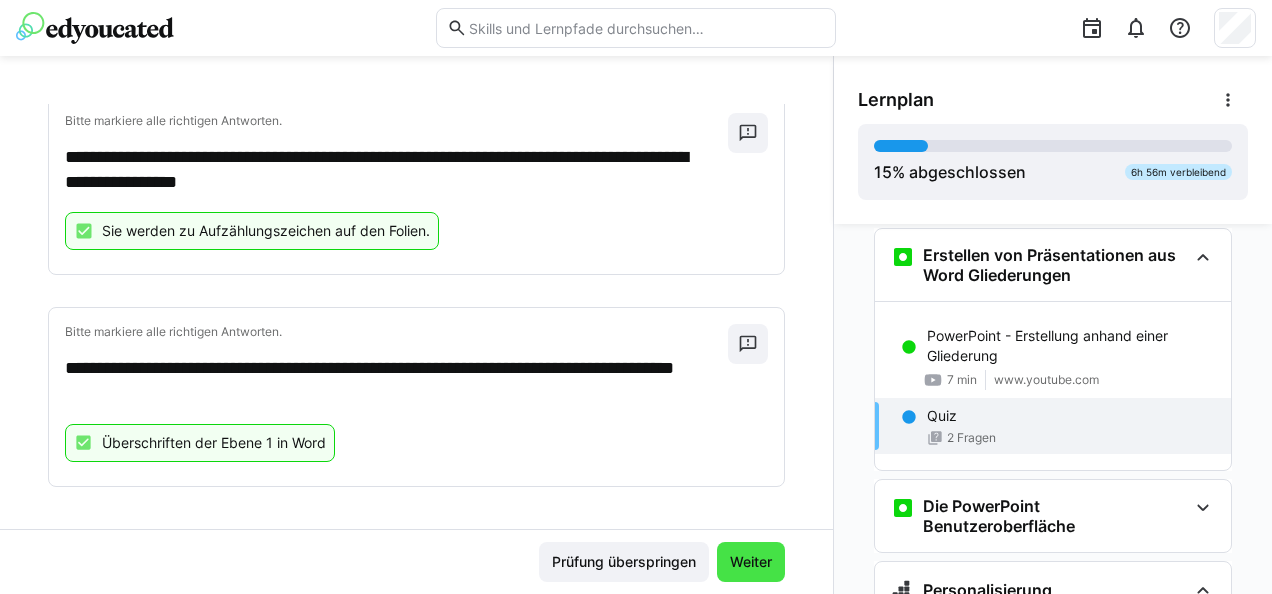 click on "Weiter" 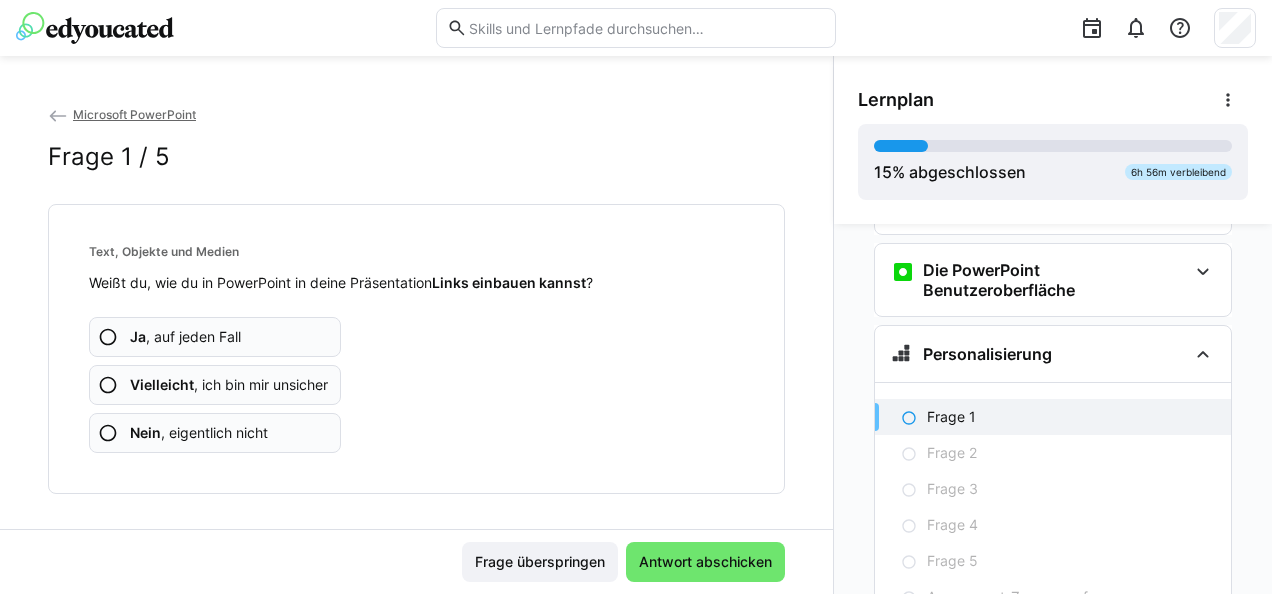 scroll, scrollTop: 899, scrollLeft: 0, axis: vertical 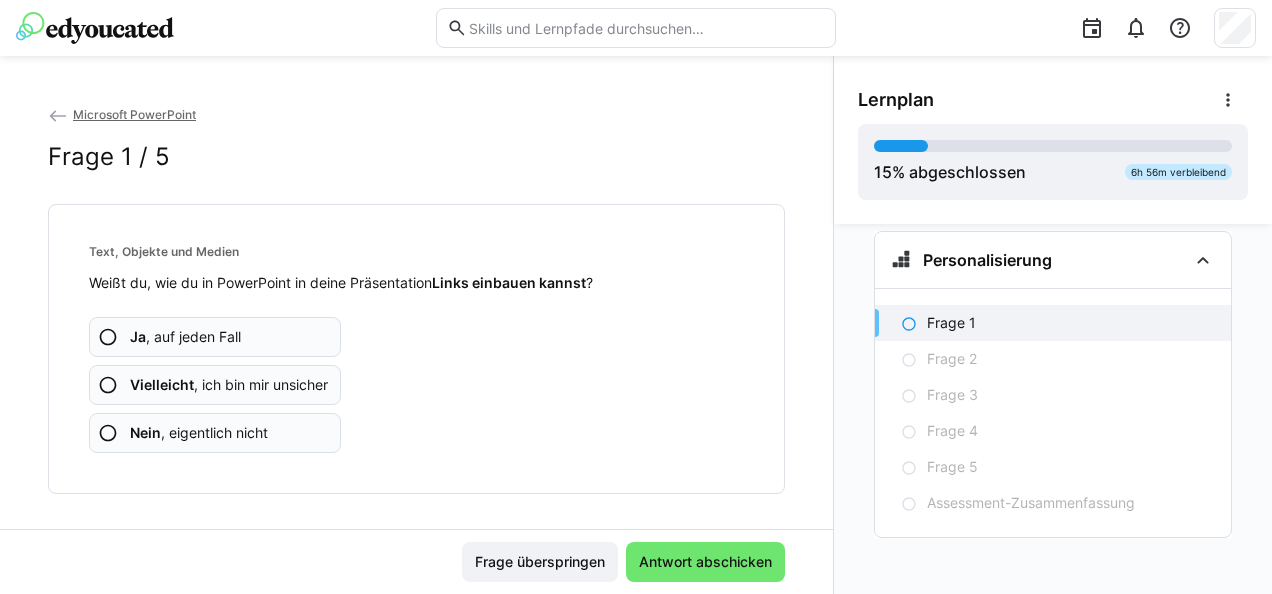 click on "Ja , auf jeden Fall" 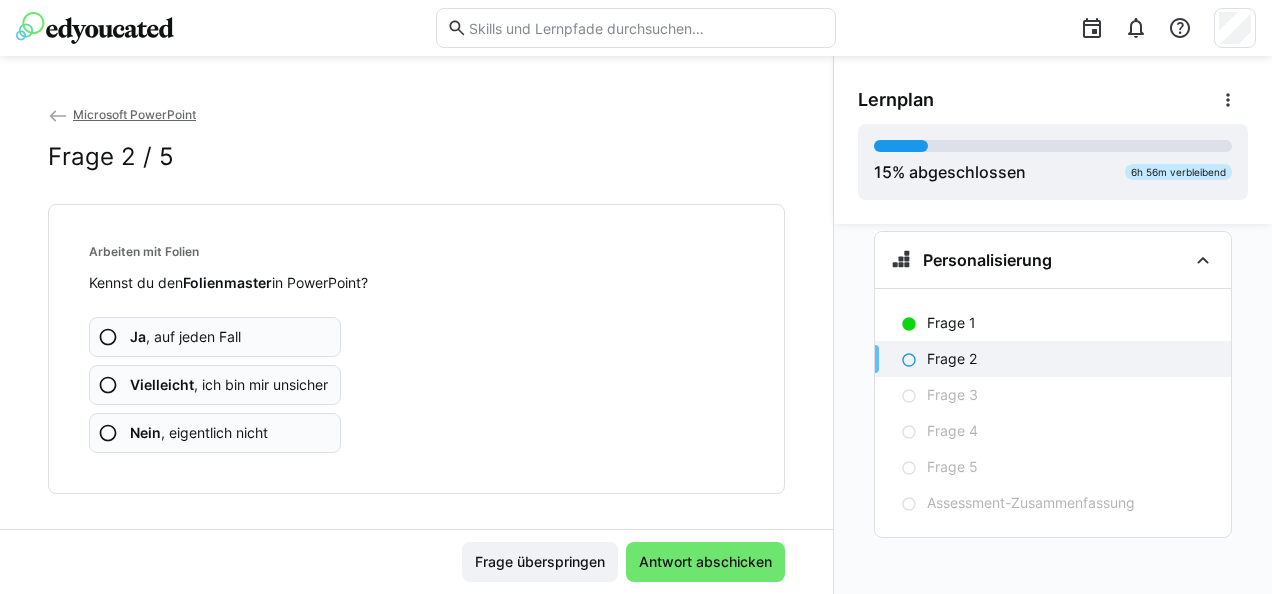 click on "Ja , auf jeden Fall" 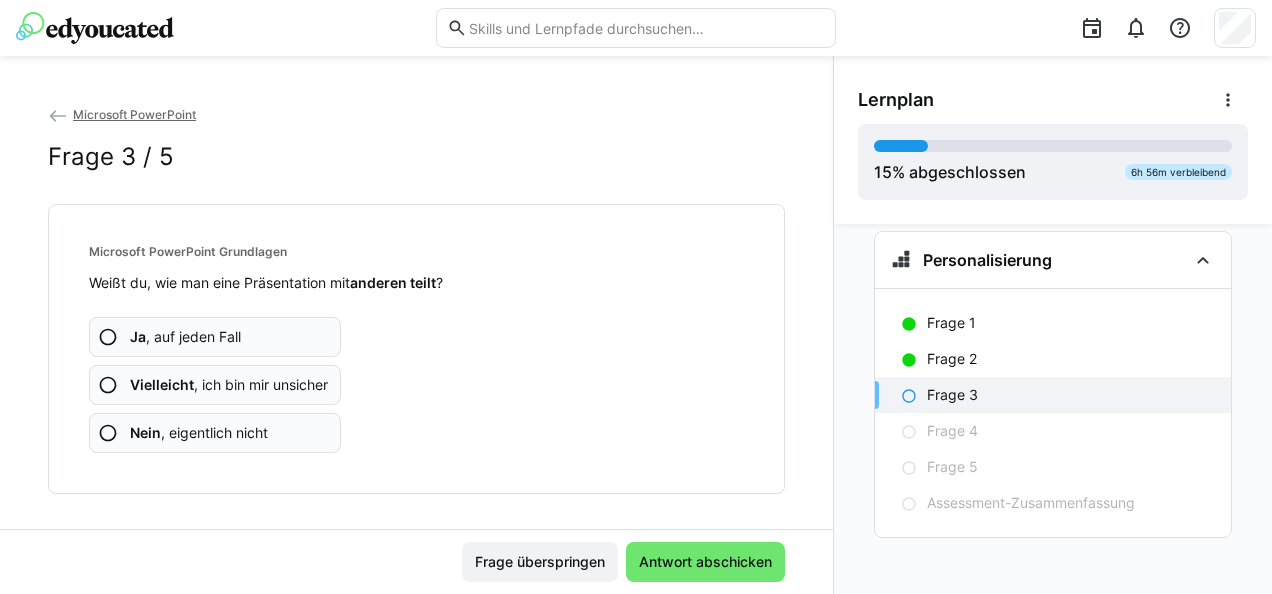 click on "Ja , auf jeden Fall" 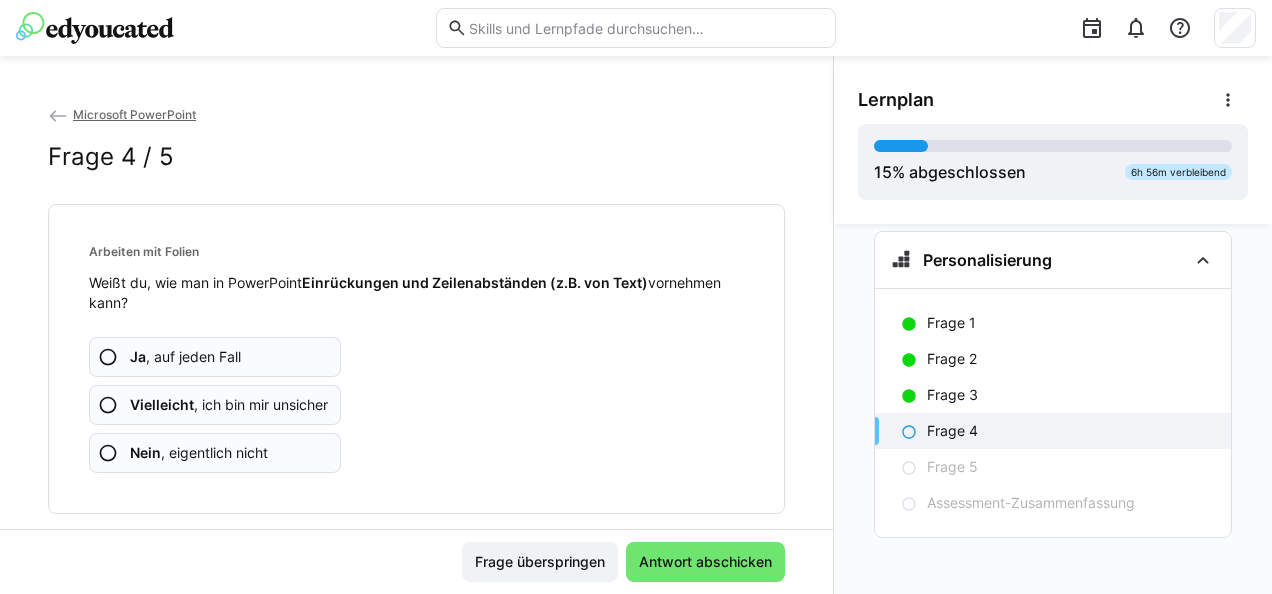 click on "Ja , auf jeden Fall" 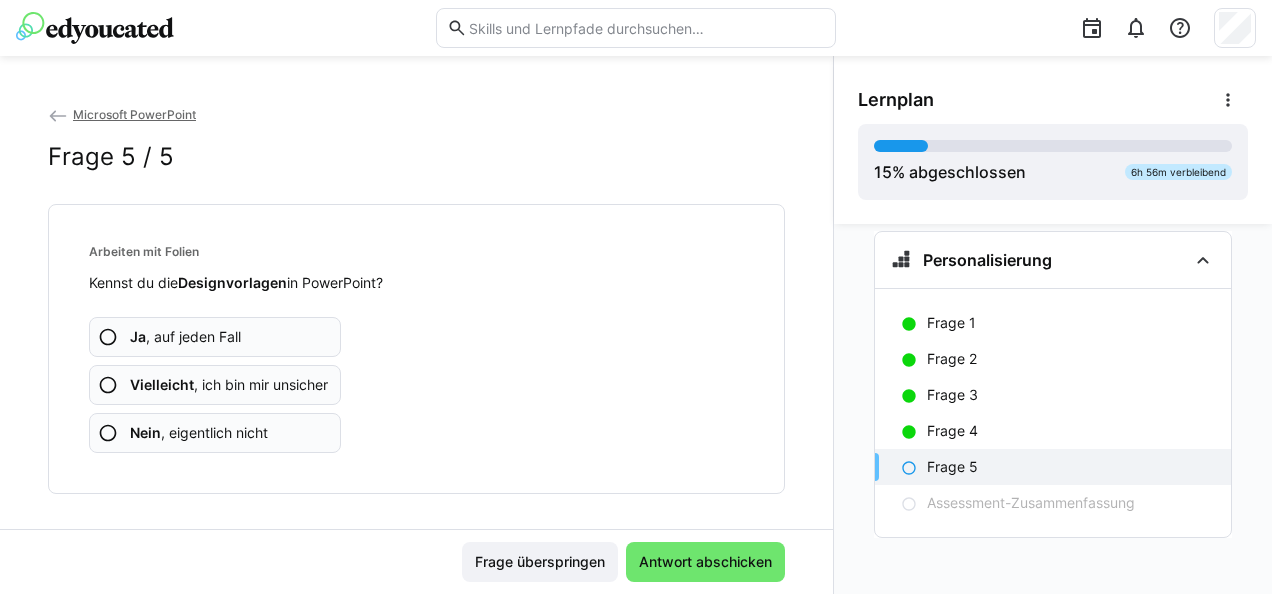 click on "Ja , auf jeden Fall" 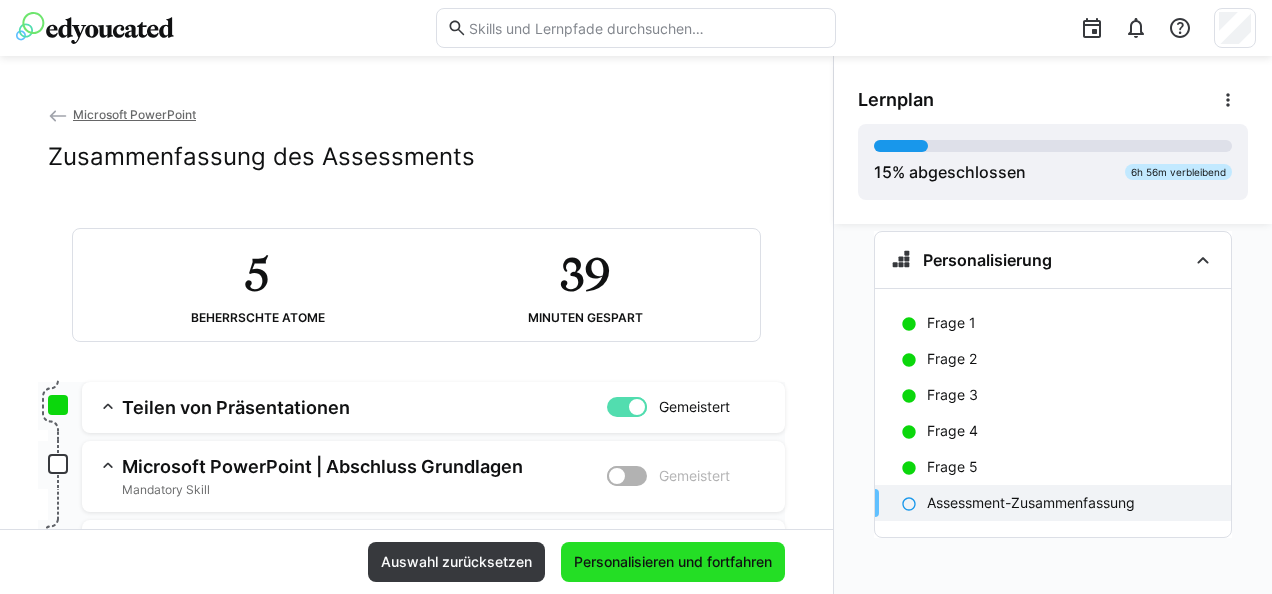 click on "Personalisieren und fortfahren" 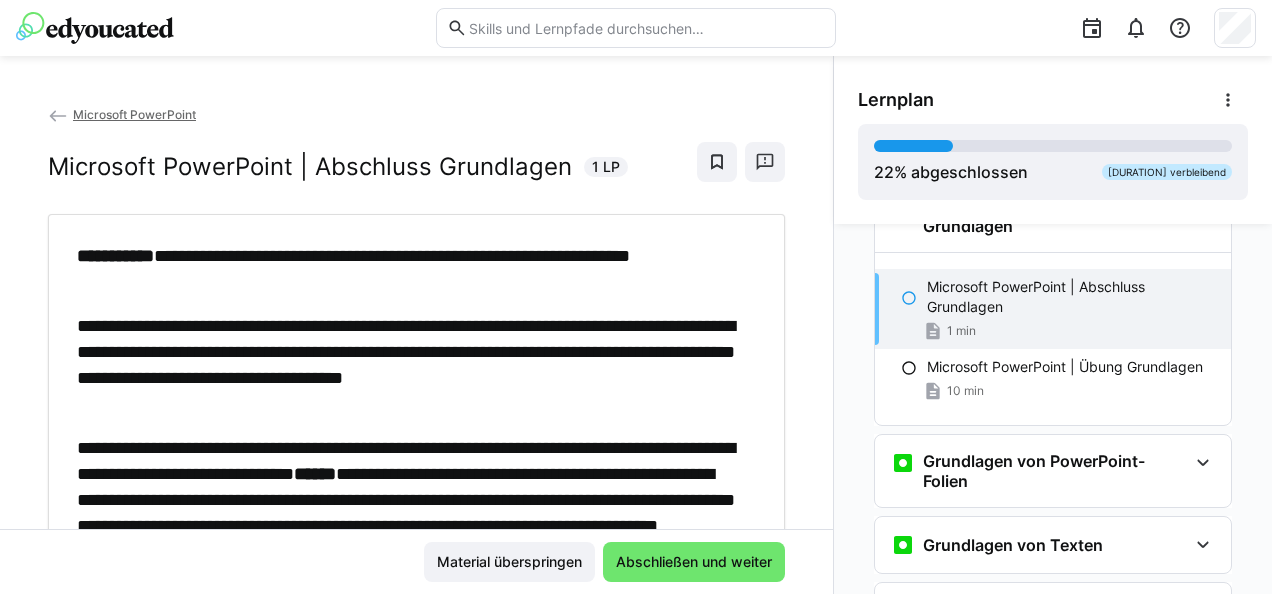 scroll, scrollTop: 1031, scrollLeft: 0, axis: vertical 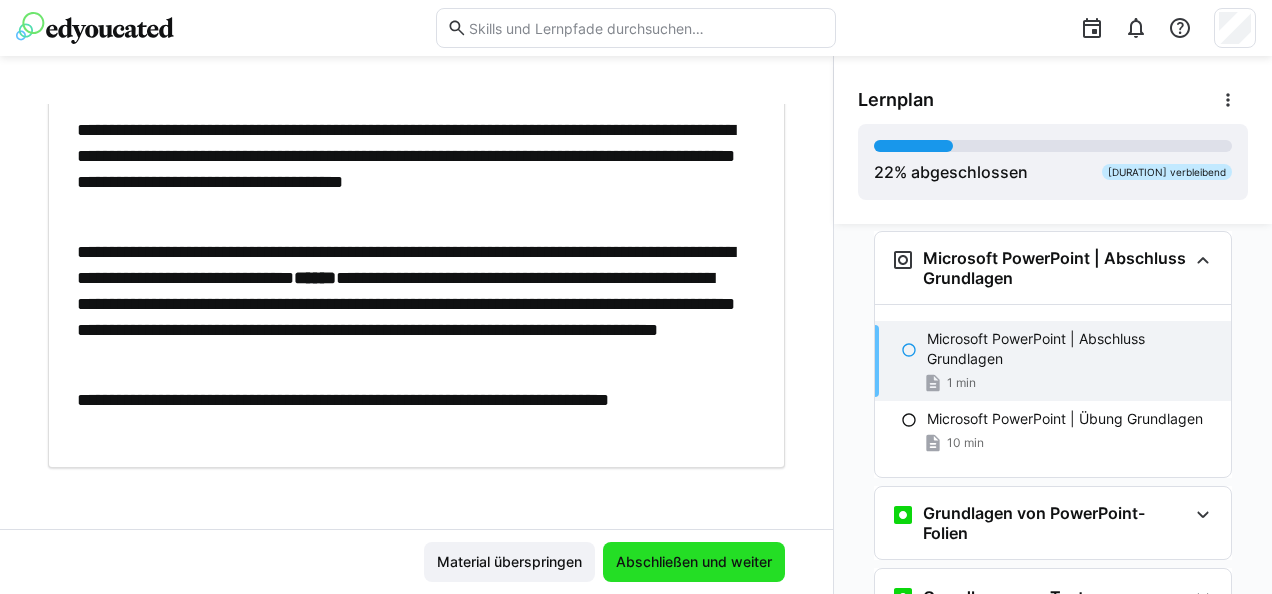 click on "Abschließen und weiter" 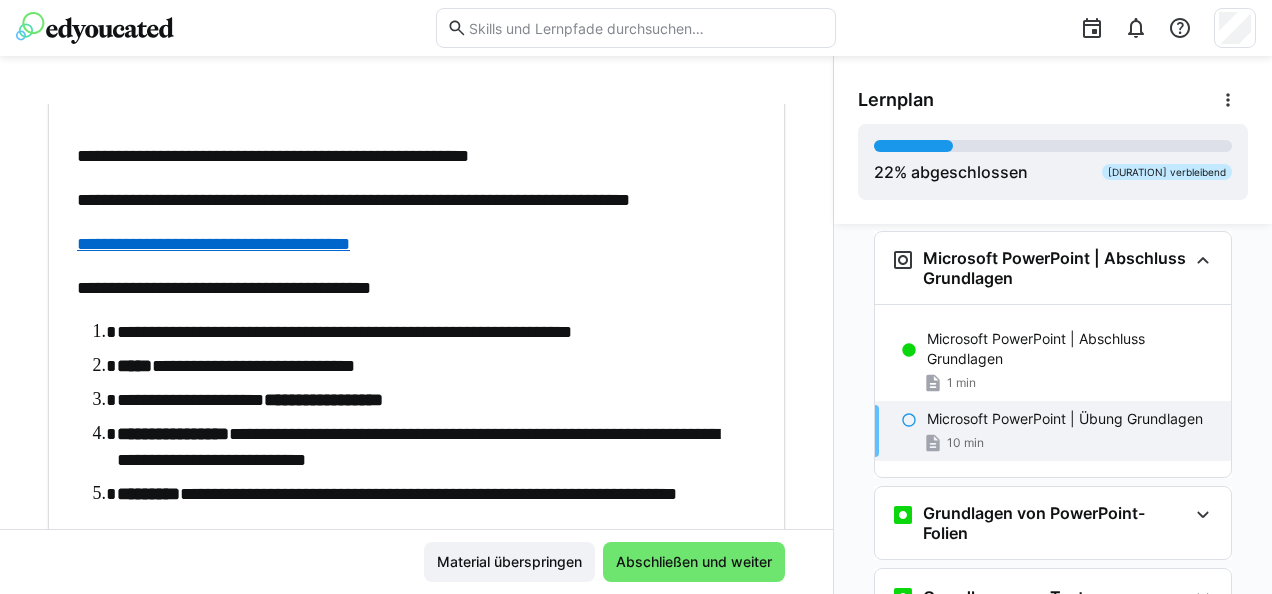 click on "**********" 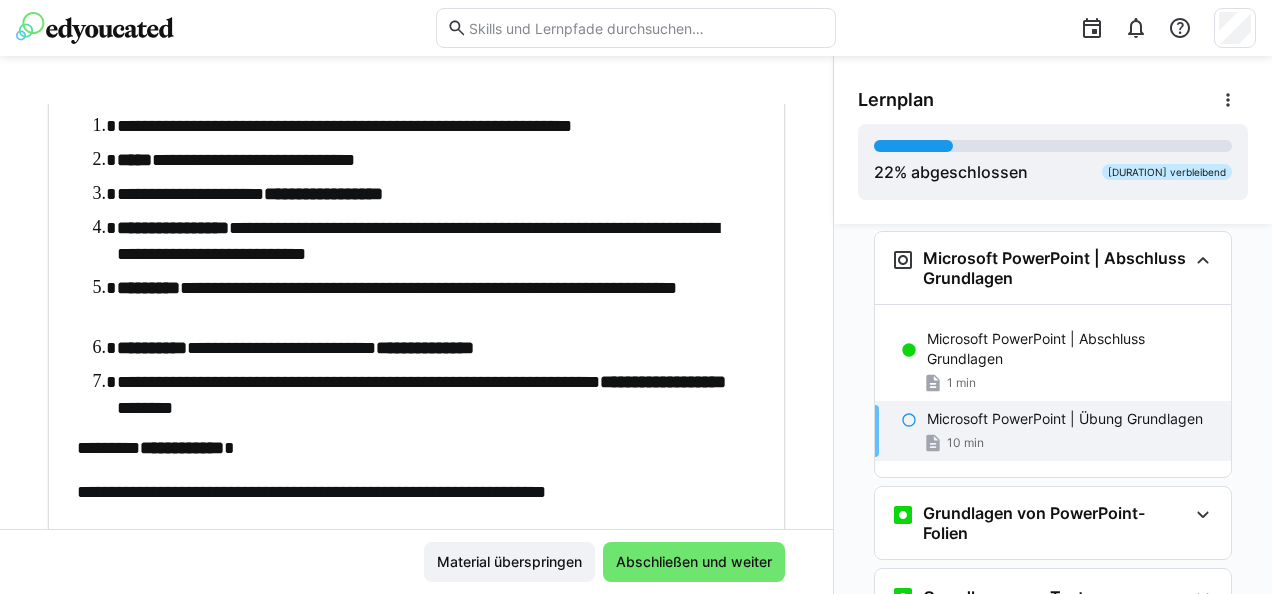 scroll, scrollTop: 411, scrollLeft: 0, axis: vertical 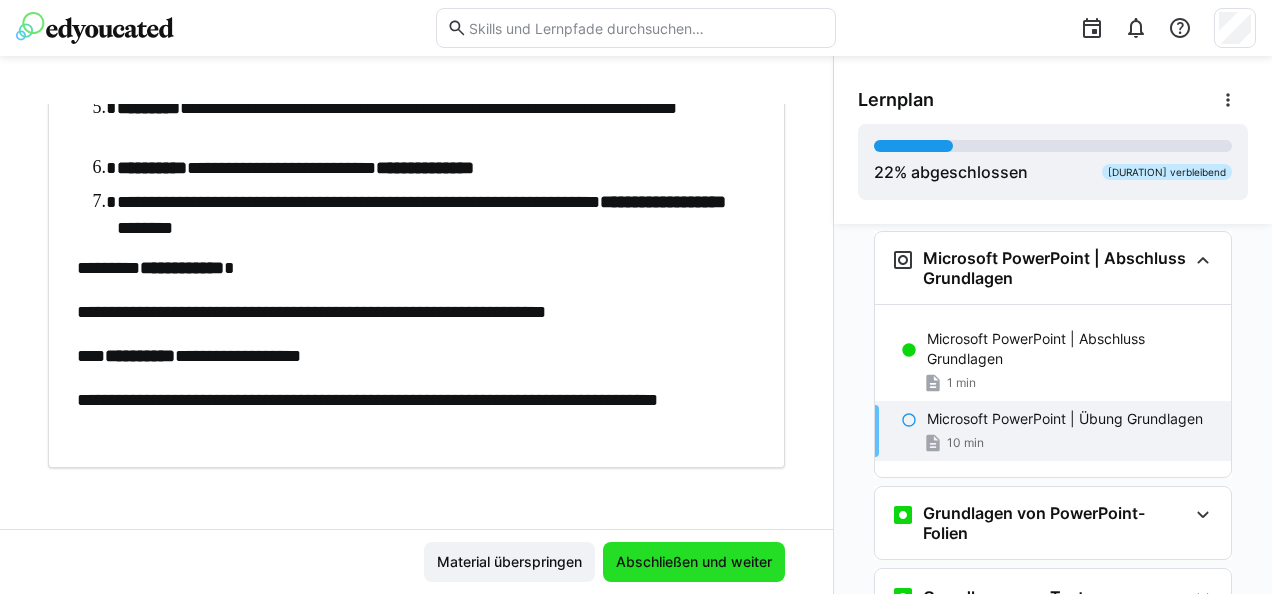click on "Abschließen und weiter" 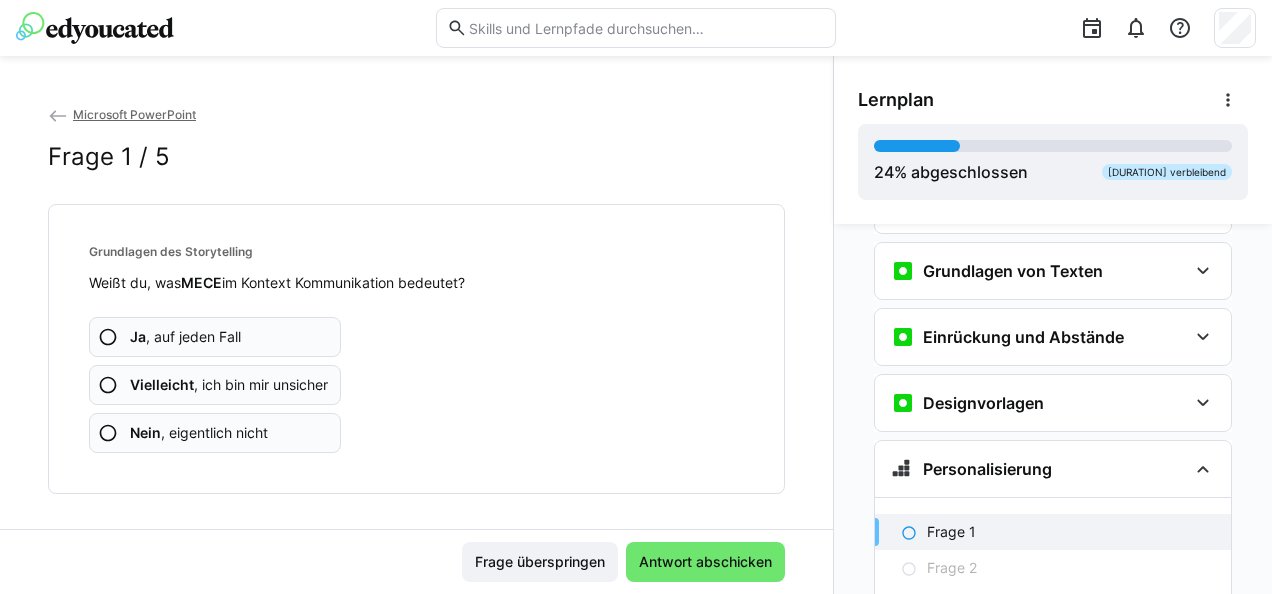 scroll, scrollTop: 1561, scrollLeft: 0, axis: vertical 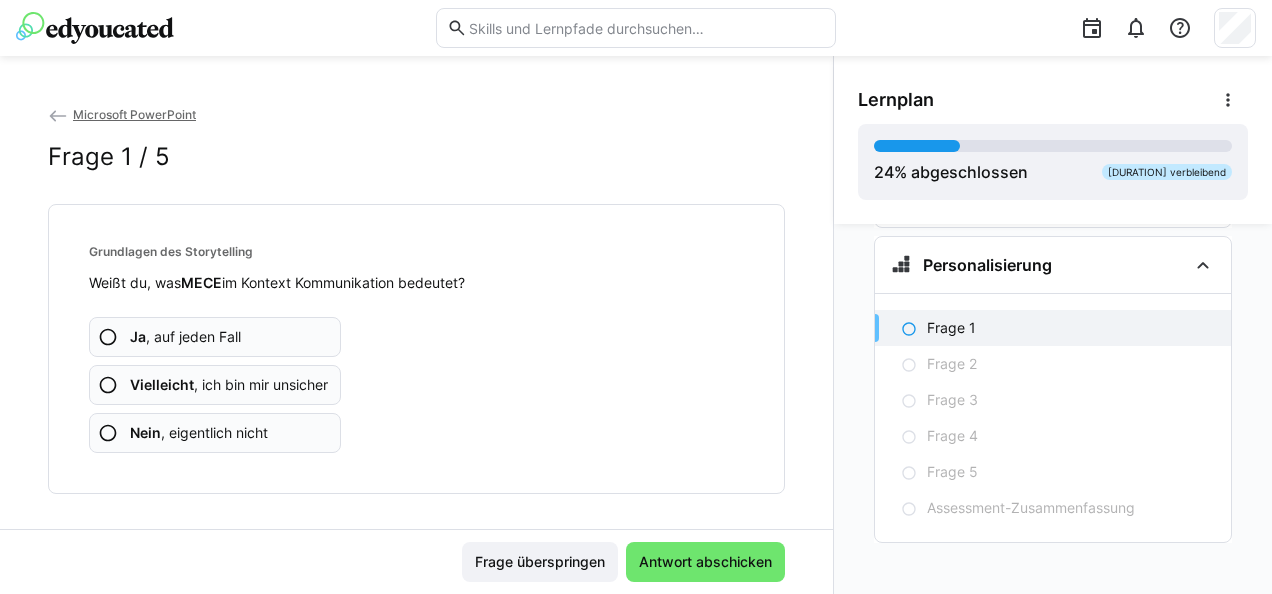 click on "Nein , eigentlich nicht" 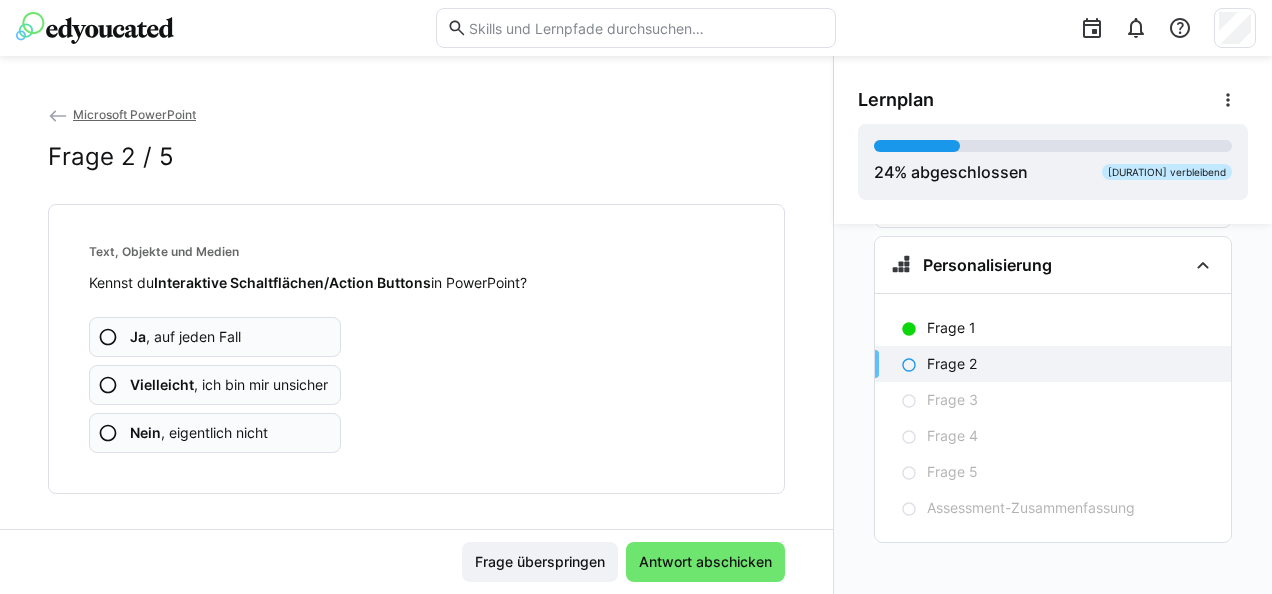 click on "Ja , auf jeden Fall" 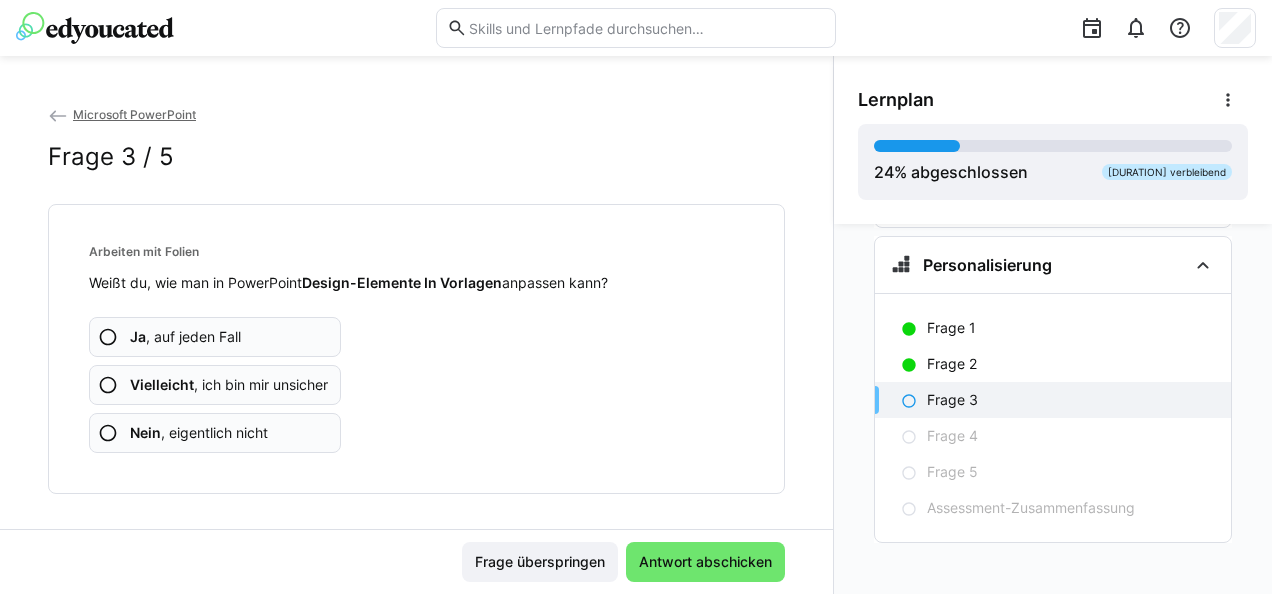 click on "Ja , auf jeden Fall" 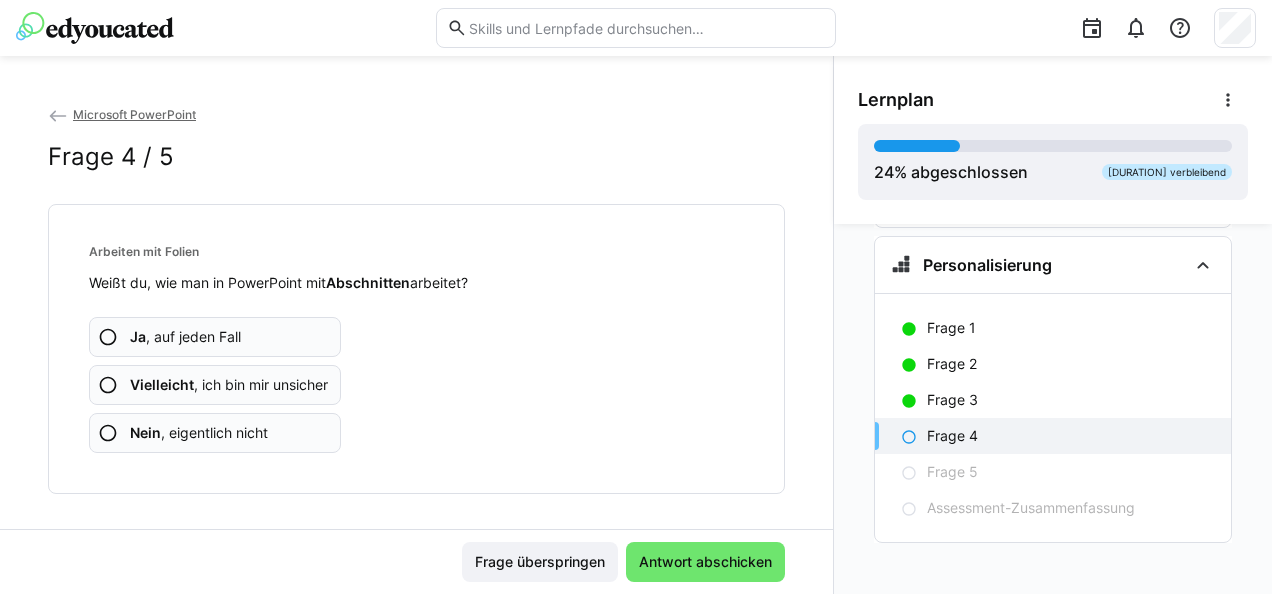 click on "Ja , auf jeden Fall" 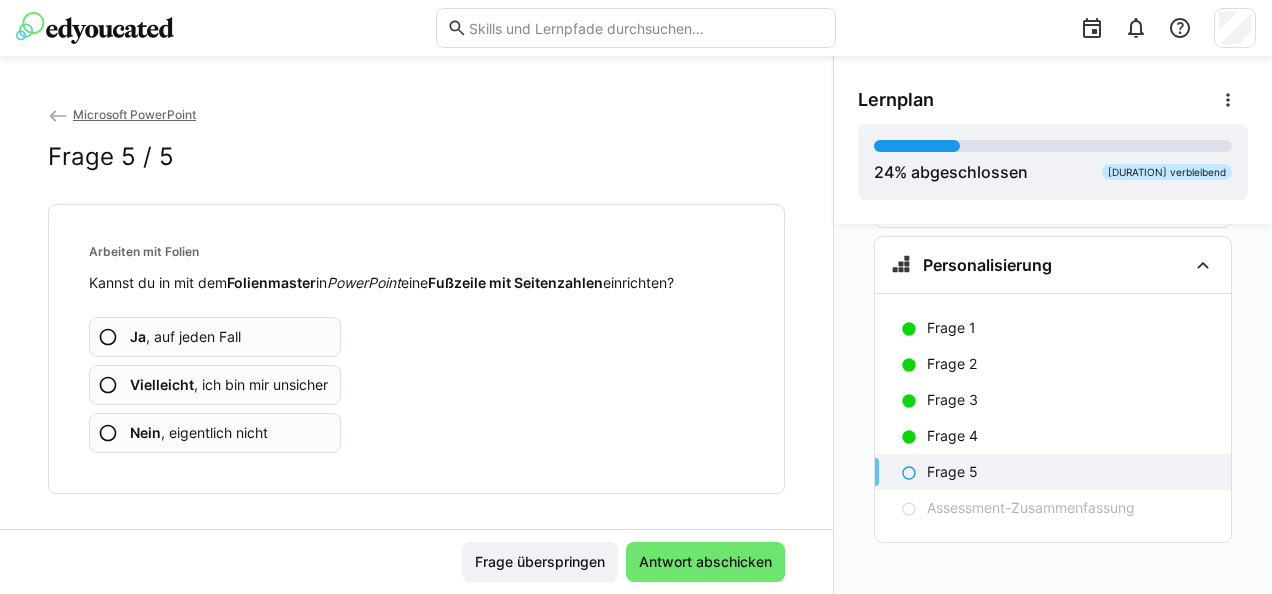 click on "Ja , auf jeden Fall" 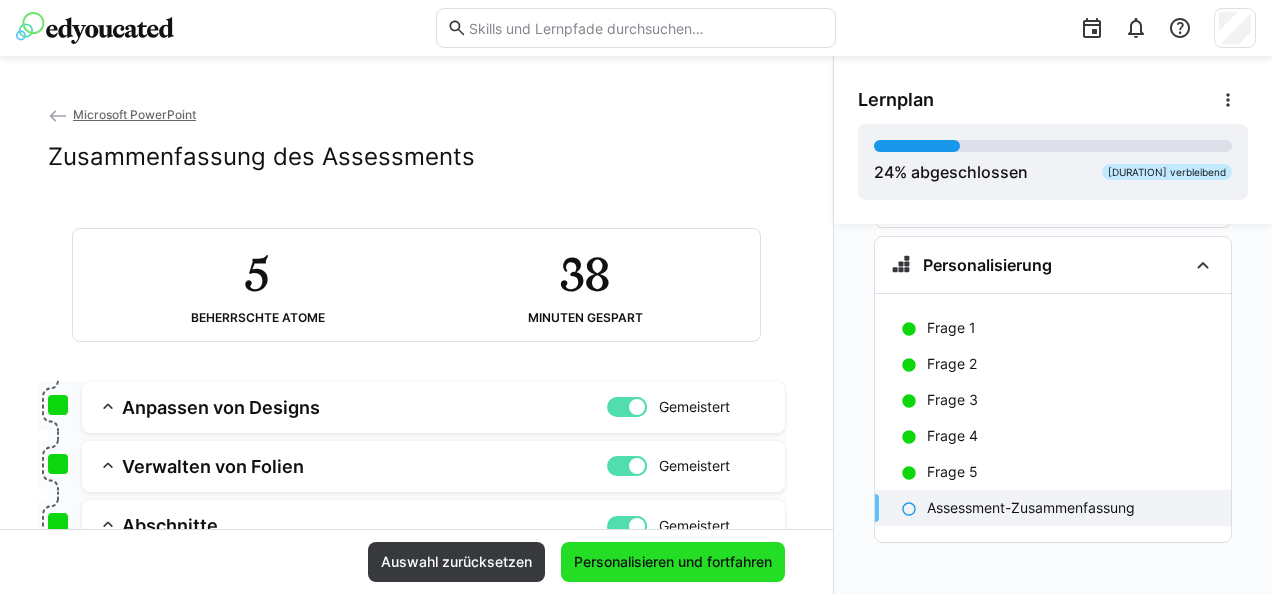 click on "Personalisieren und fortfahren" 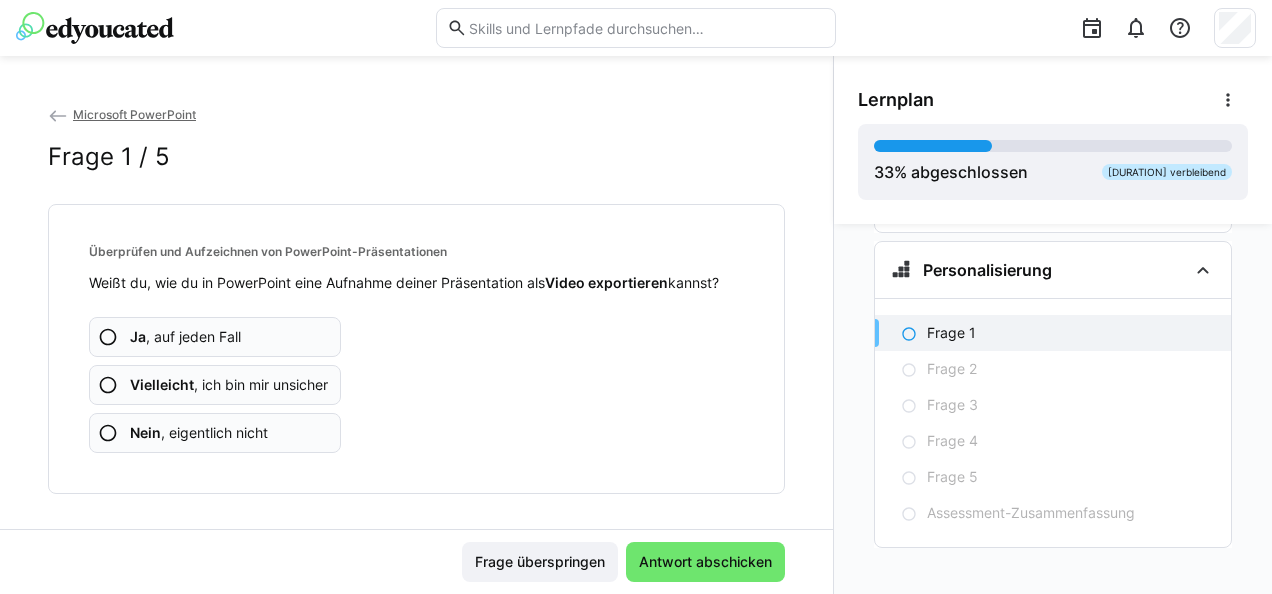 scroll, scrollTop: 1953, scrollLeft: 0, axis: vertical 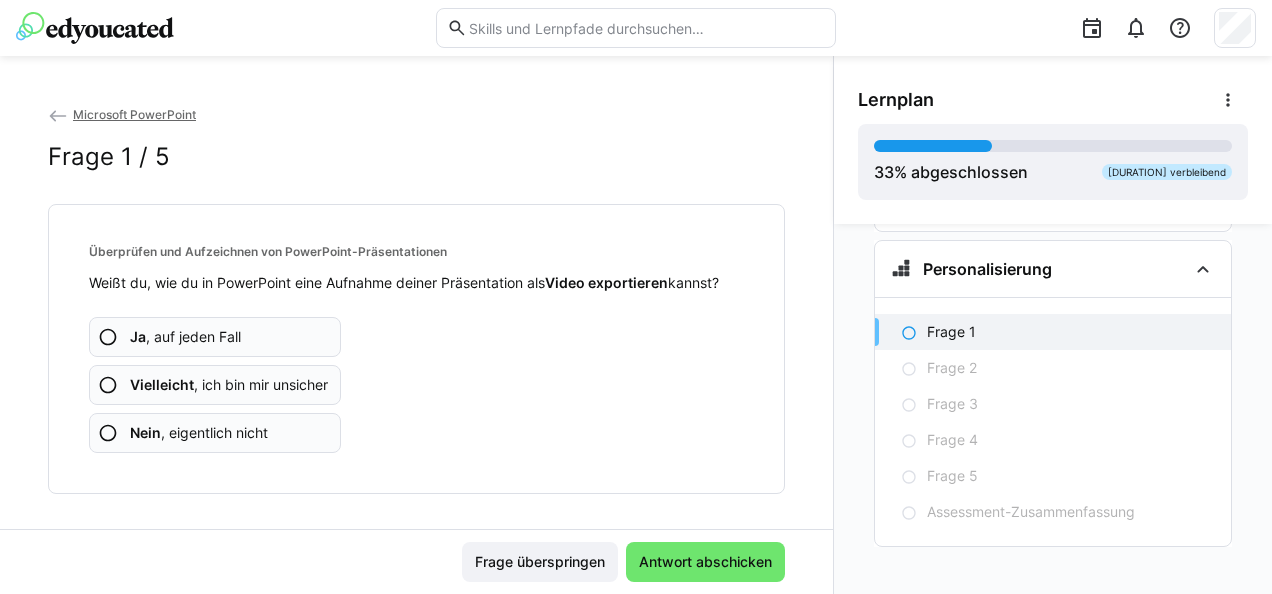 click on "Ja , auf jeden Fall" 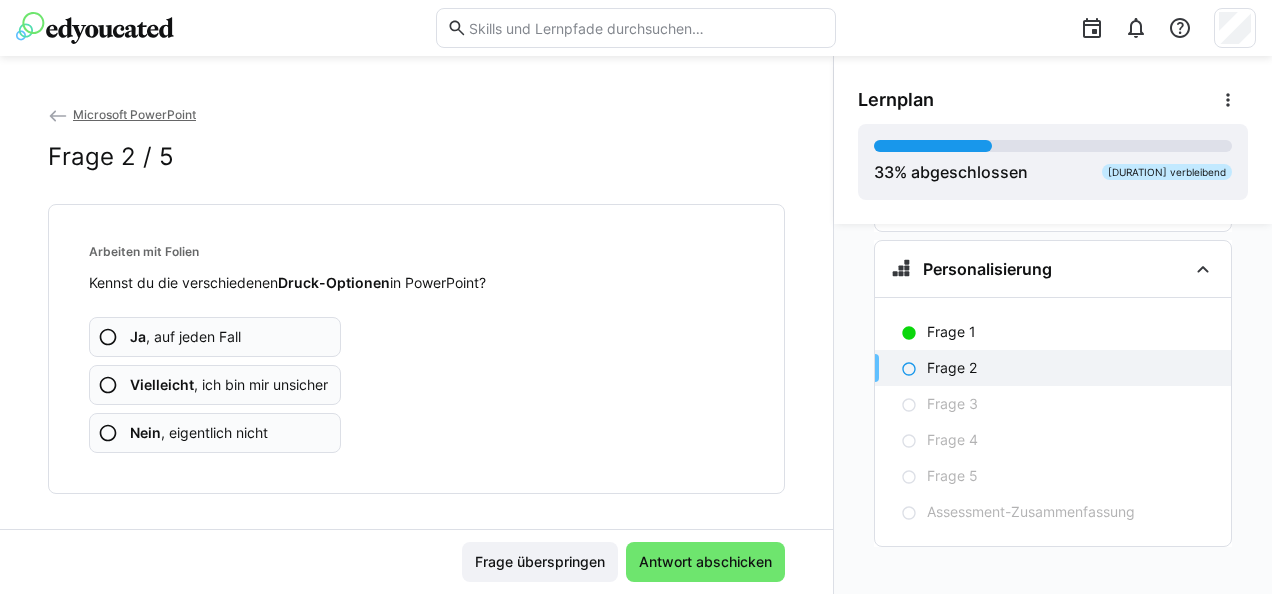 click on "Ja , auf jeden Fall" 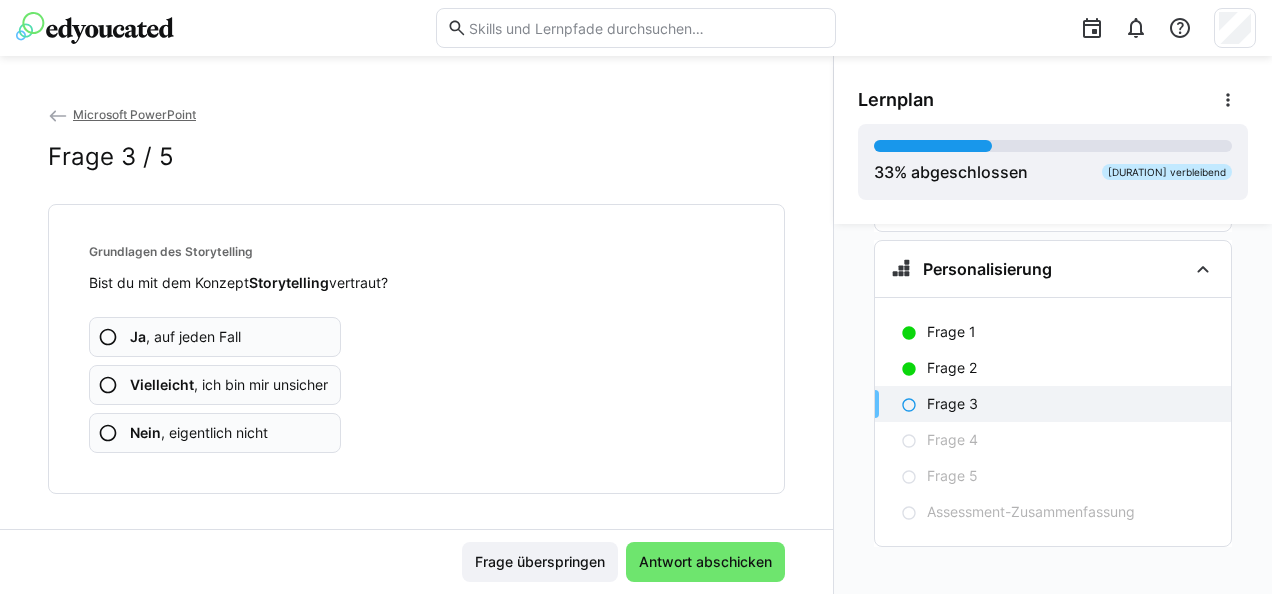 click on "Ja , auf jeden Fall" 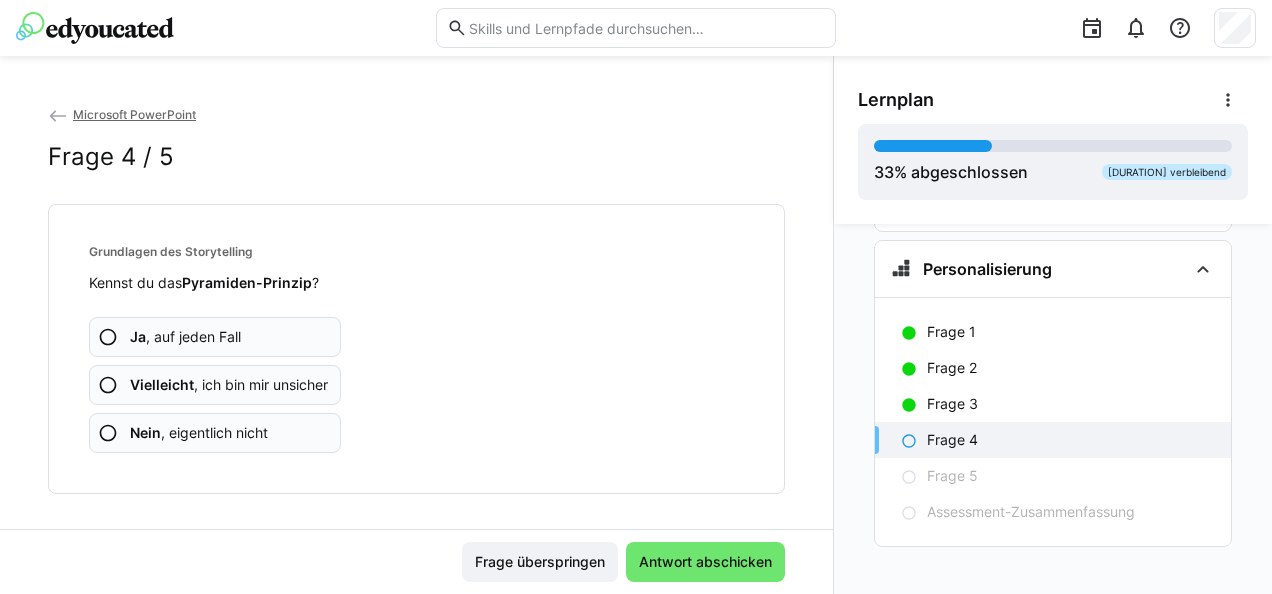 click on "Nein , eigentlich nicht" 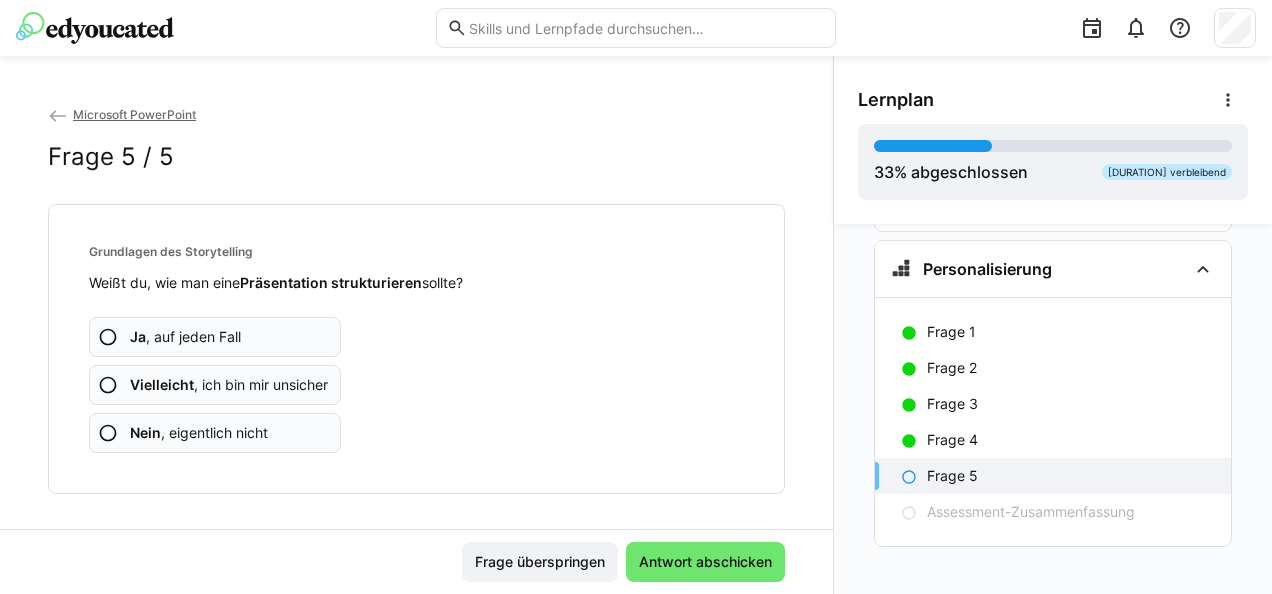 click on "Ja , auf jeden Fall" 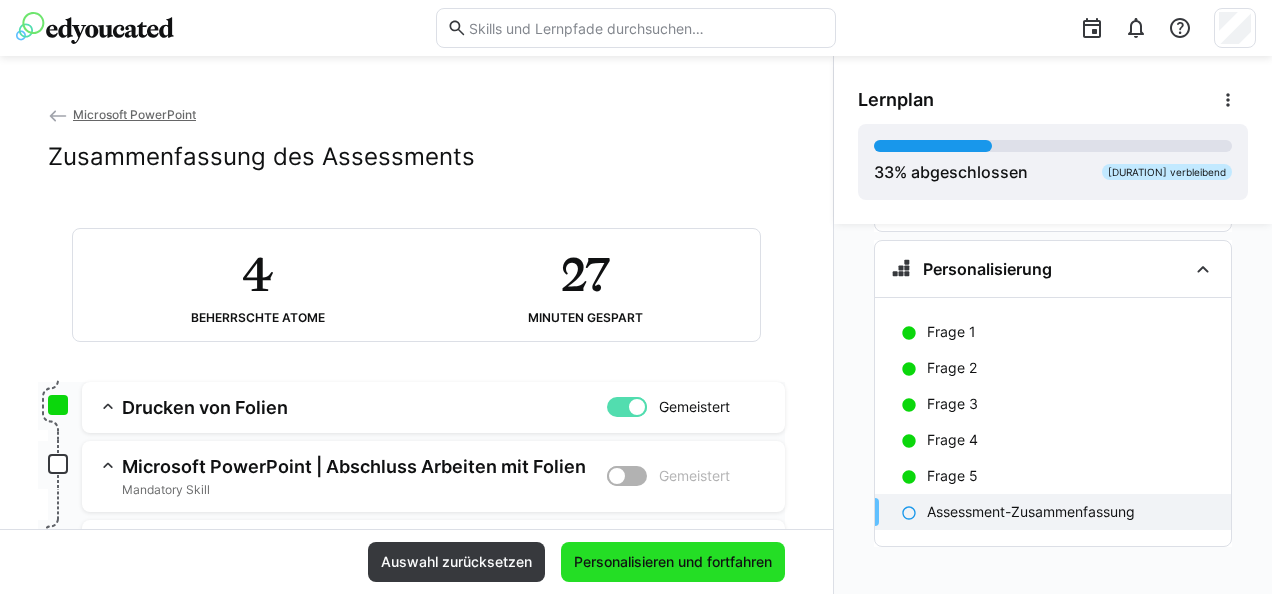 click on "Personalisieren und fortfahren" 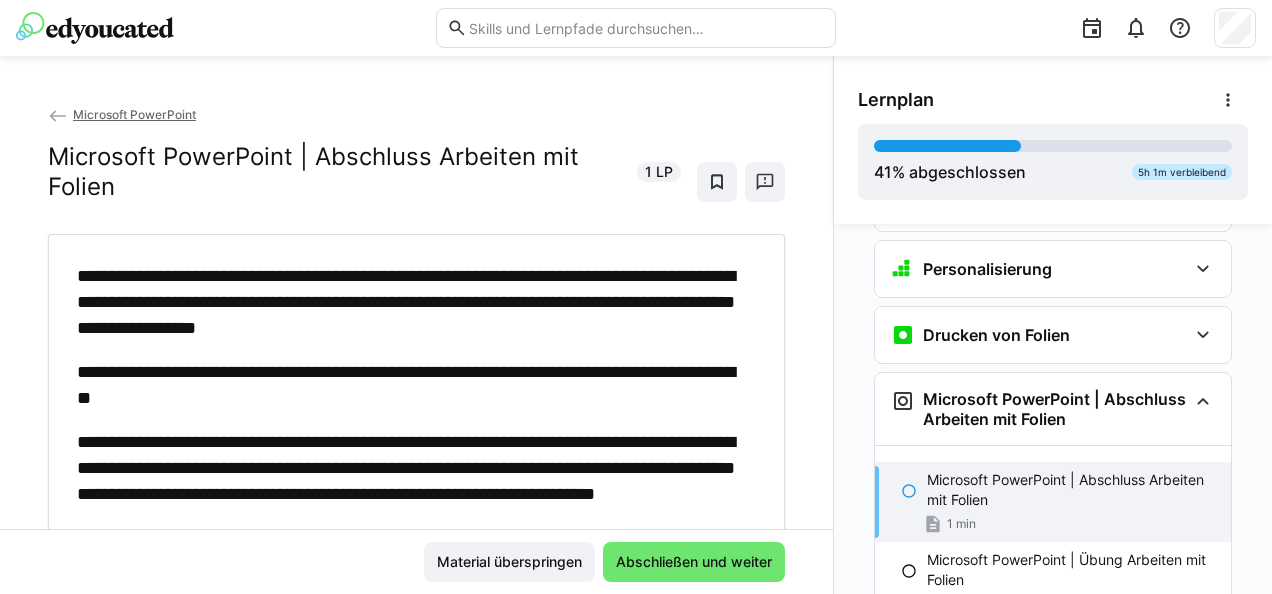 scroll, scrollTop: 2086, scrollLeft: 0, axis: vertical 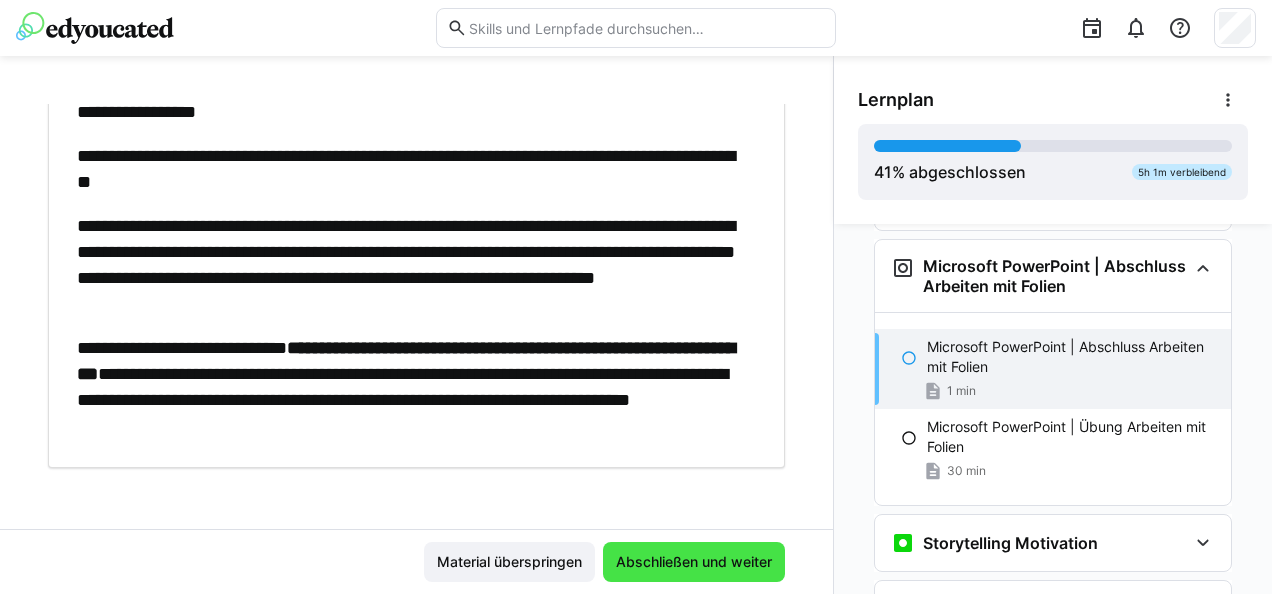 click on "Abschließen und weiter" 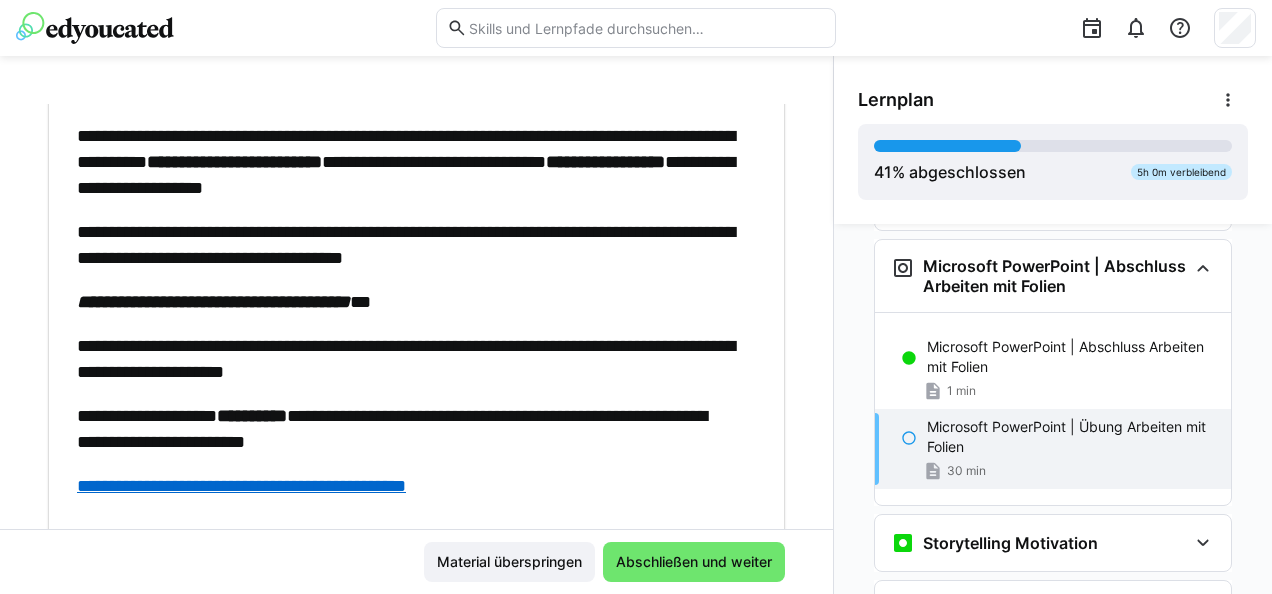 click on "Lernplan
[PERCENT] abgeschlossen   [TIME] verbleibend" 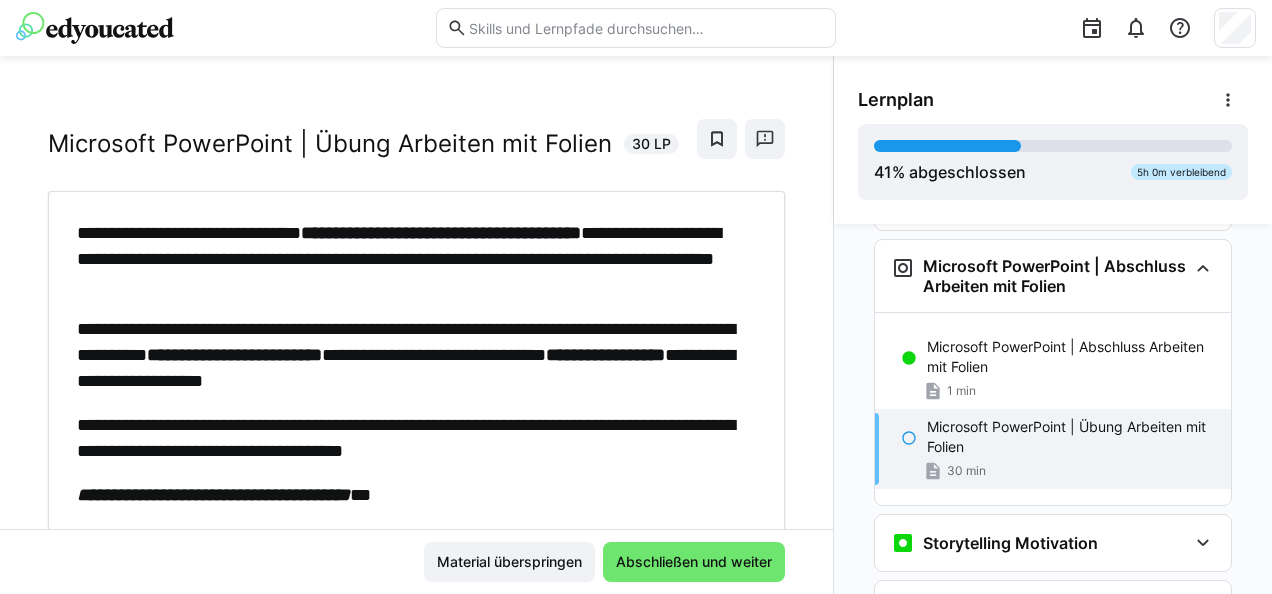 scroll, scrollTop: 0, scrollLeft: 0, axis: both 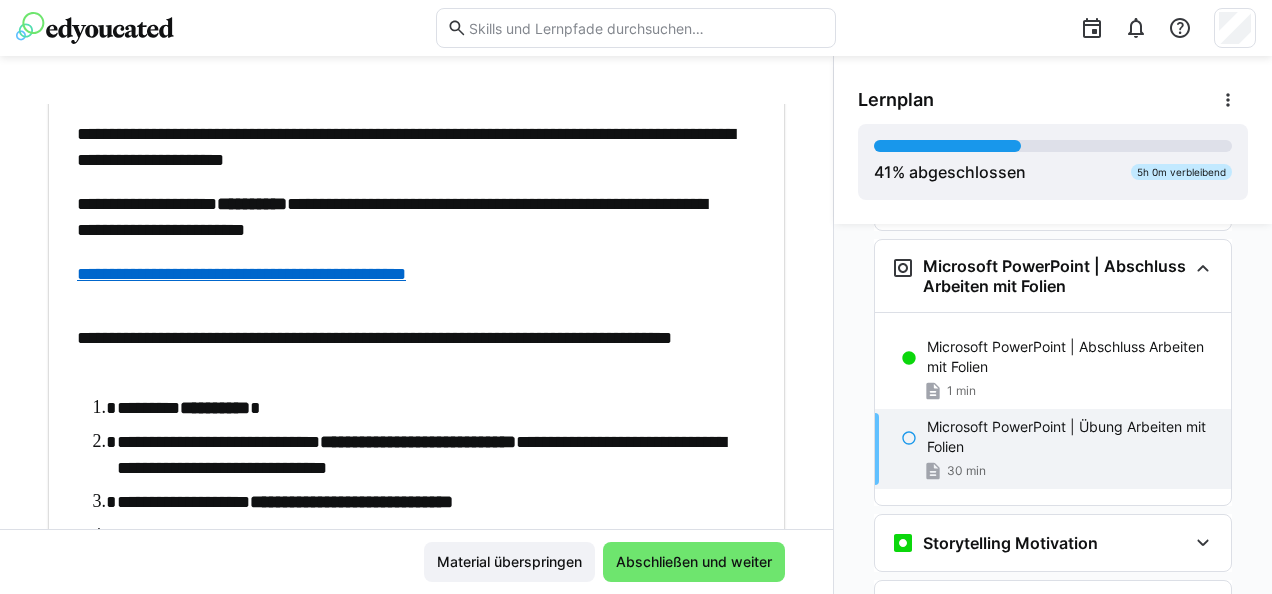 click on "**********" 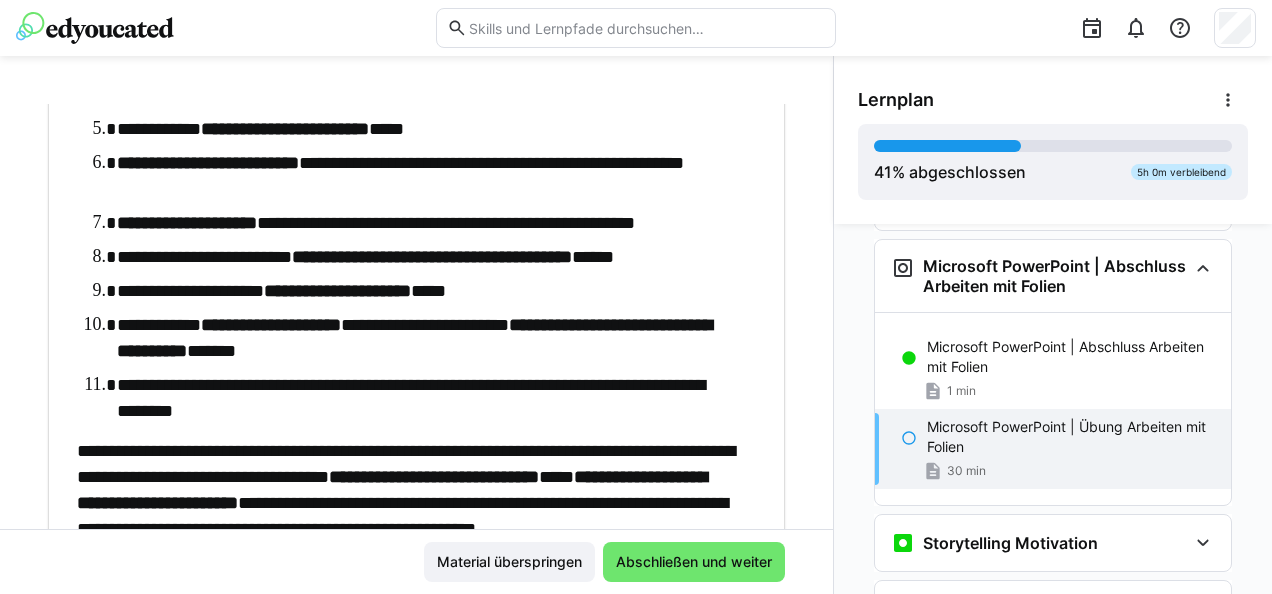 scroll, scrollTop: 900, scrollLeft: 0, axis: vertical 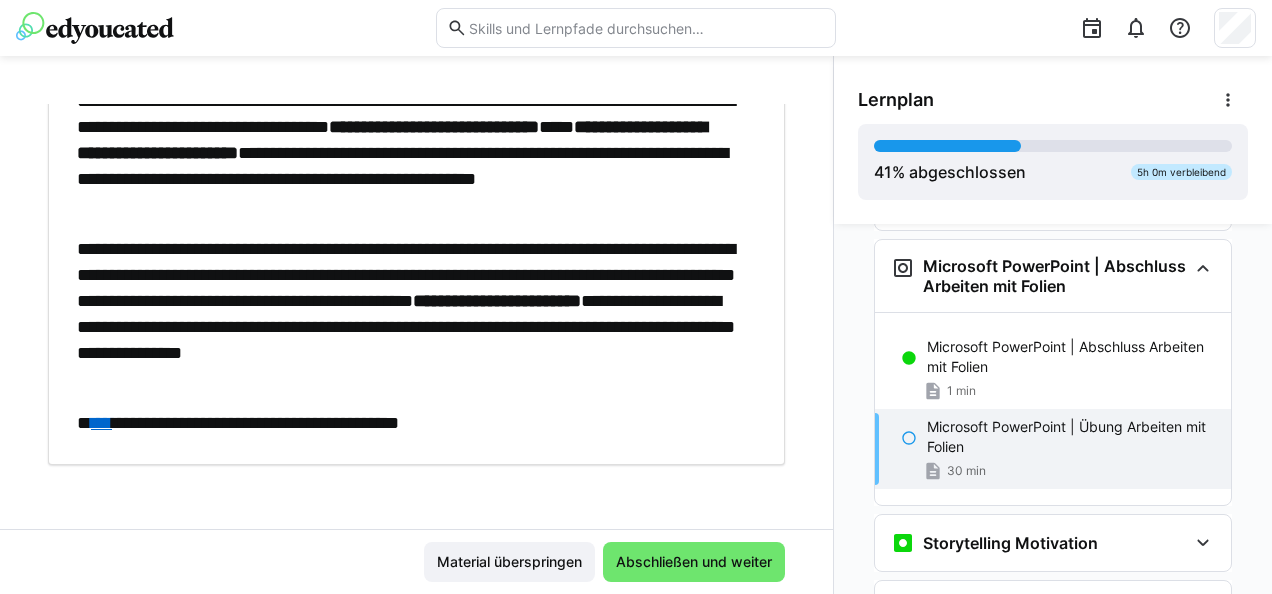click on "****" 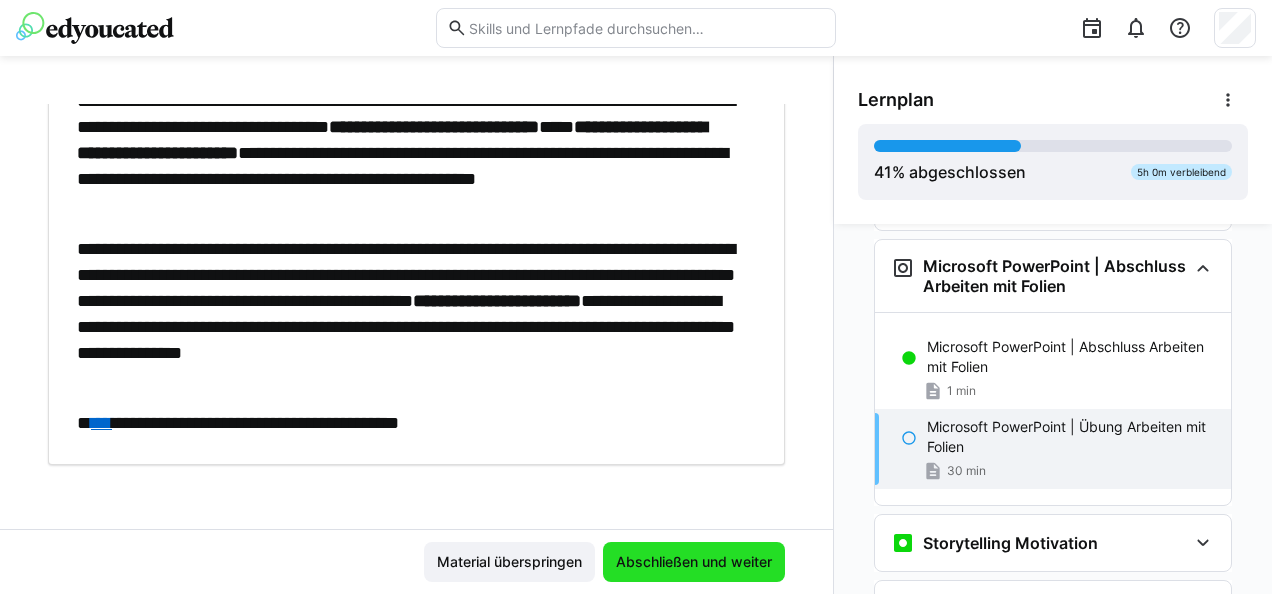 click on "Abschließen und weiter" 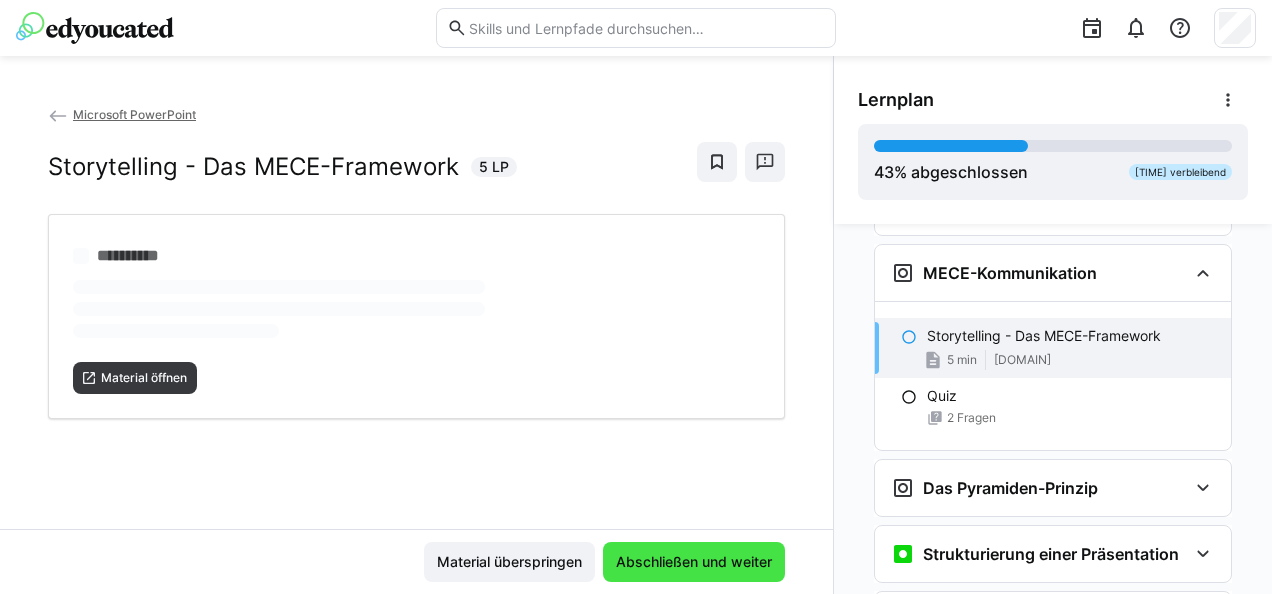scroll, scrollTop: 2425, scrollLeft: 0, axis: vertical 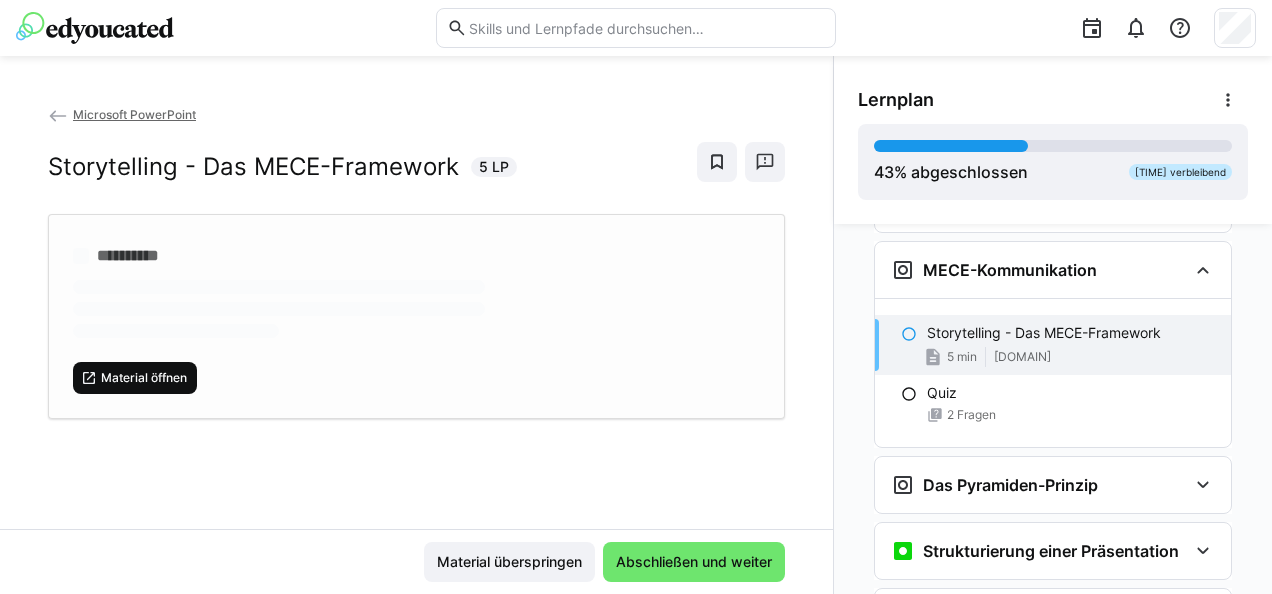 click on "Material öffnen" 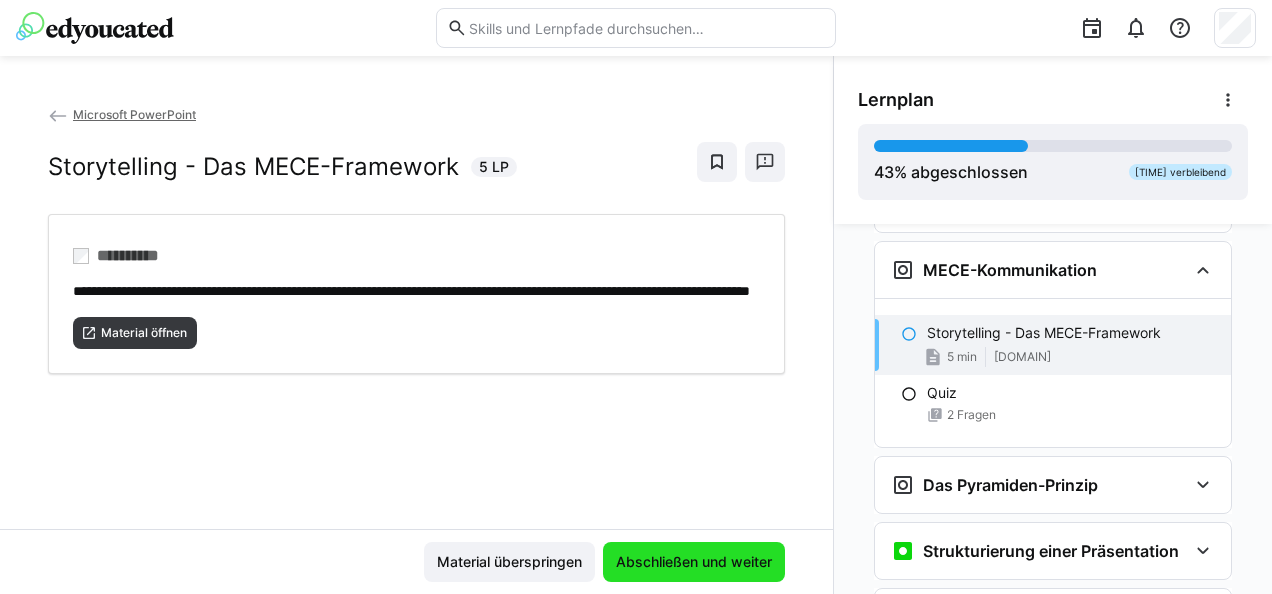 click on "Abschließen und weiter" 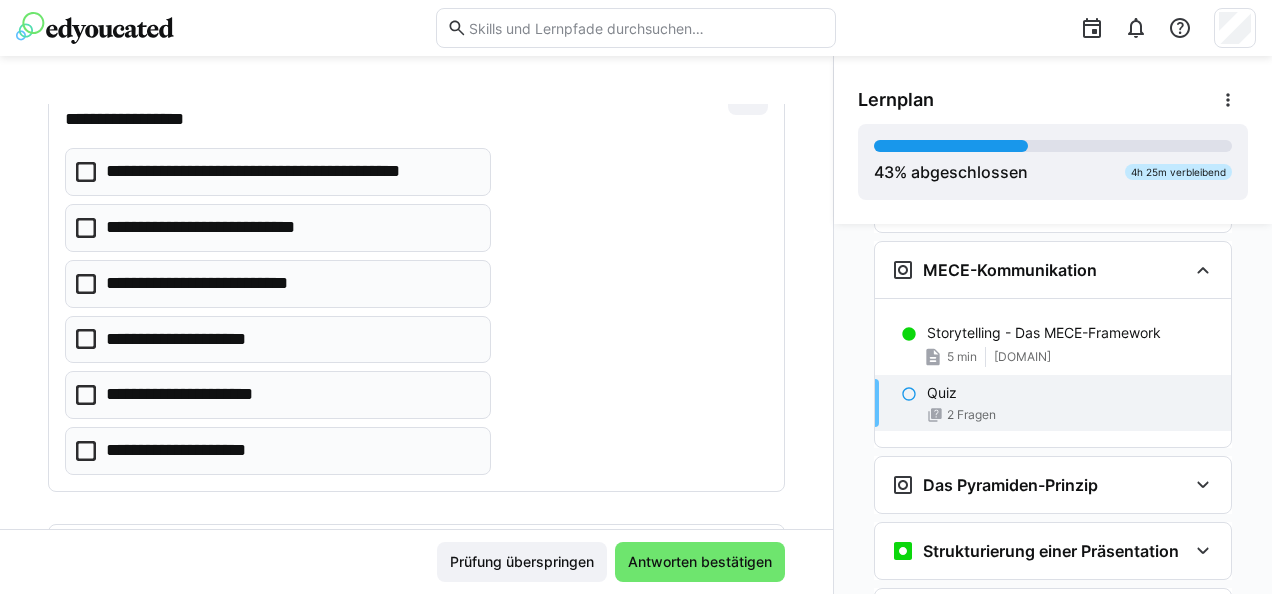 scroll, scrollTop: 131, scrollLeft: 0, axis: vertical 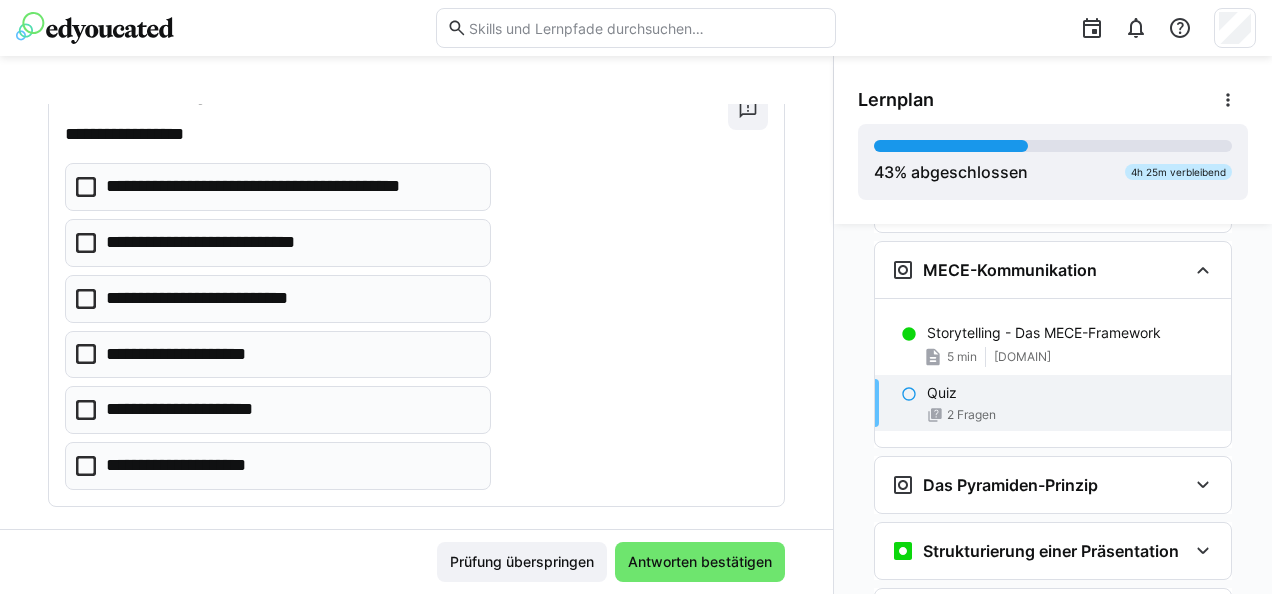 click on "**********" 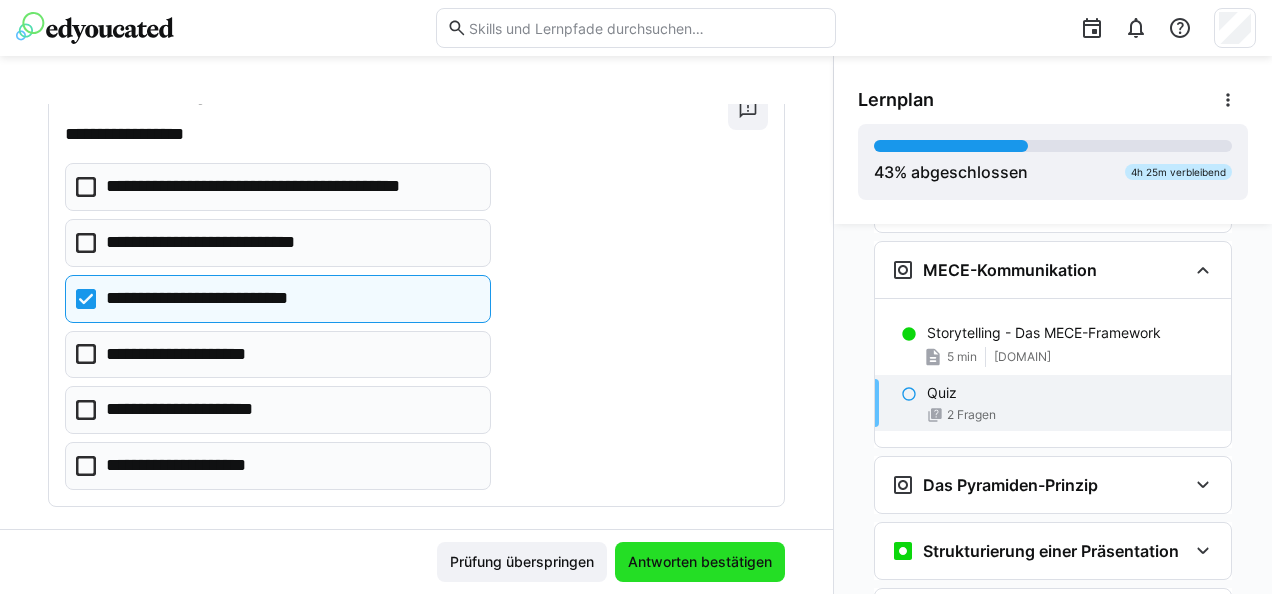 click on "Antworten bestätigen" 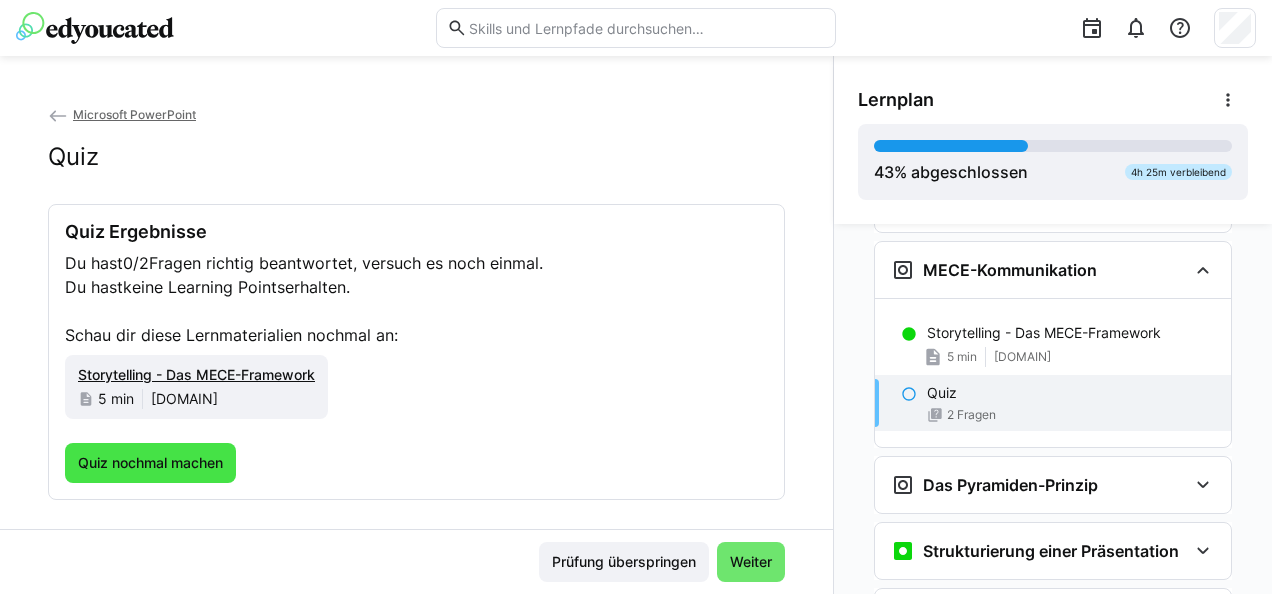 click on "Quiz nochmal machen" 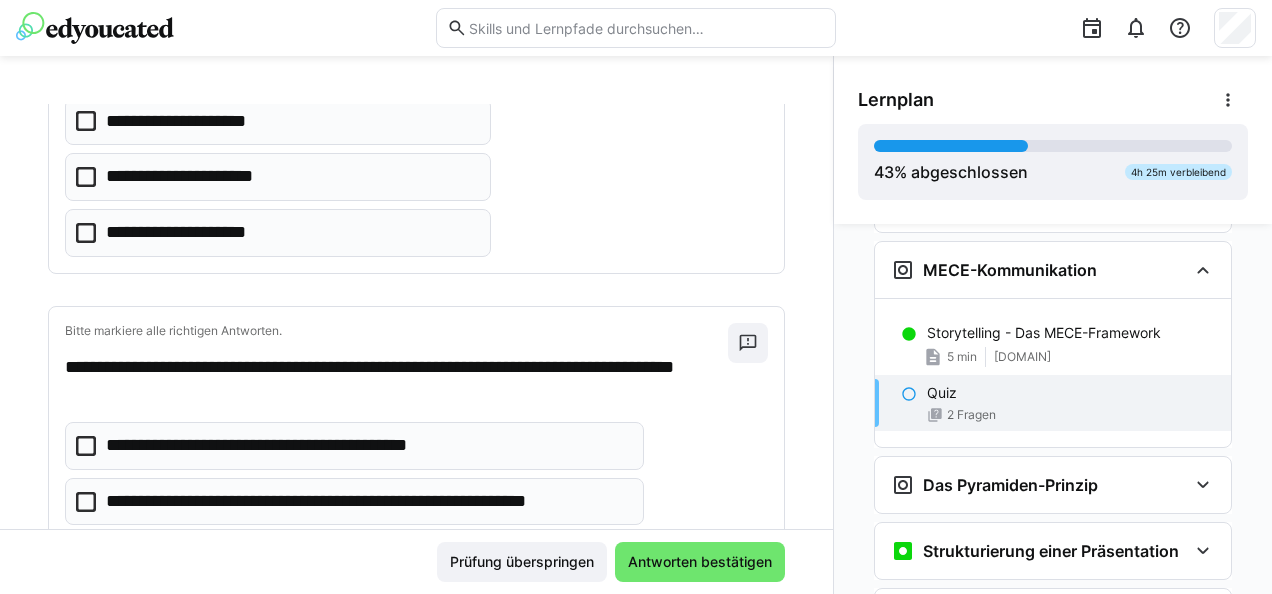 scroll, scrollTop: 368, scrollLeft: 0, axis: vertical 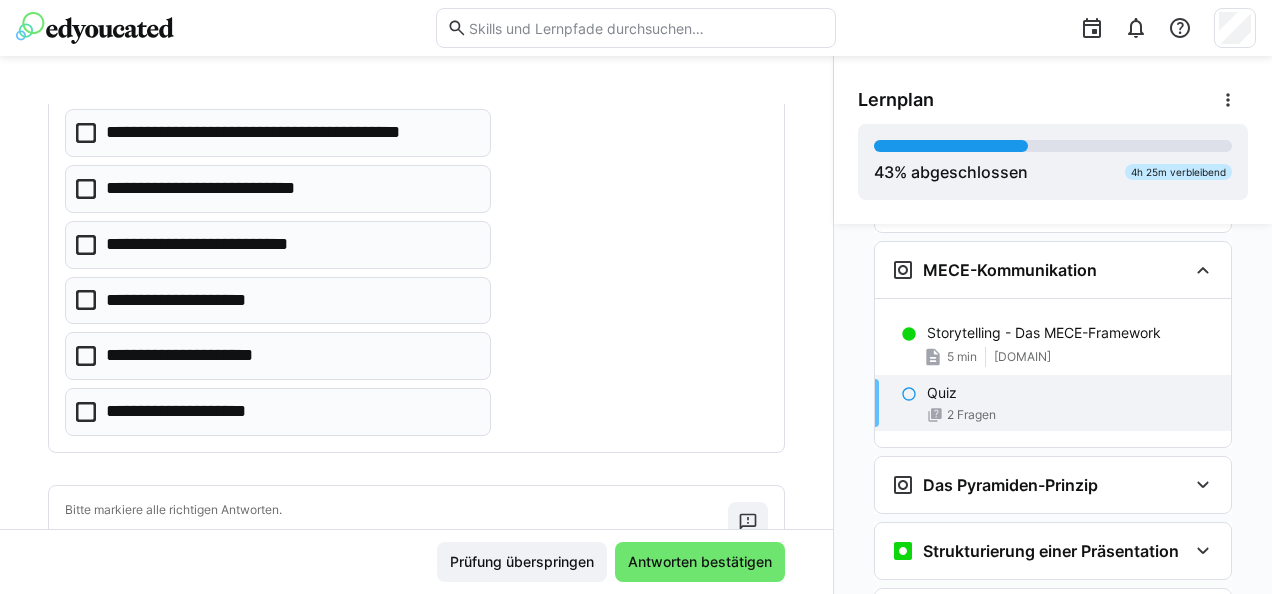 click 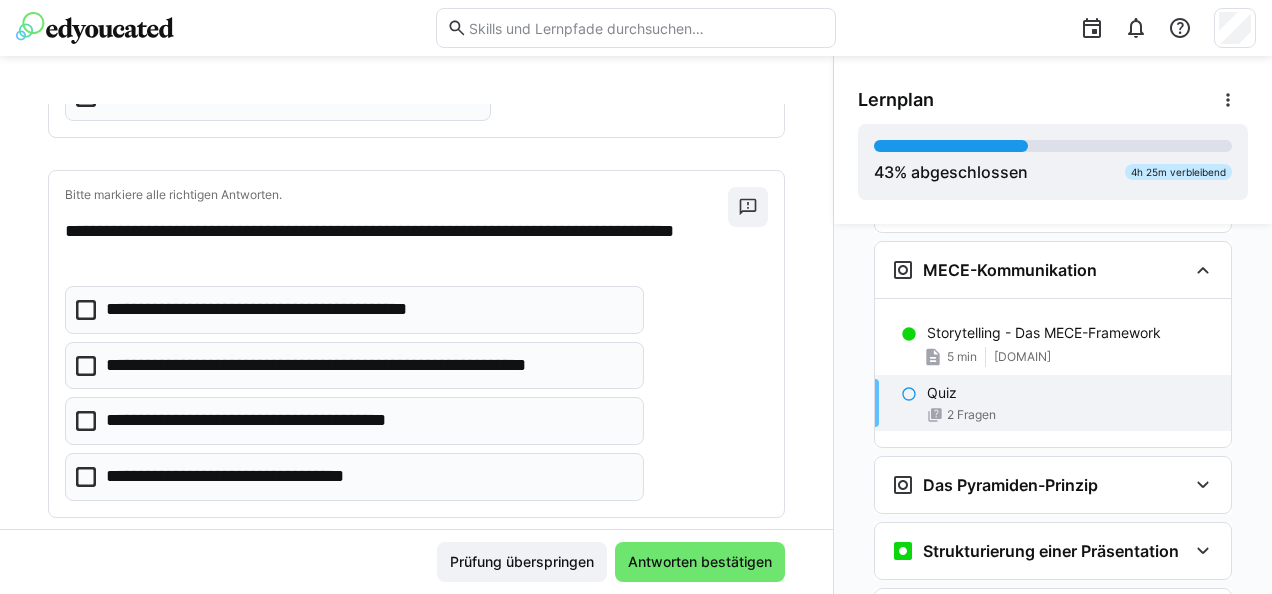 scroll, scrollTop: 509, scrollLeft: 0, axis: vertical 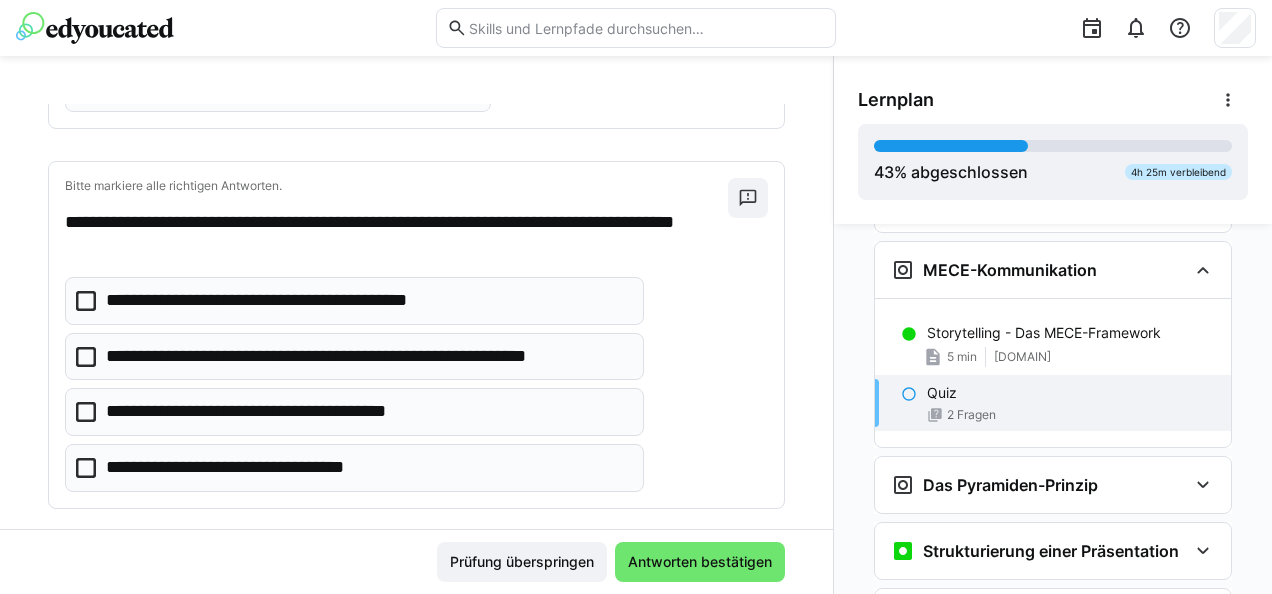 click on "**********" 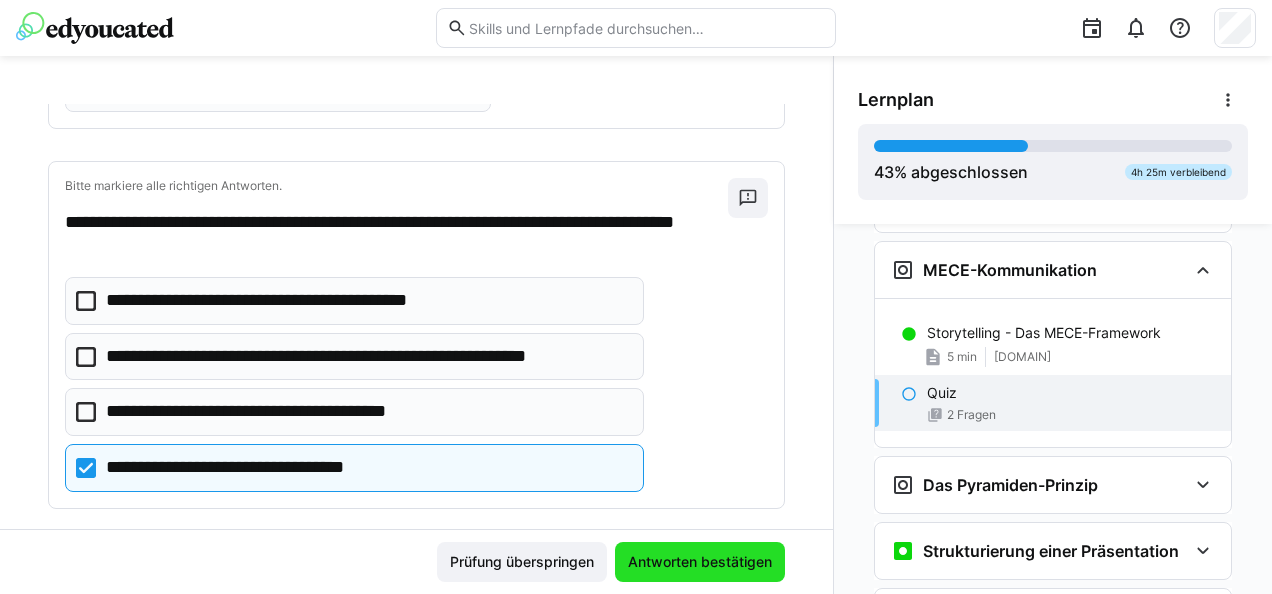 click on "Antworten bestätigen" 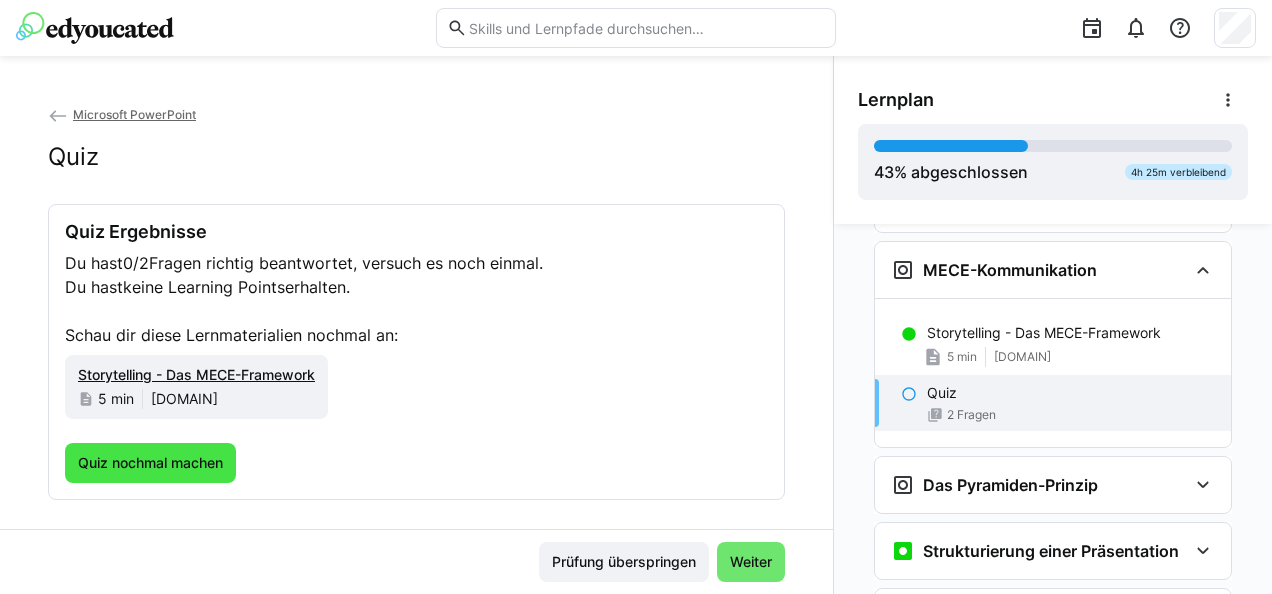 click on "Quiz nochmal machen" 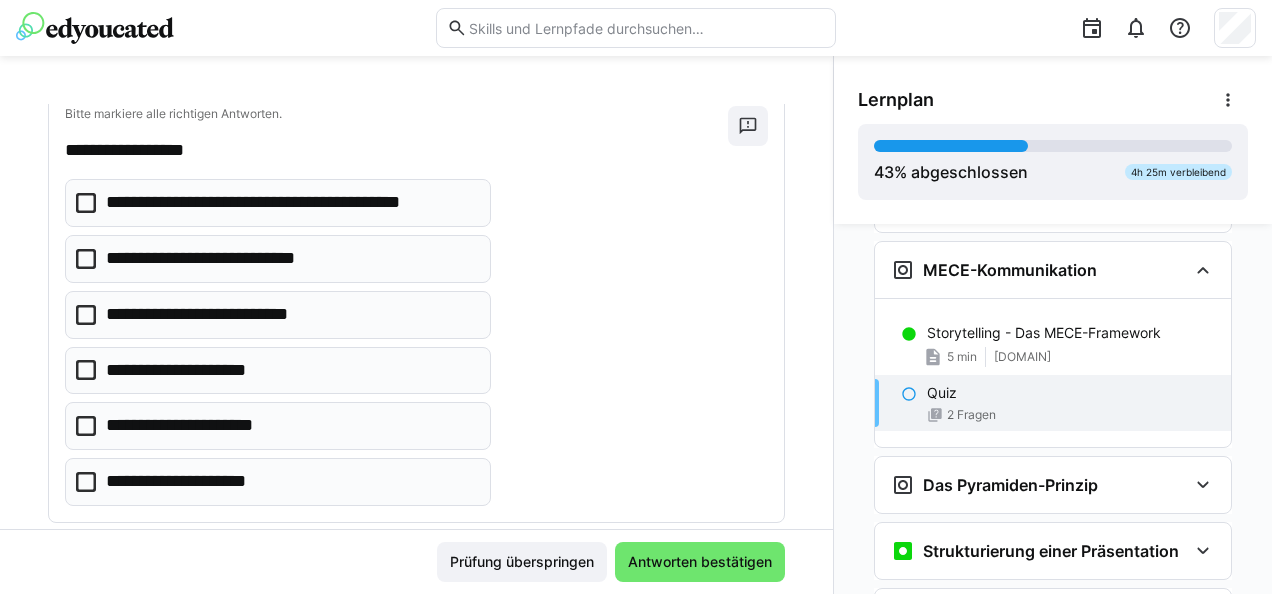 scroll, scrollTop: 168, scrollLeft: 0, axis: vertical 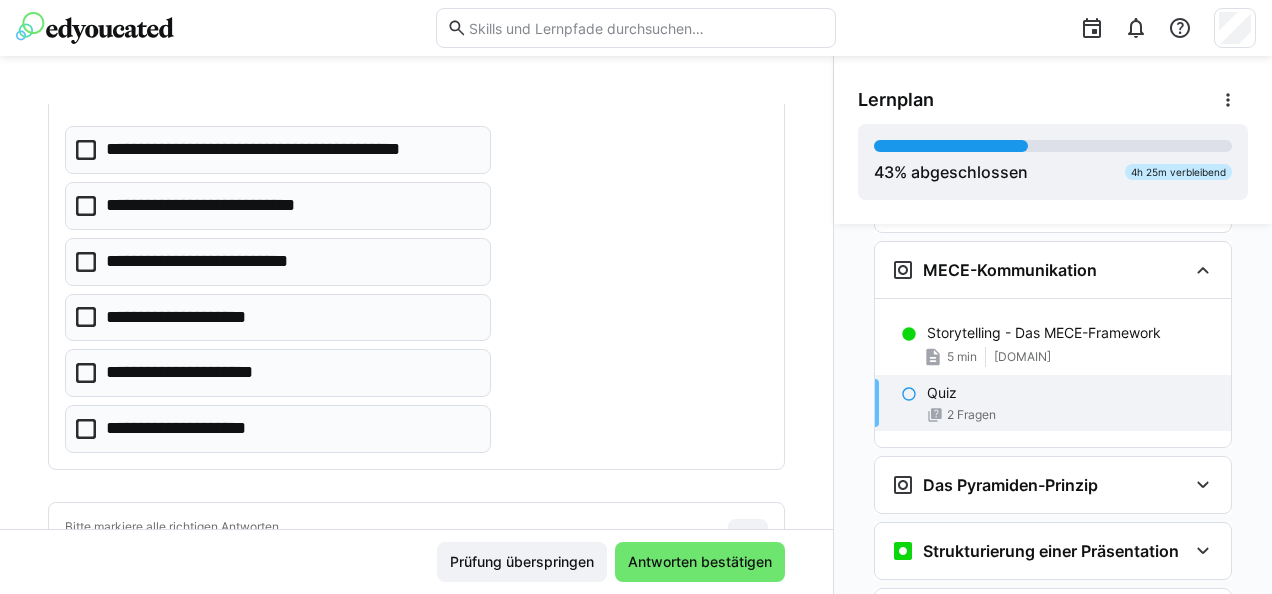 click on "**********" 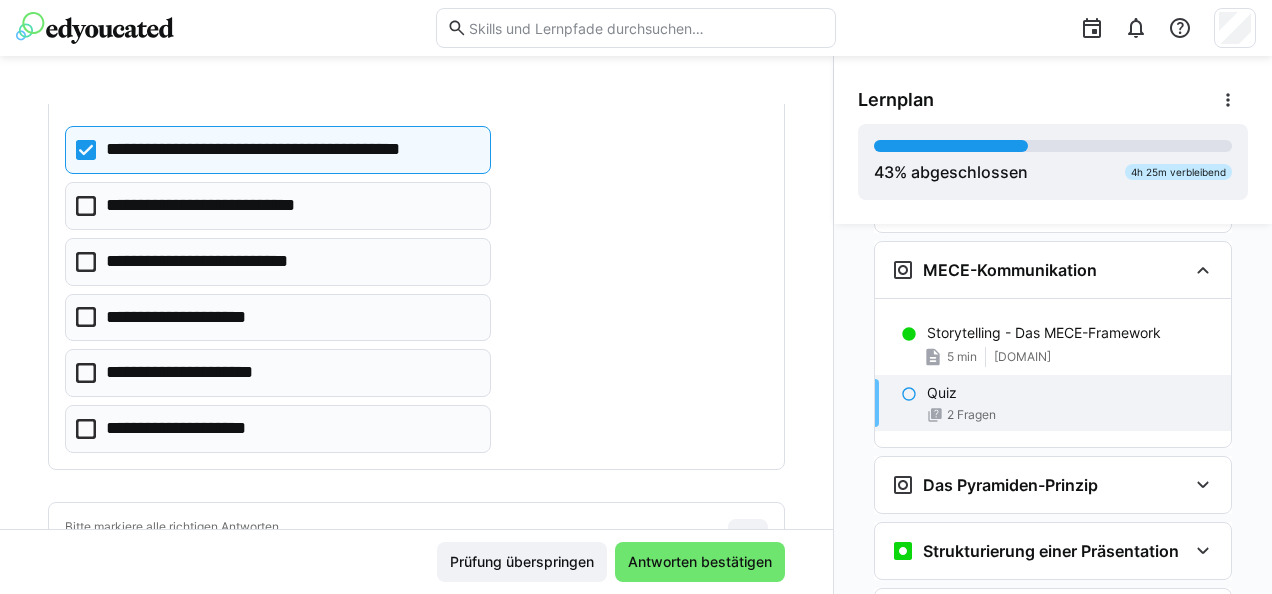 click on "**********" 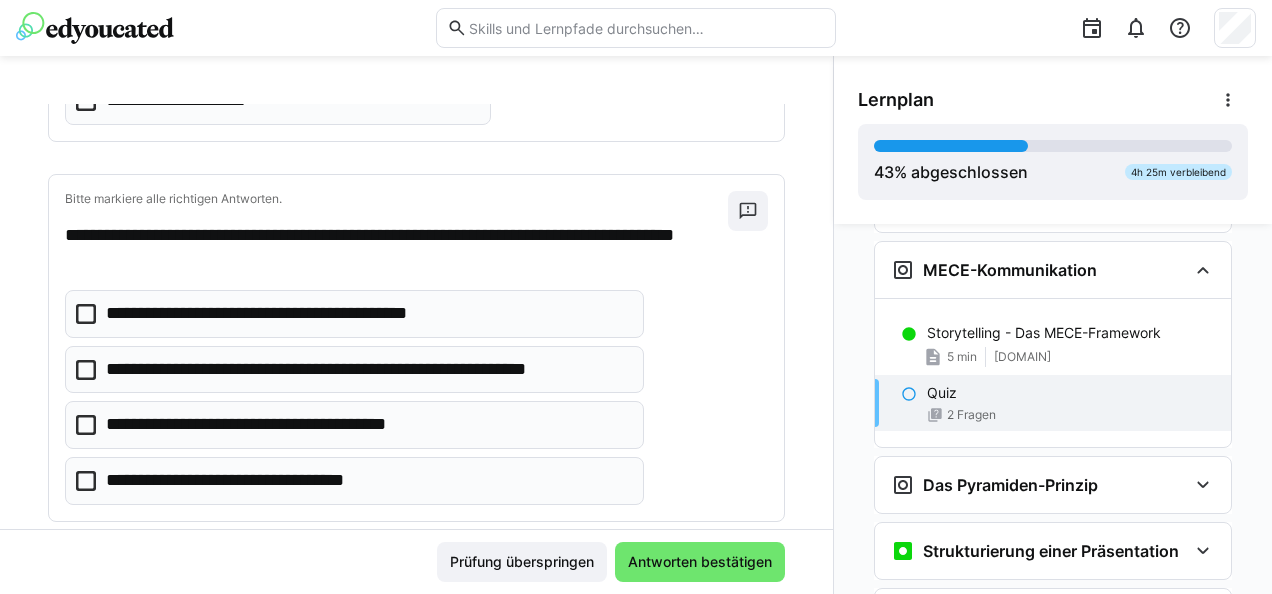 scroll, scrollTop: 527, scrollLeft: 0, axis: vertical 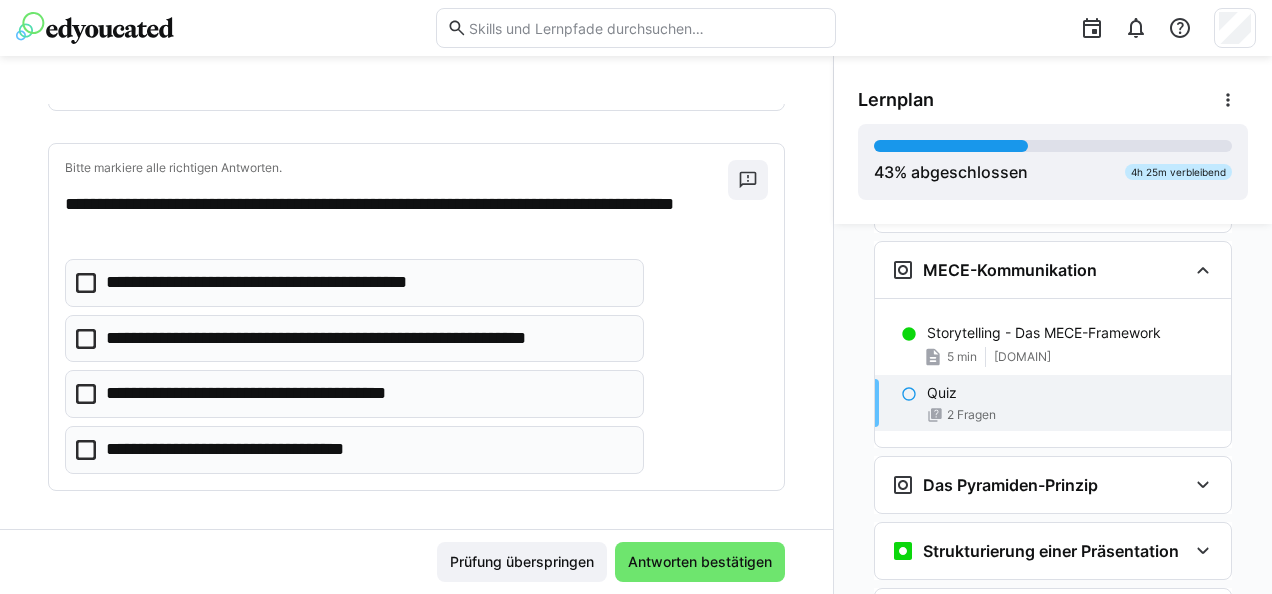 click on "**********" 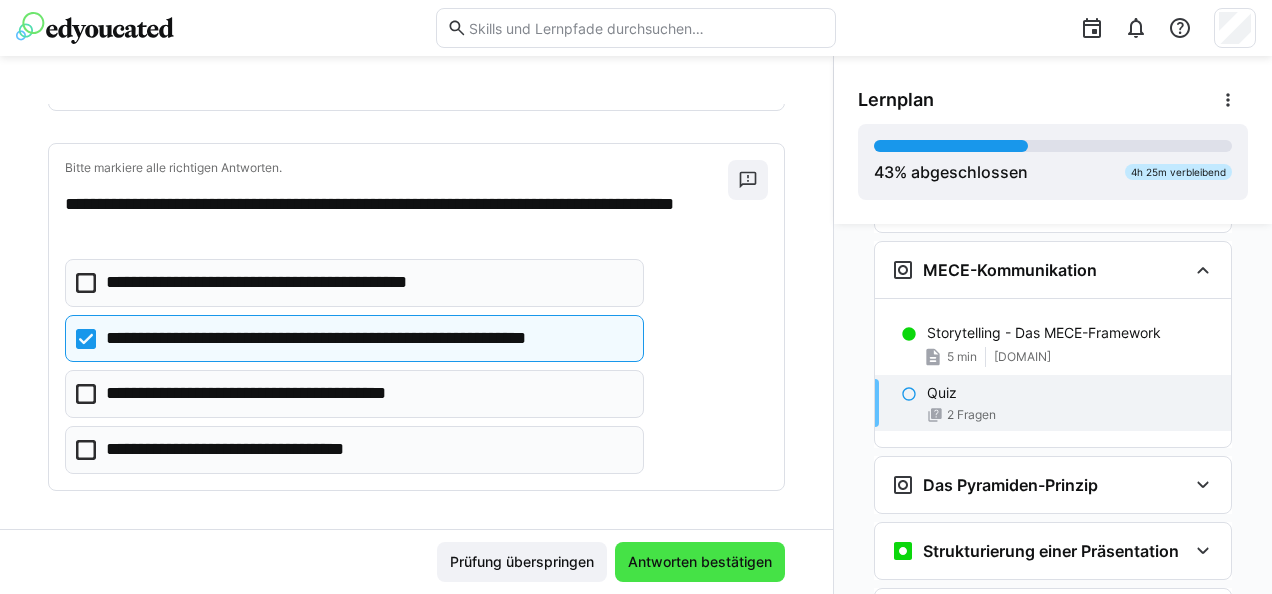click on "Antworten bestätigen" 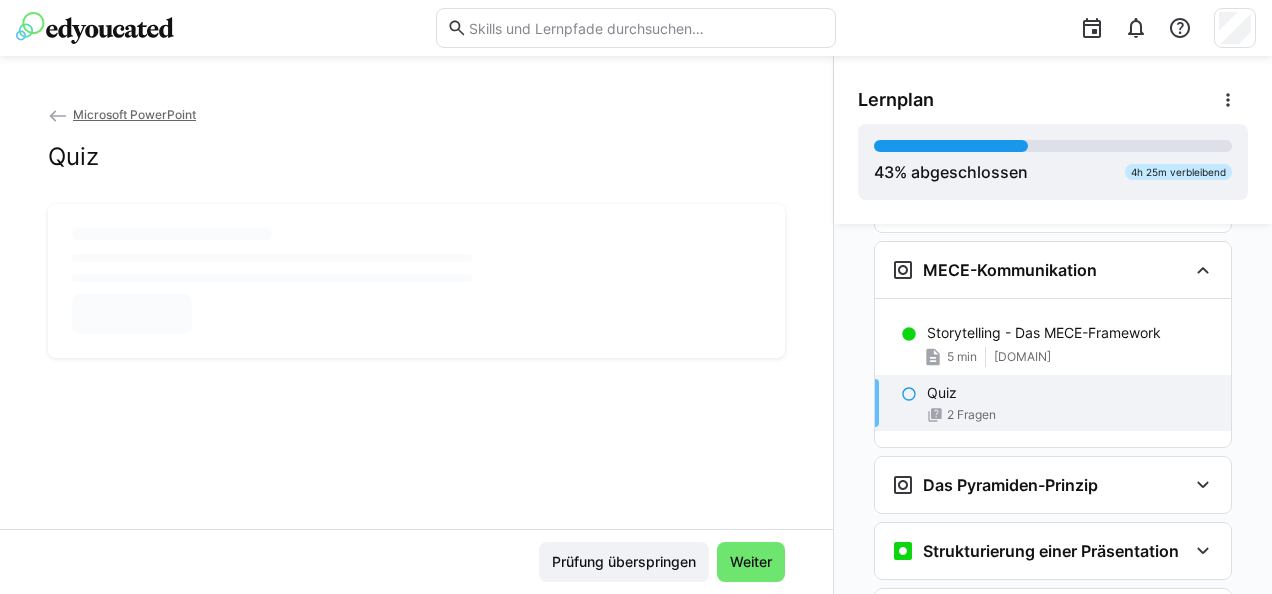 scroll, scrollTop: 0, scrollLeft: 0, axis: both 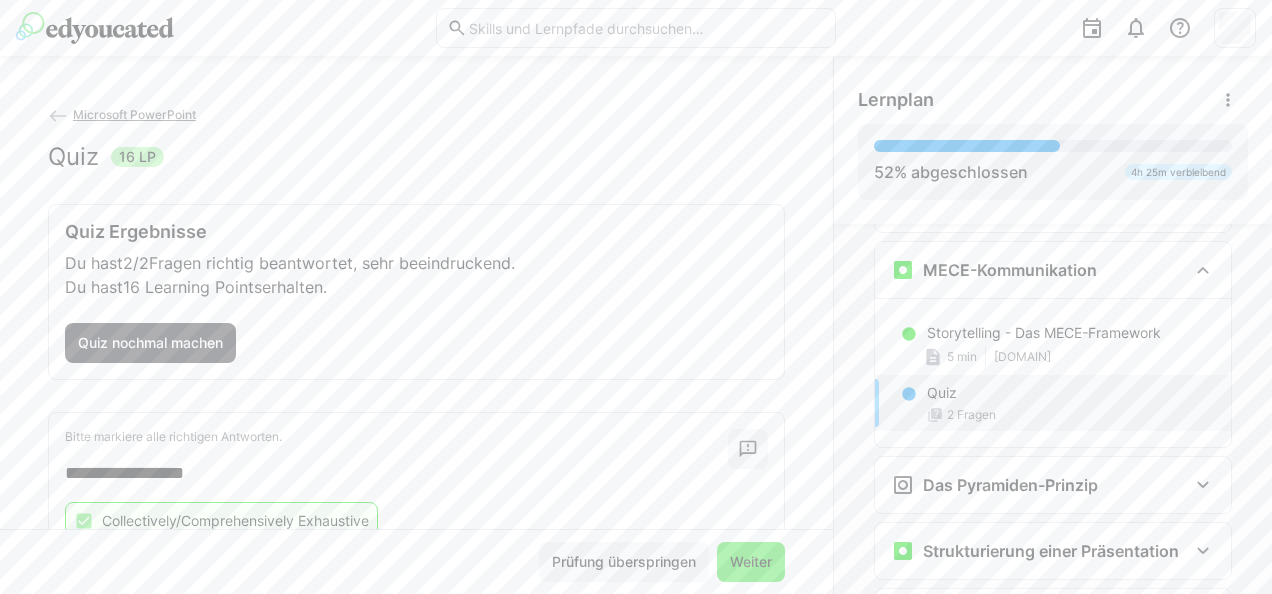 click on "Weiter" 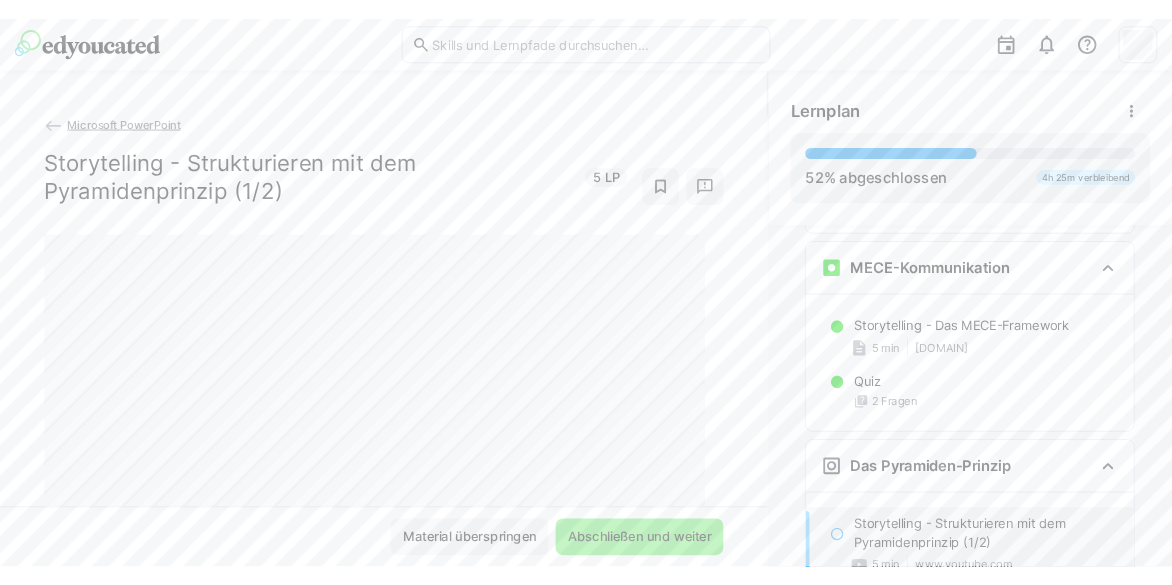 scroll, scrollTop: 2640, scrollLeft: 0, axis: vertical 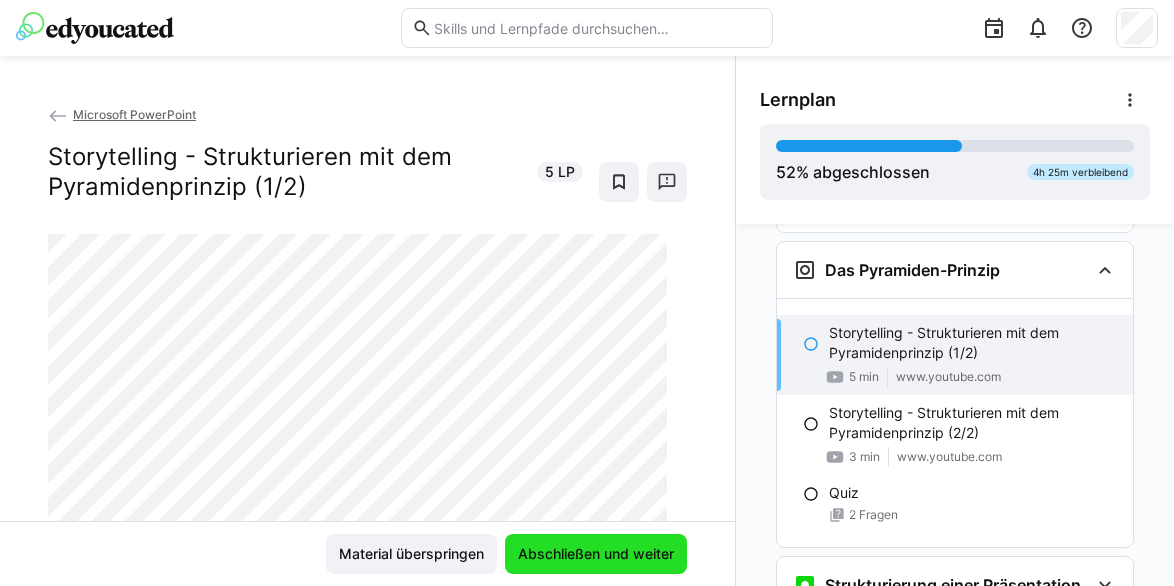 click on "Abschließen und weiter" 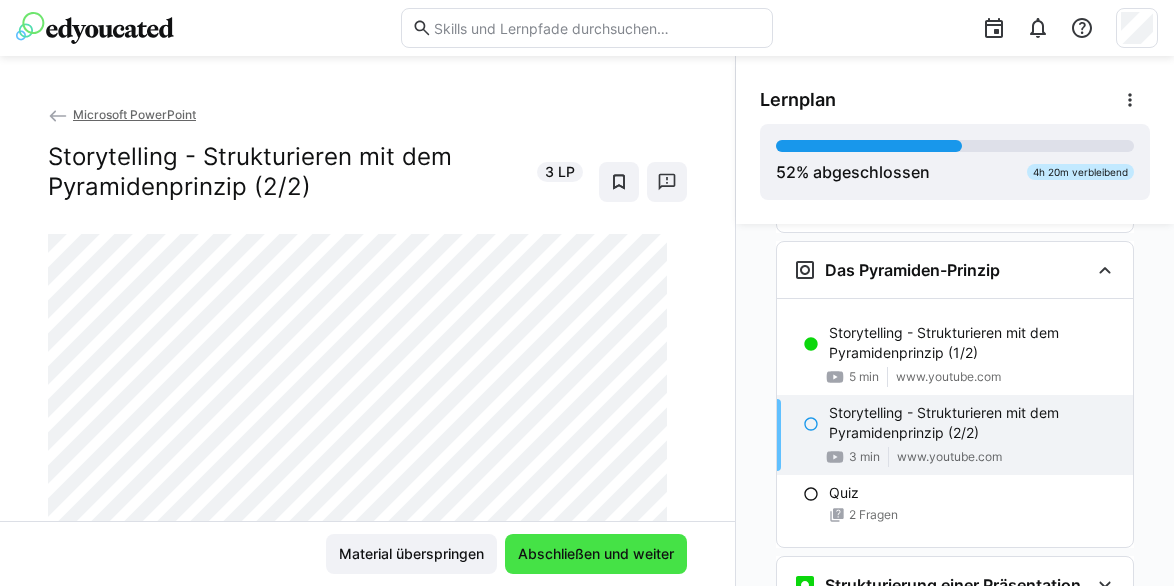 click on "Abschließen und weiter" 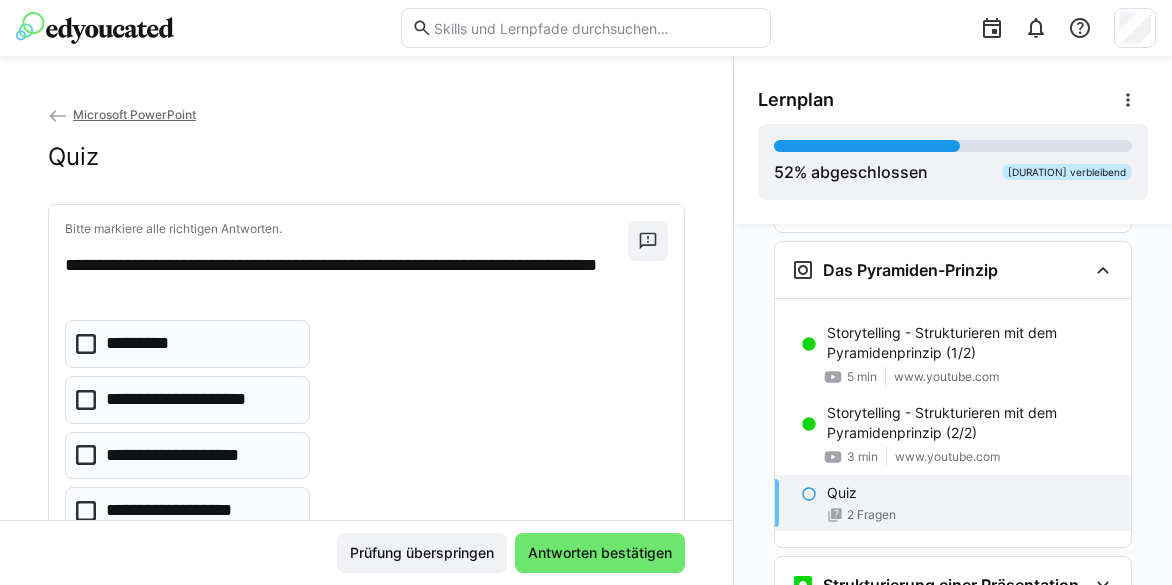 scroll, scrollTop: 2640, scrollLeft: 0, axis: vertical 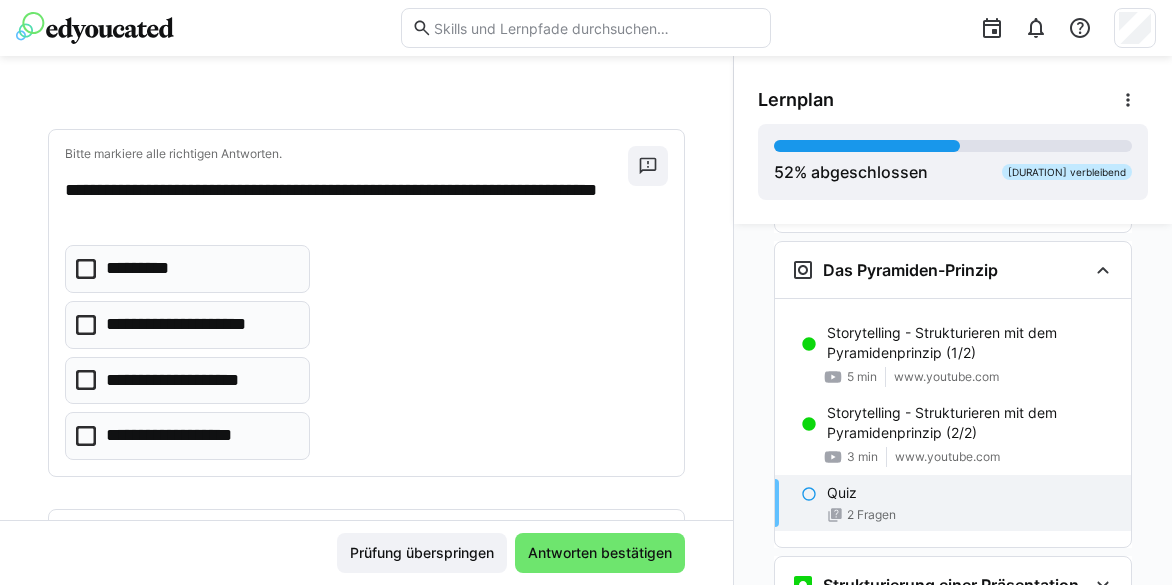 click on "**********" 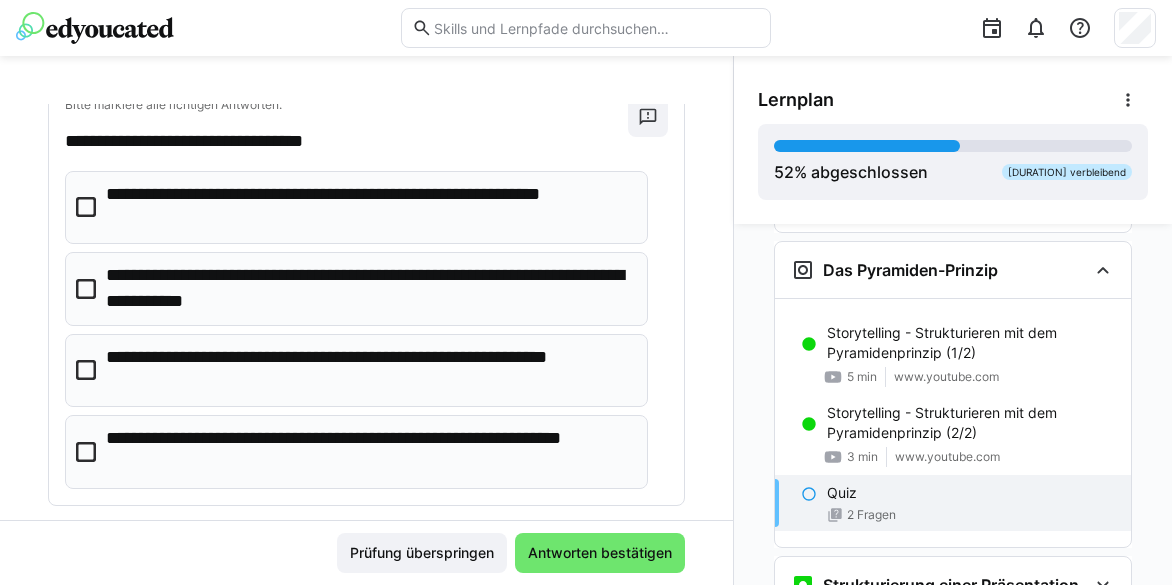 scroll, scrollTop: 506, scrollLeft: 0, axis: vertical 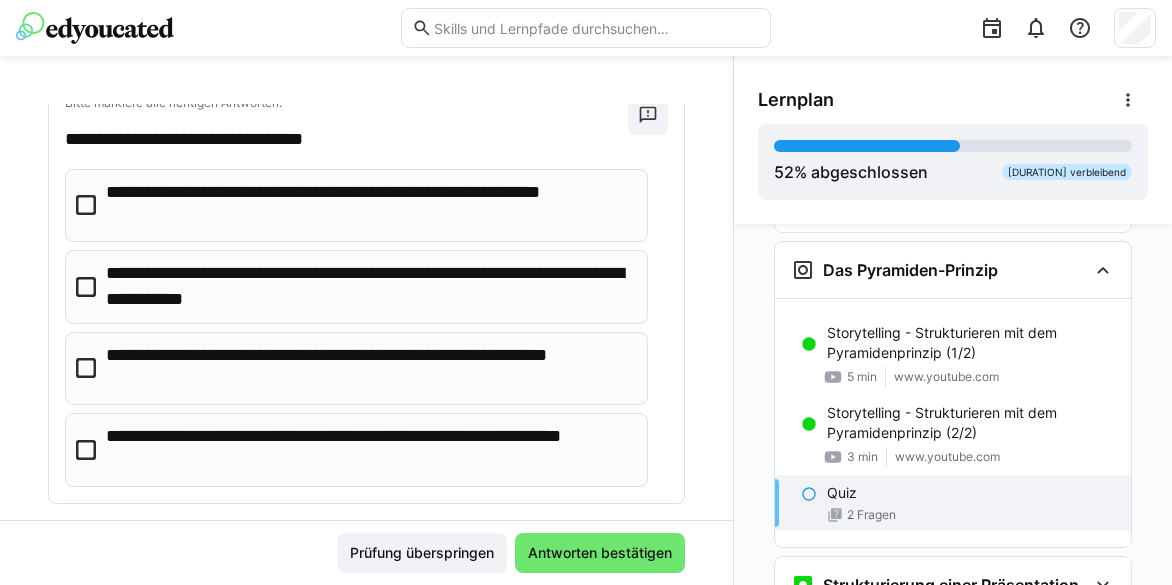 click on "**********" 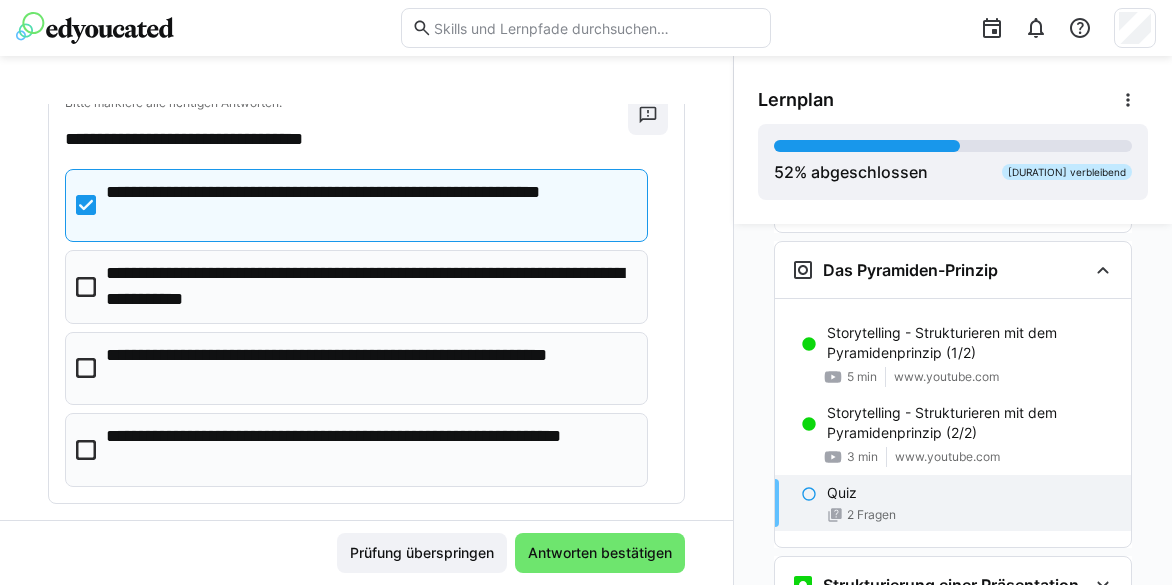 click on "**********" 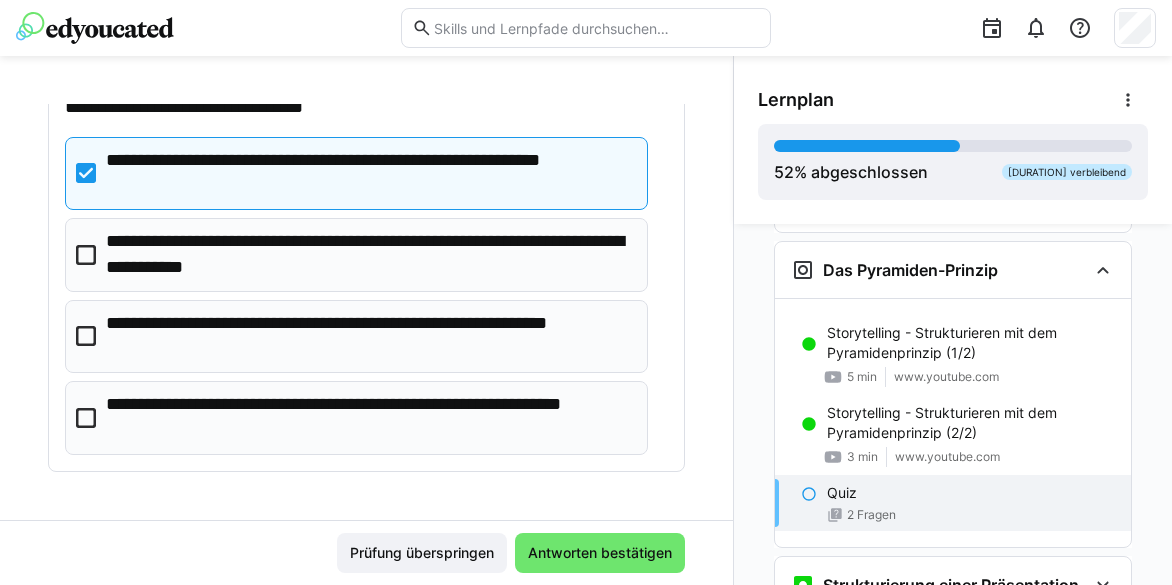 click on "**********" 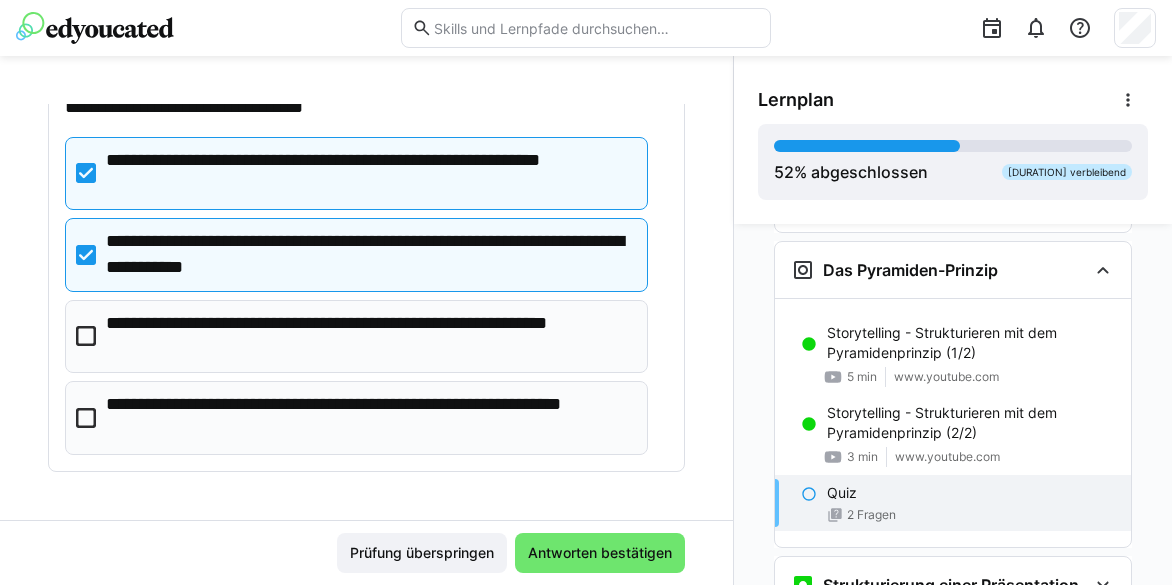 click on "**********" 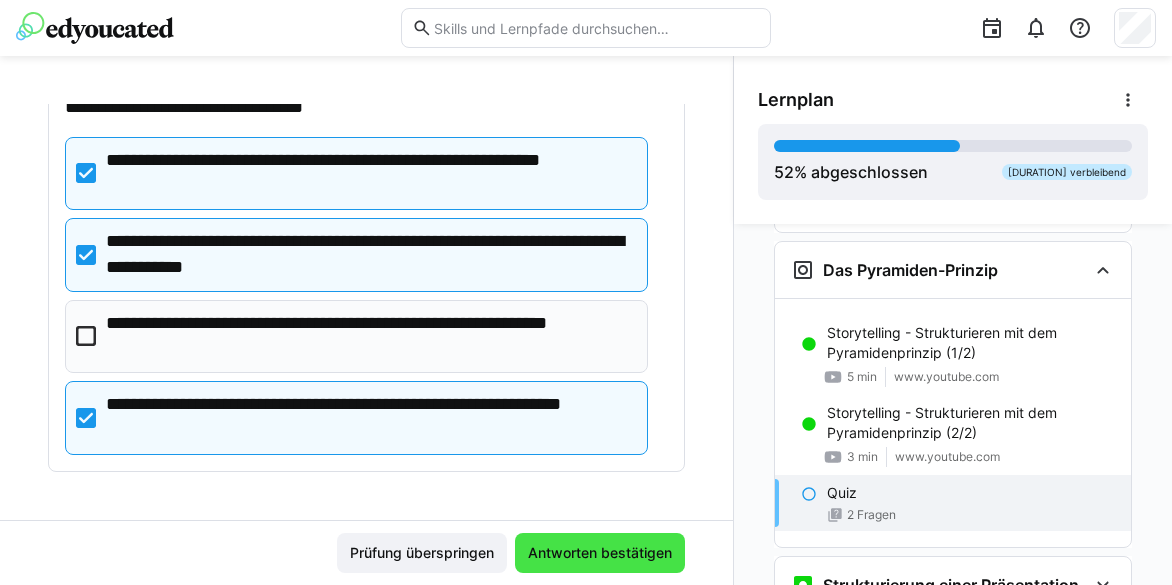 click on "Antworten bestätigen" 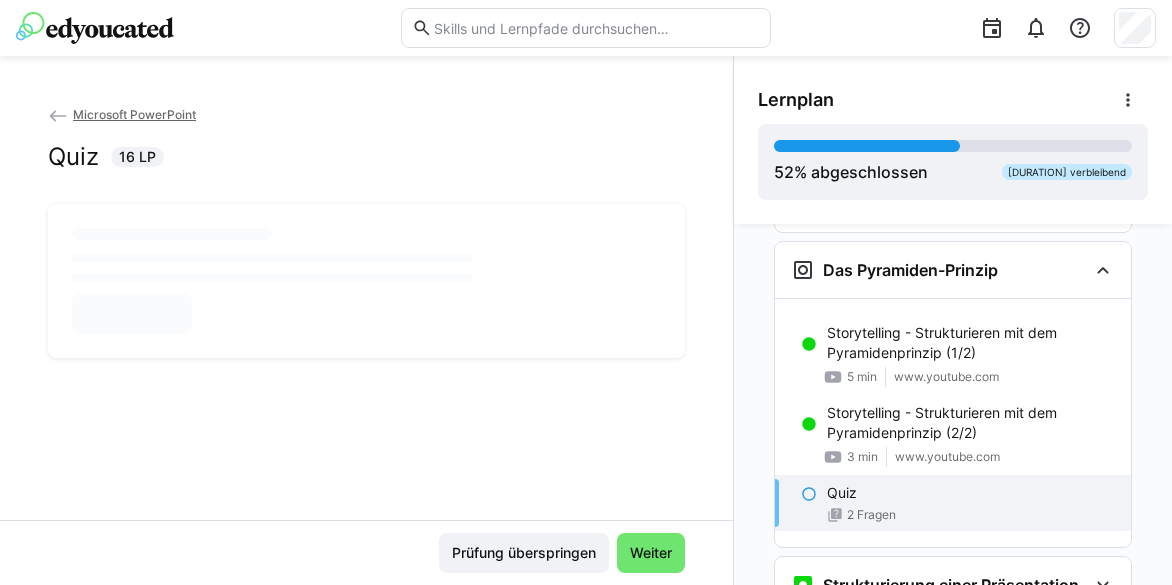 scroll, scrollTop: 0, scrollLeft: 0, axis: both 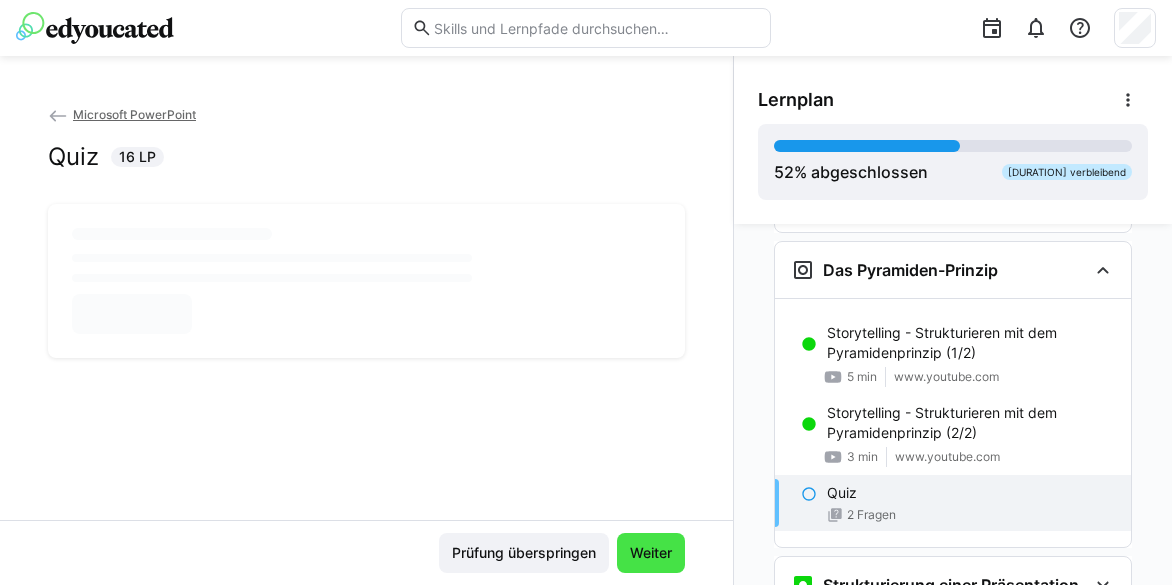 click on "Weiter" 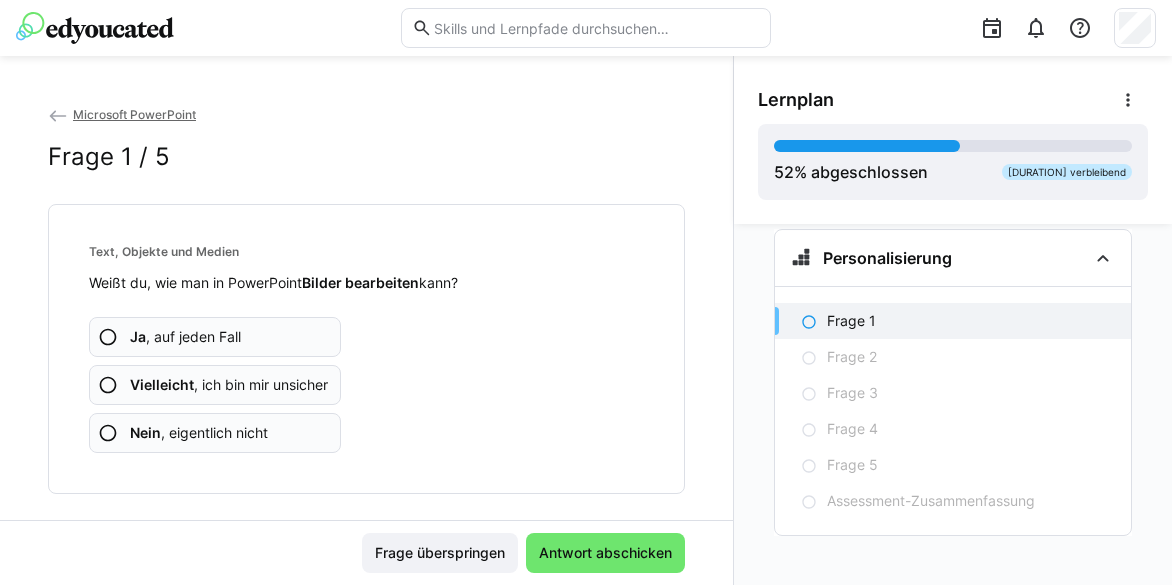 scroll, scrollTop: 3104, scrollLeft: 0, axis: vertical 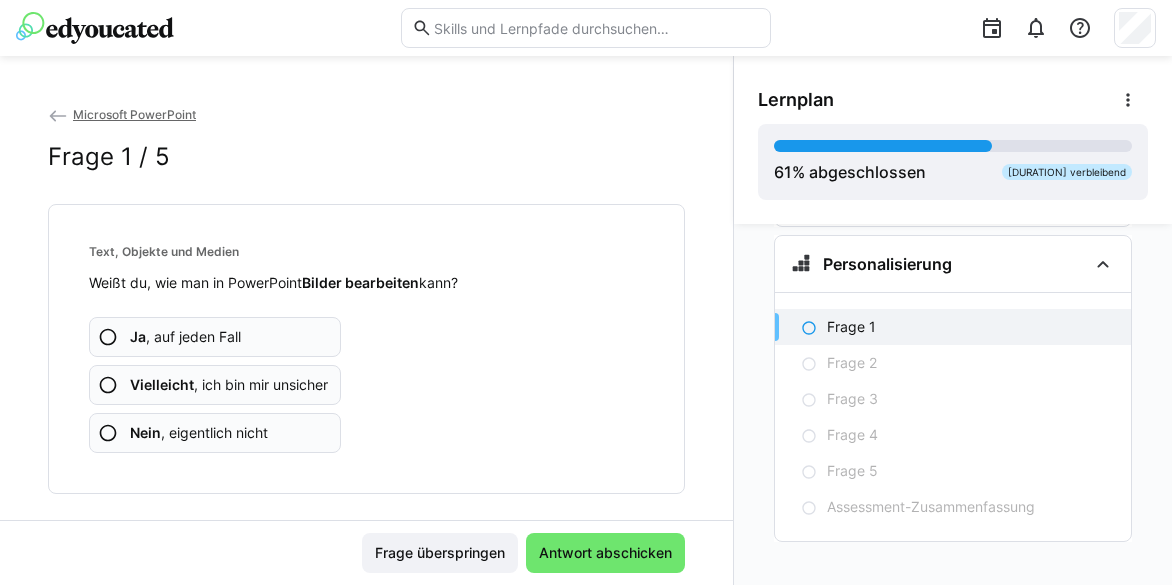 click on "Ja , auf jeden Fall" 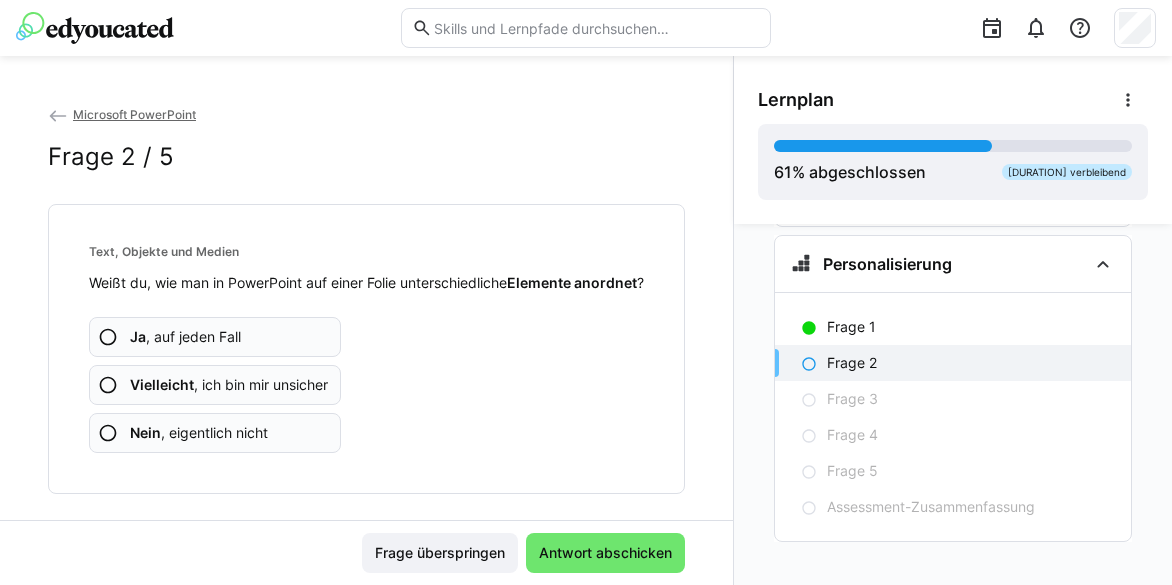 click on "Ja , auf jeden Fall" 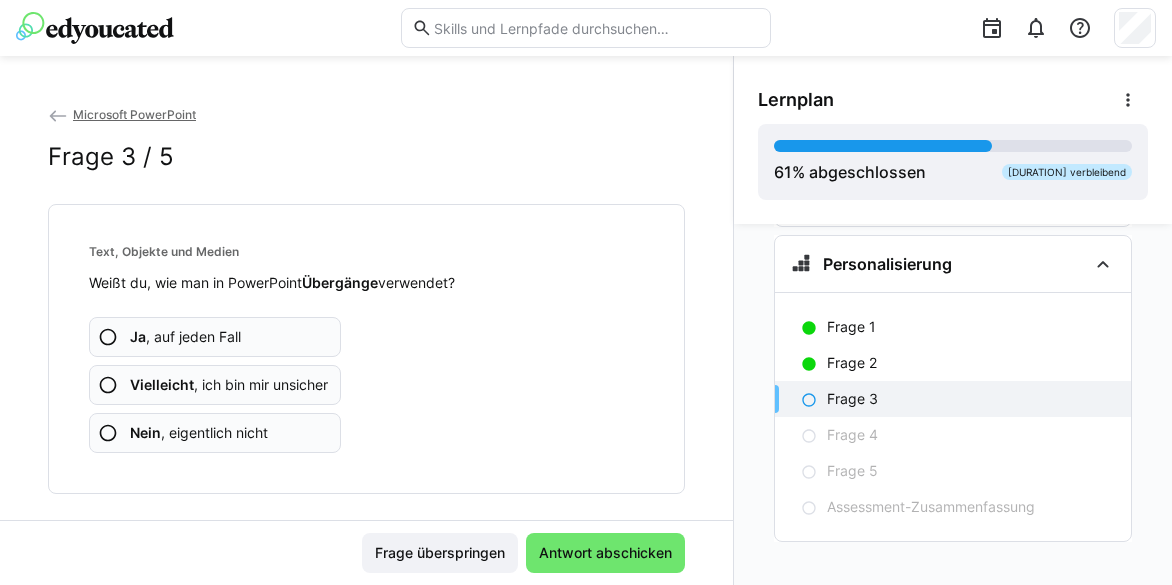 click on "Ja , auf jeden Fall" 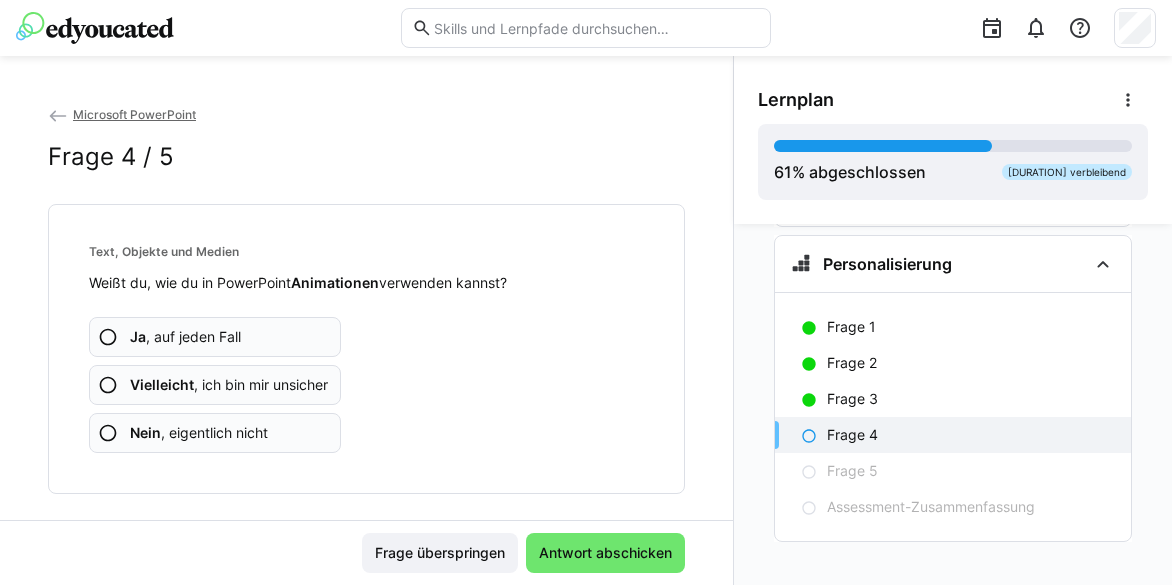click on "Ja , auf jeden Fall" 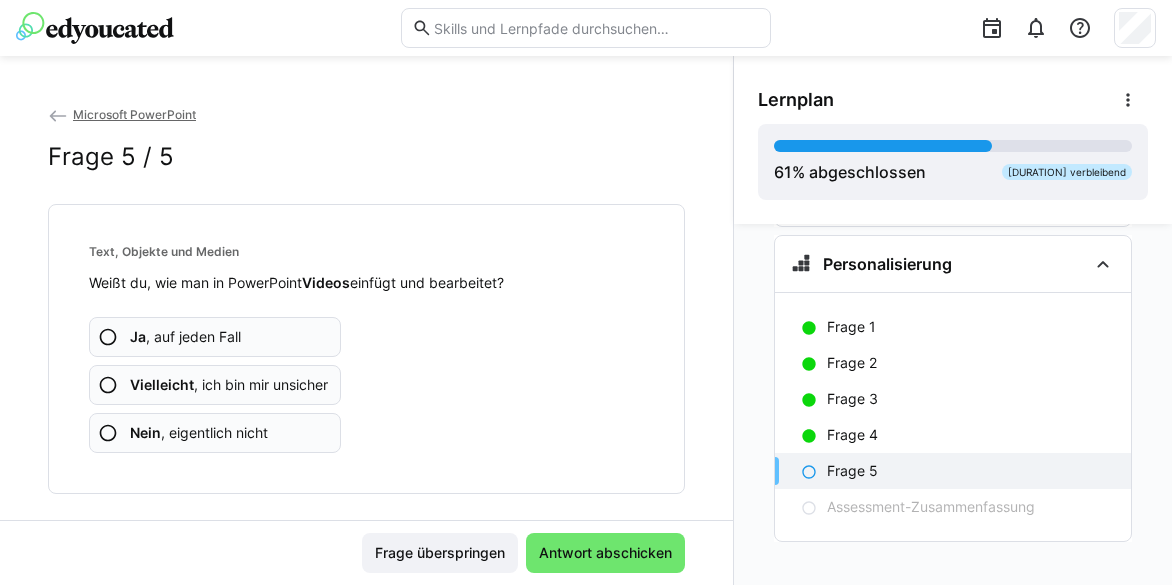 click on "Ja , auf jeden Fall" 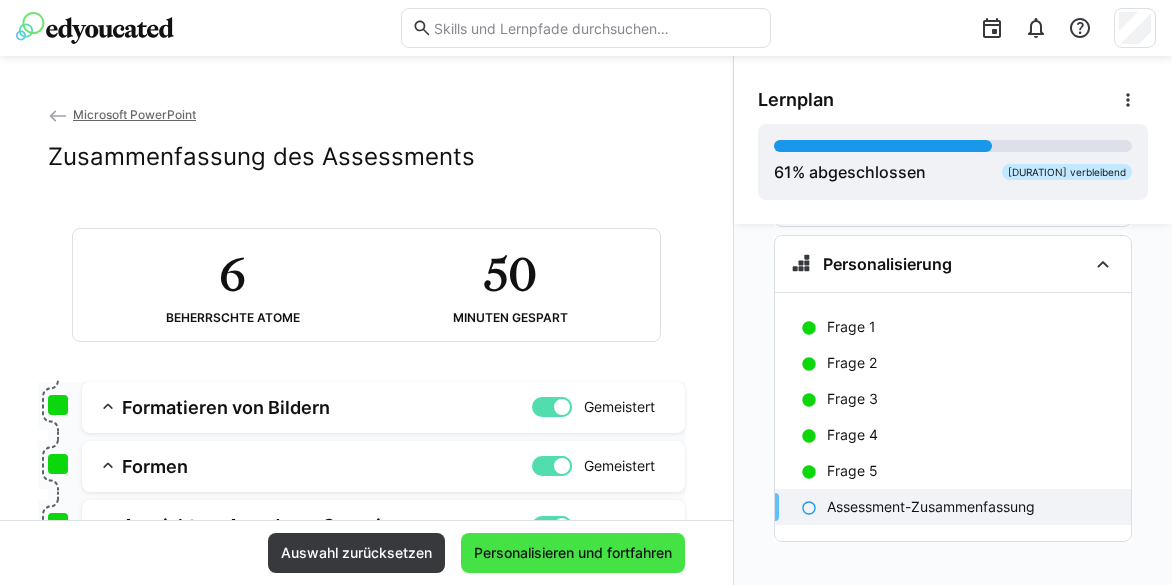 click on "Personalisieren und fortfahren" 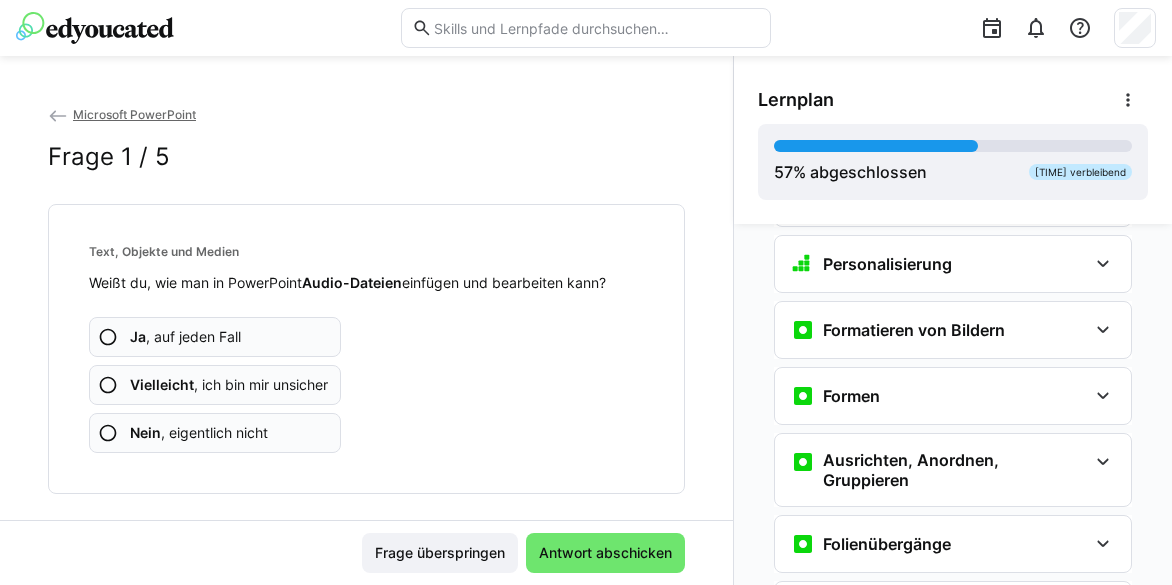 scroll, scrollTop: 3585, scrollLeft: 0, axis: vertical 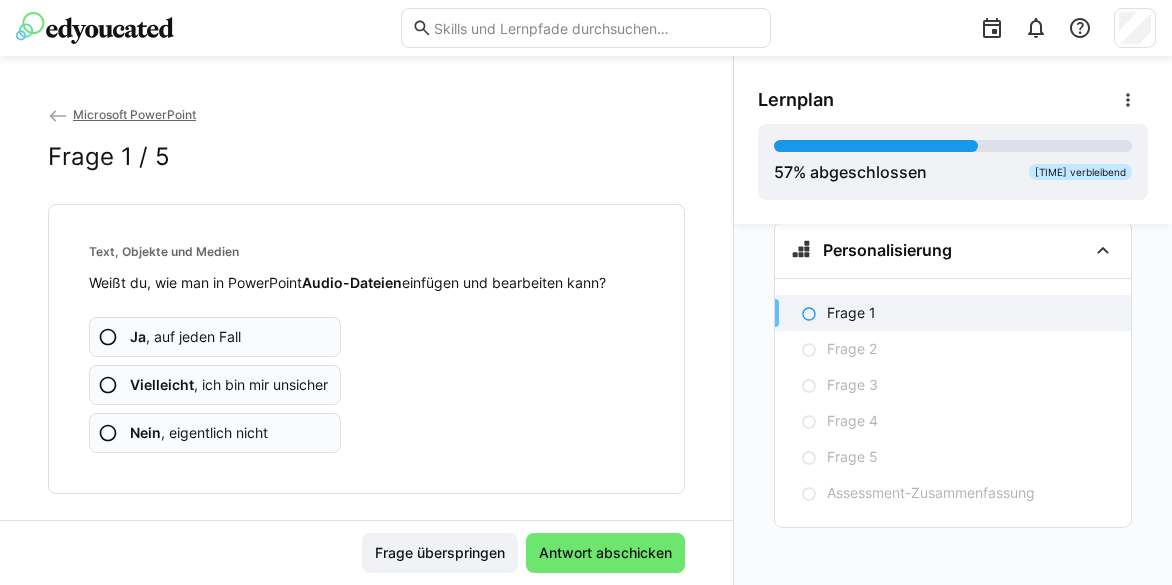 click on "Ja , auf jeden Fall" 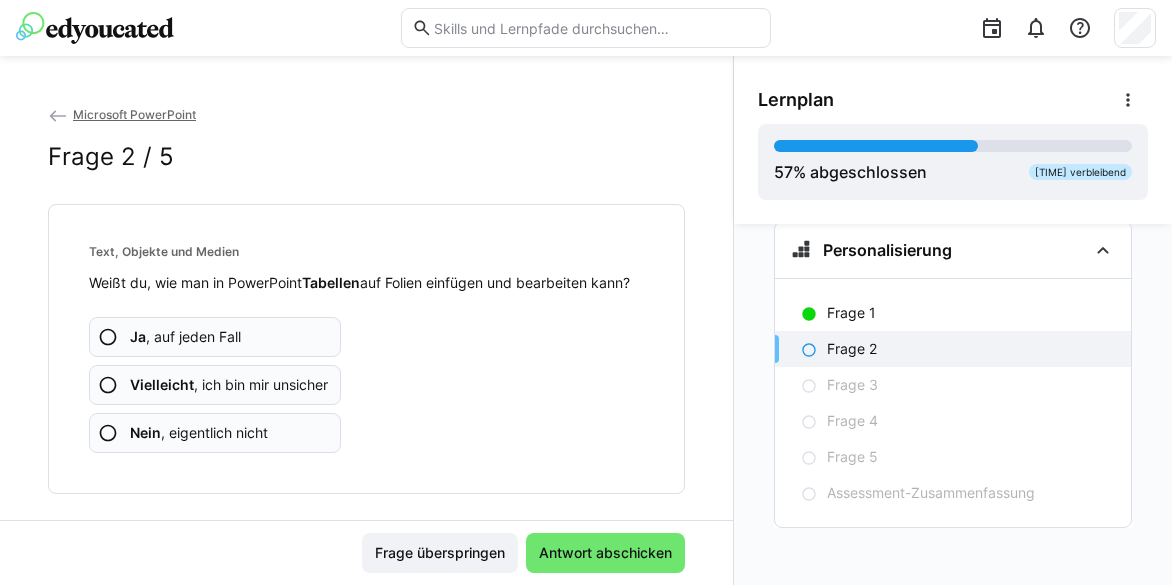 click on "Ja , auf jeden Fall" 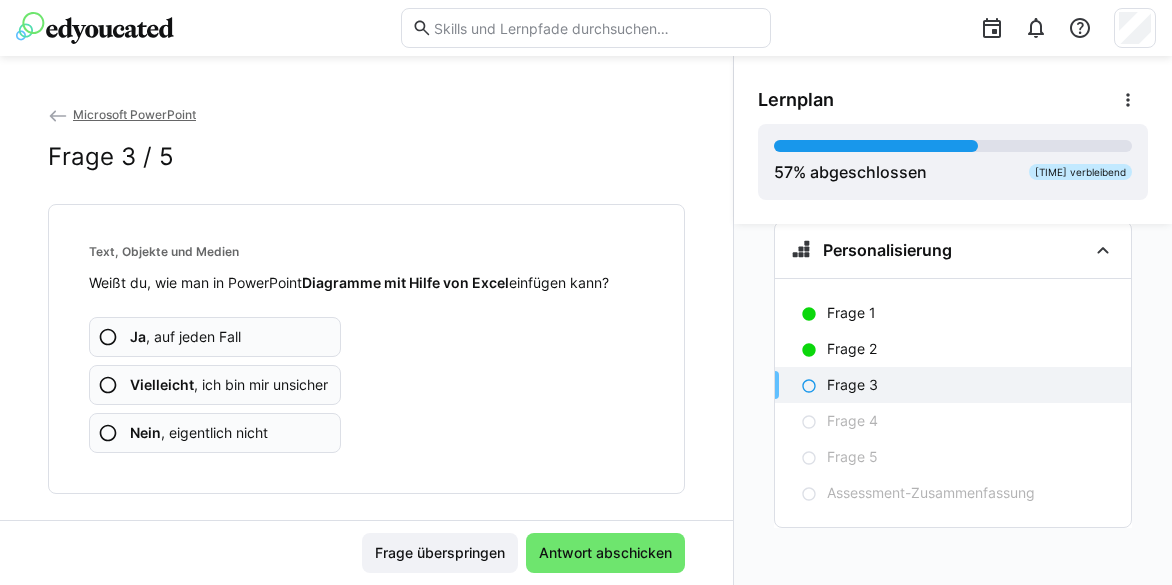 click on "Ja , auf jeden Fall" 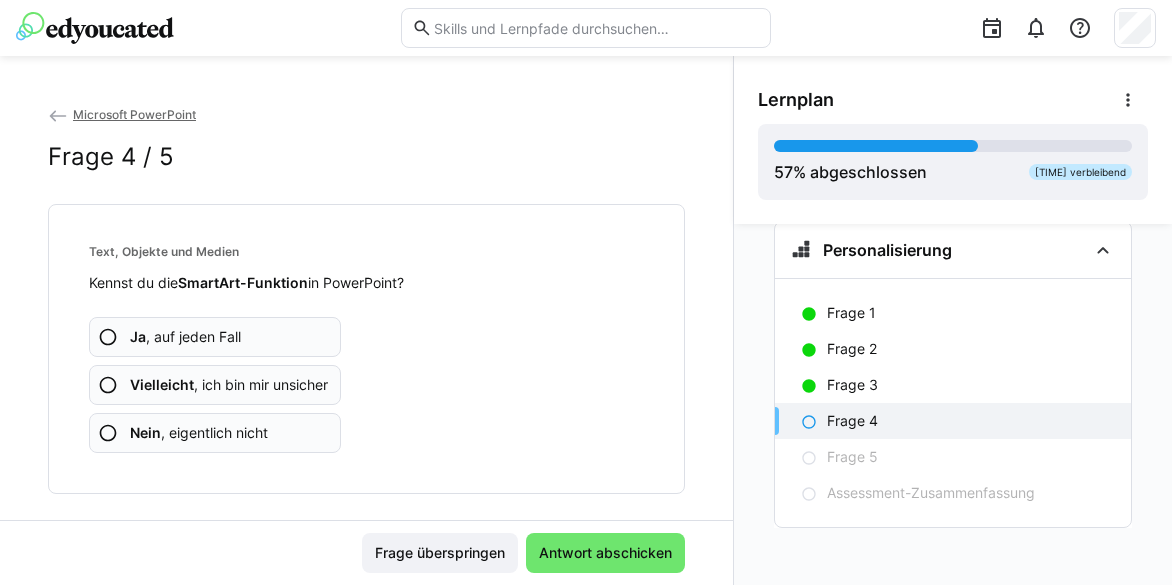 click on "Ja , auf jeden Fall" 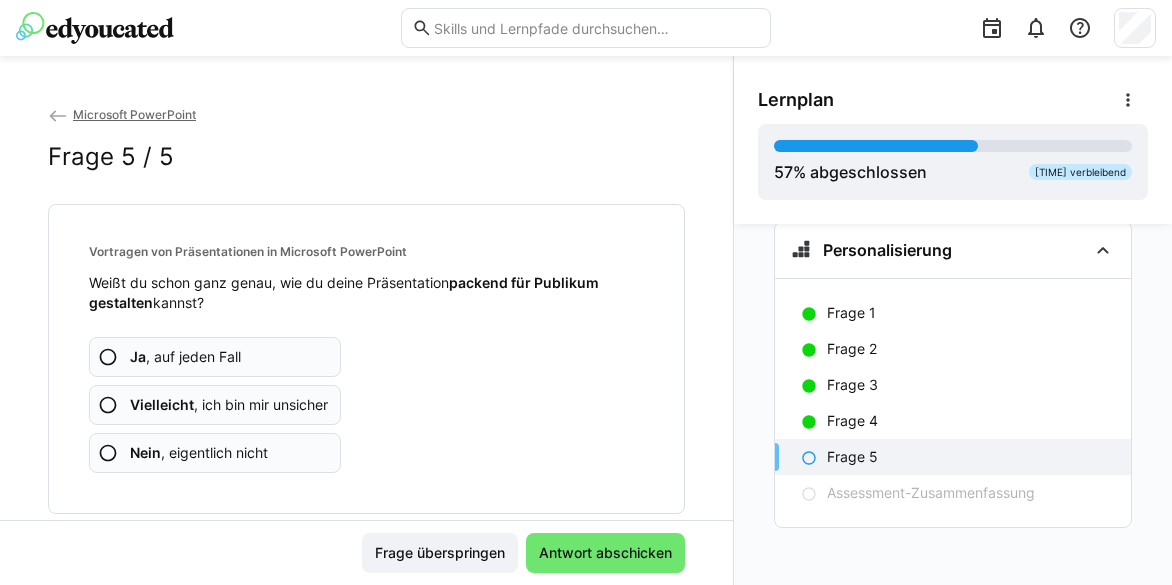 click on "Nein , eigentlich nicht" 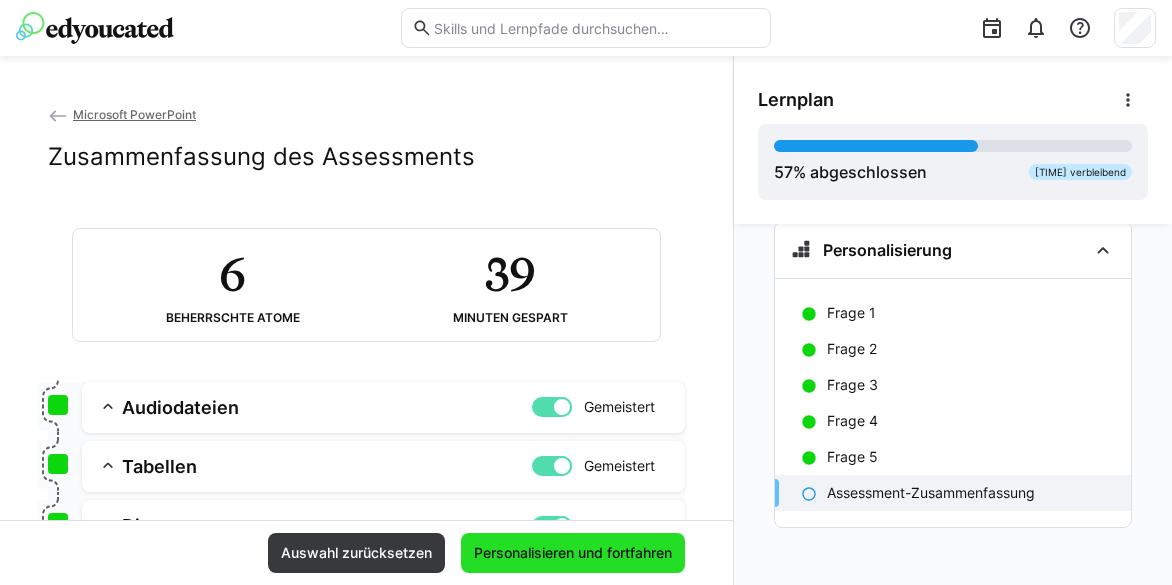 click on "Personalisieren und fortfahren" 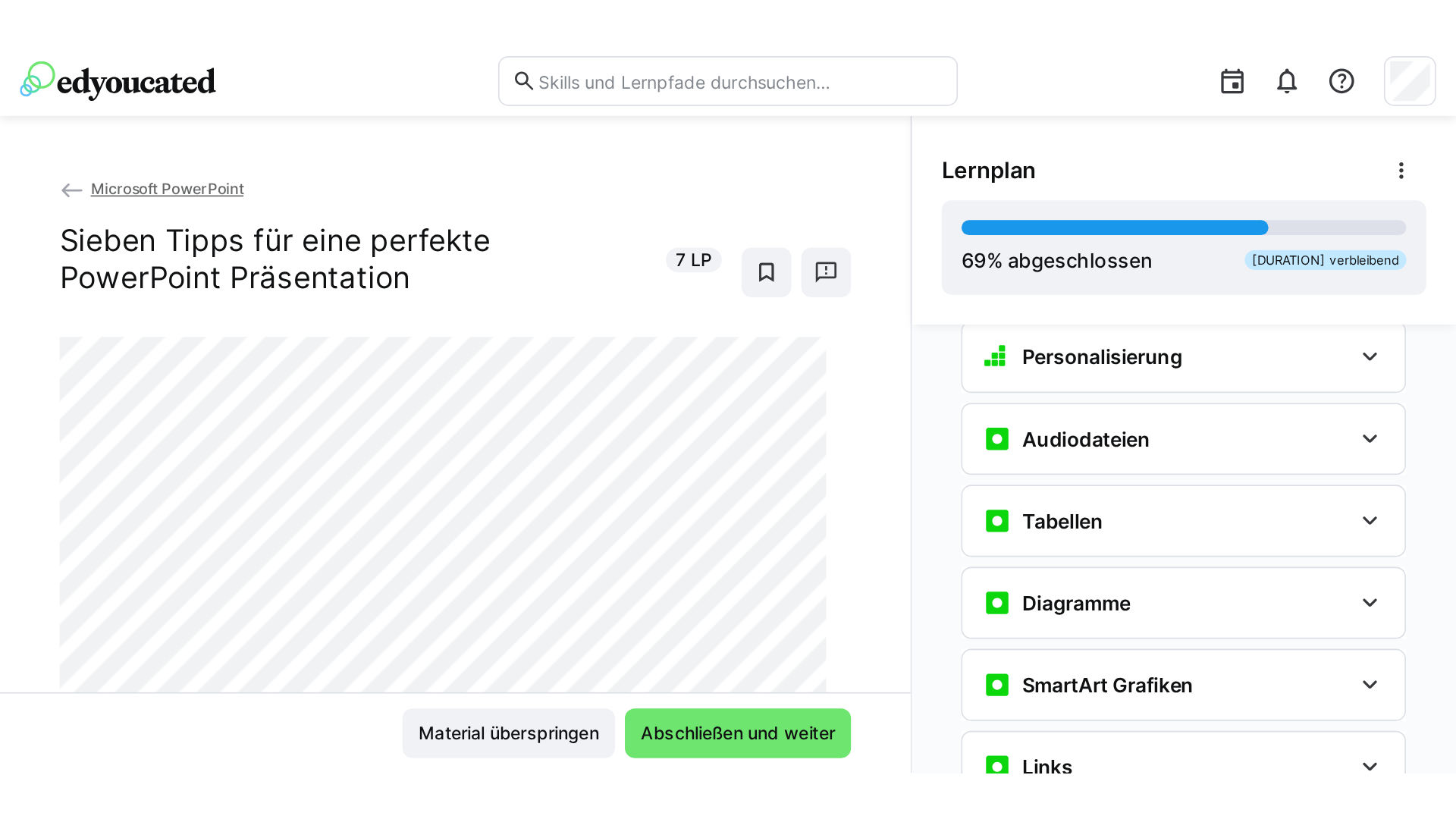scroll, scrollTop: 3152, scrollLeft: 0, axis: vertical 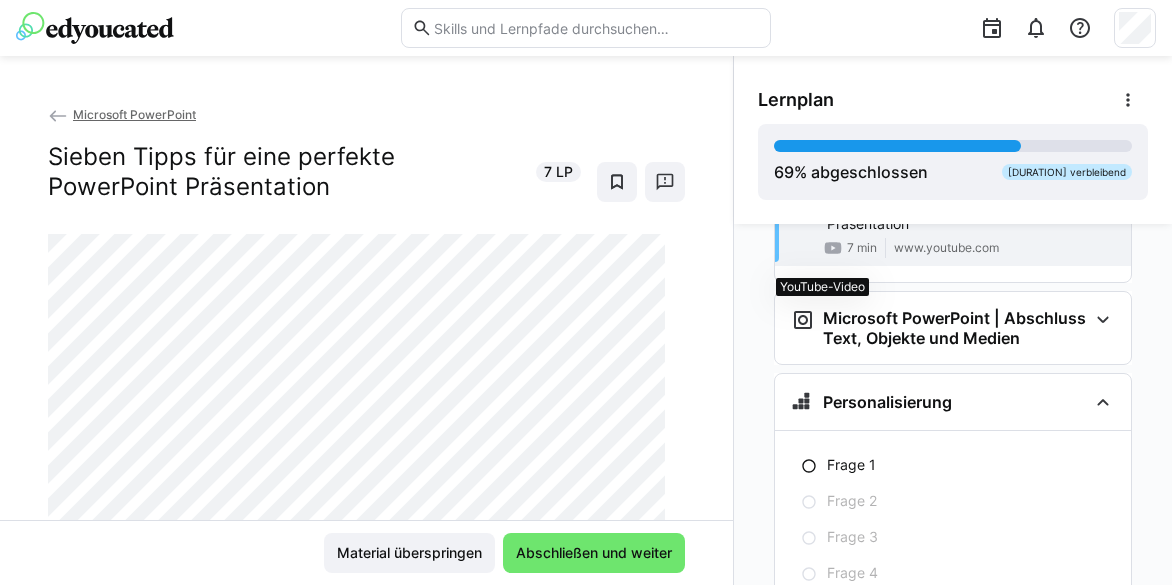 click 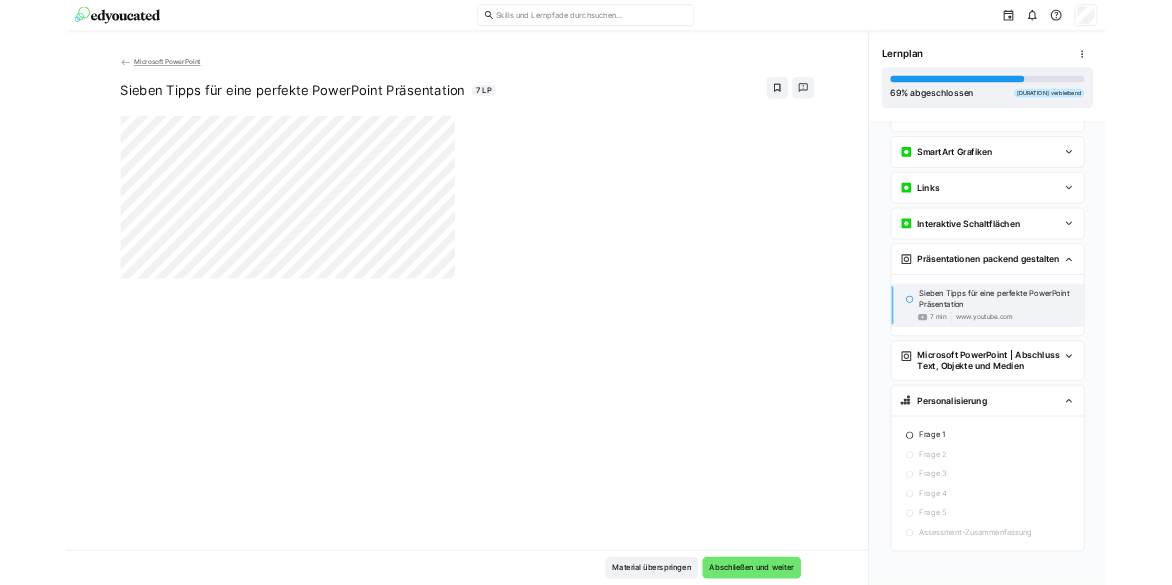 scroll, scrollTop: 3834, scrollLeft: 0, axis: vertical 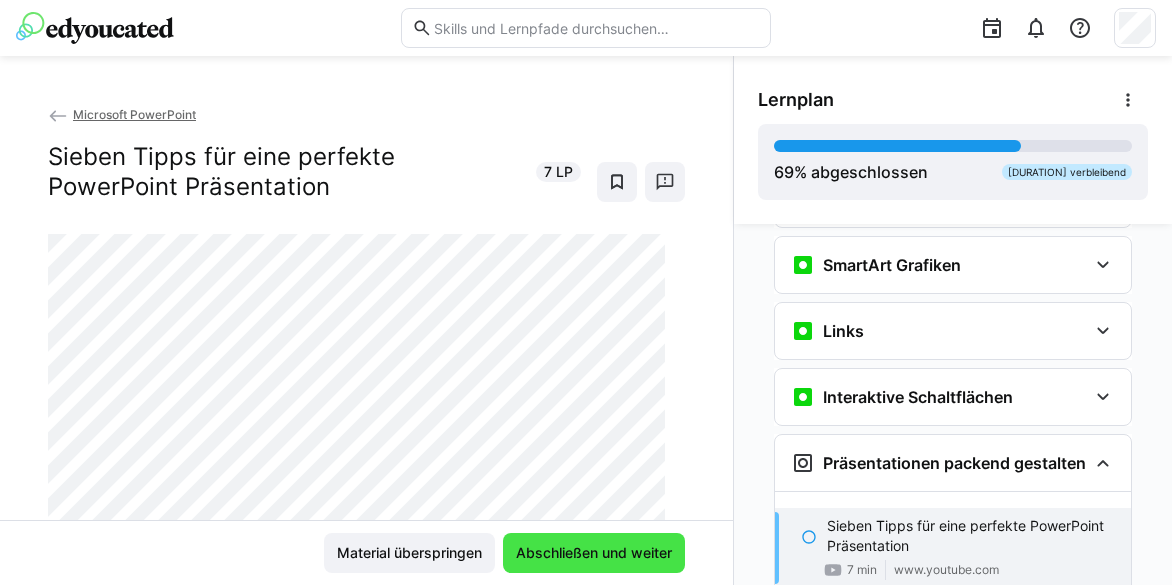 click on "Abschließen und weiter" 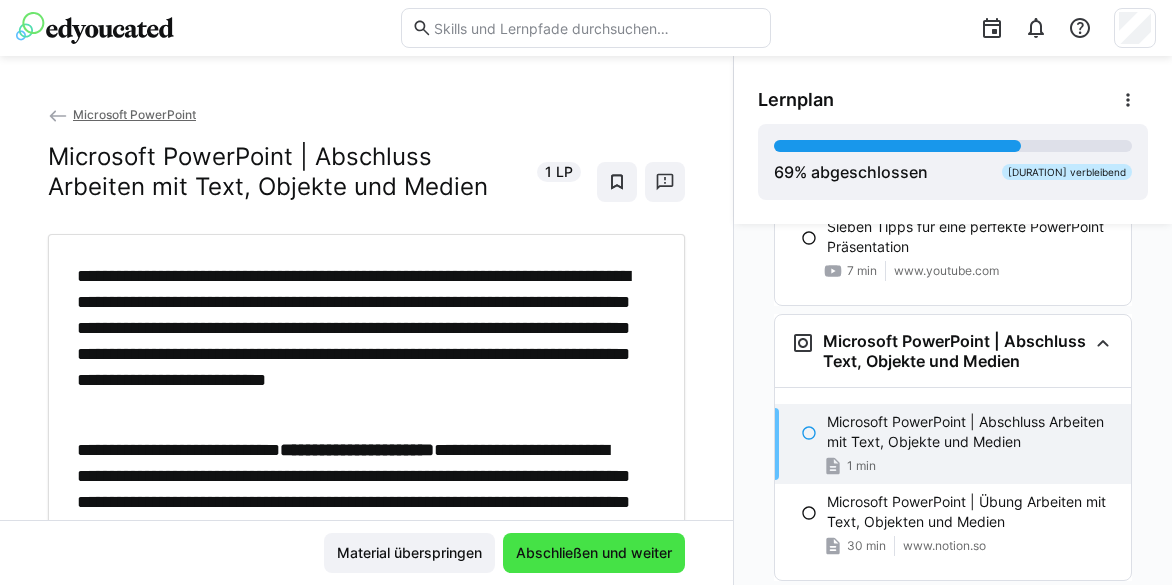 scroll, scrollTop: 4239, scrollLeft: 0, axis: vertical 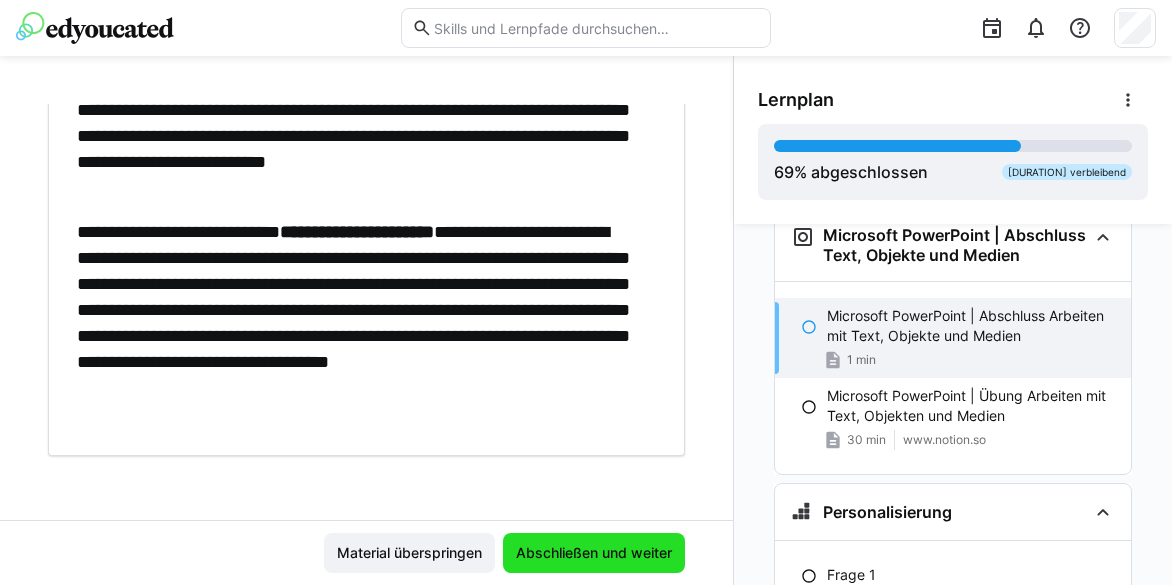 click on "Abschließen und weiter" 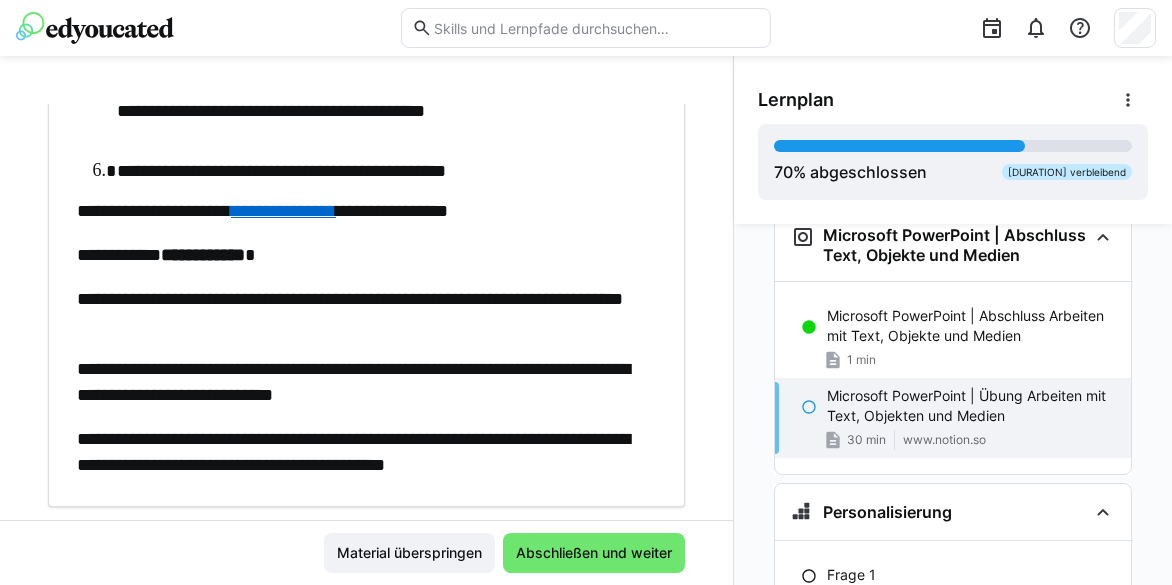 scroll, scrollTop: 840, scrollLeft: 0, axis: vertical 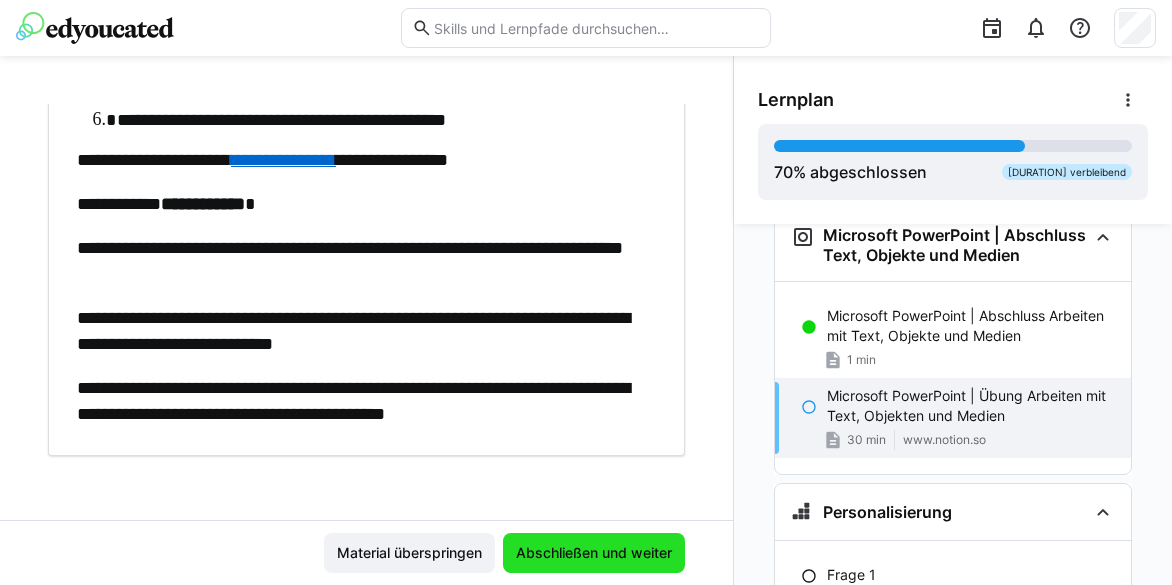 click on "Abschließen und weiter" 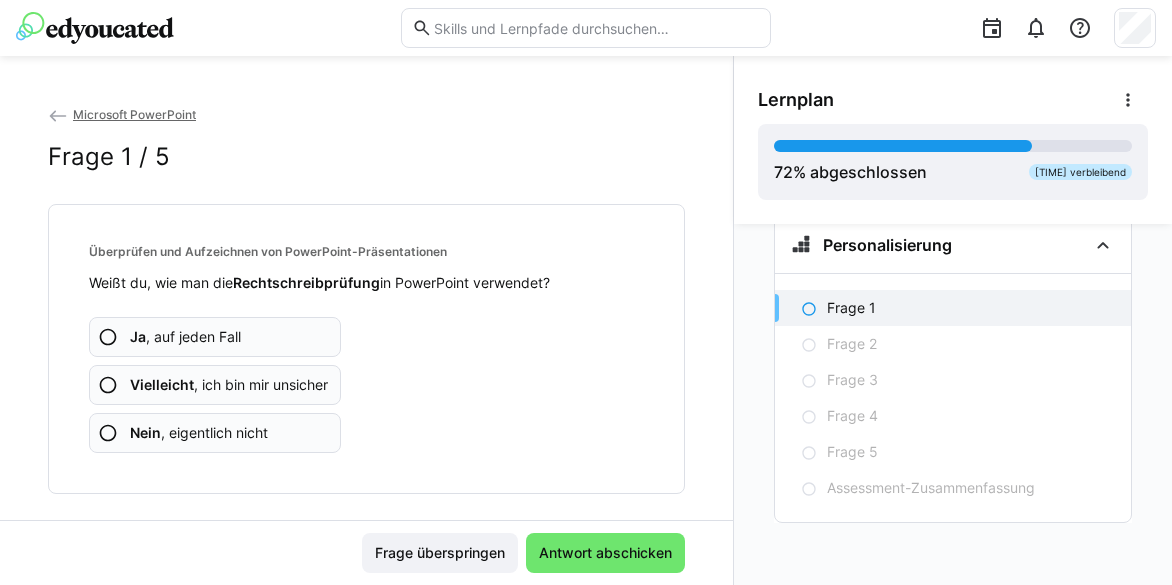 scroll, scrollTop: 4514, scrollLeft: 0, axis: vertical 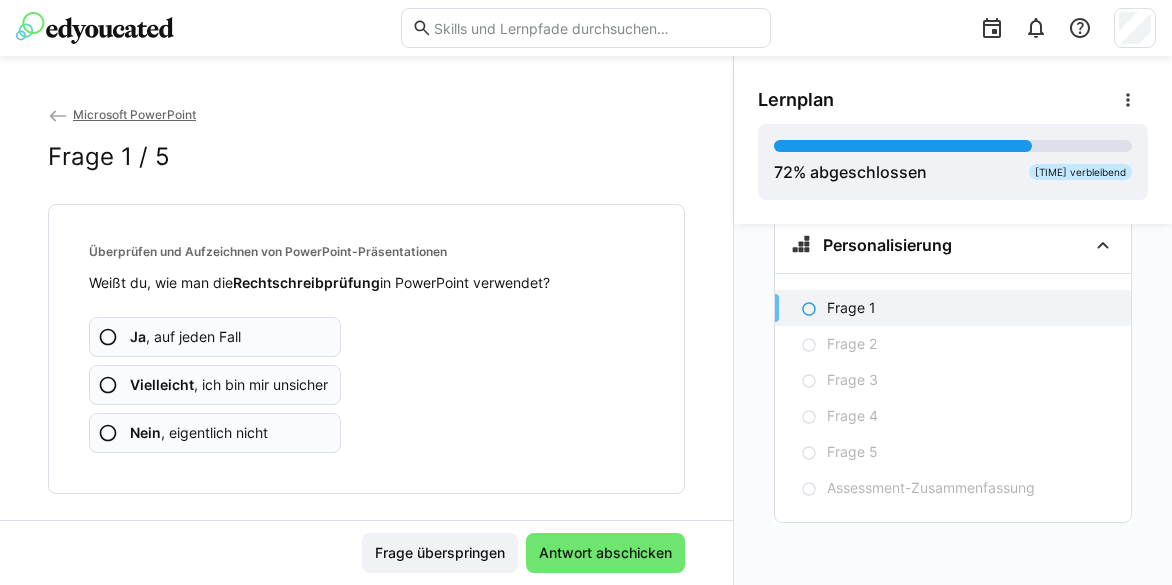 click on "Ja , auf jeden Fall" 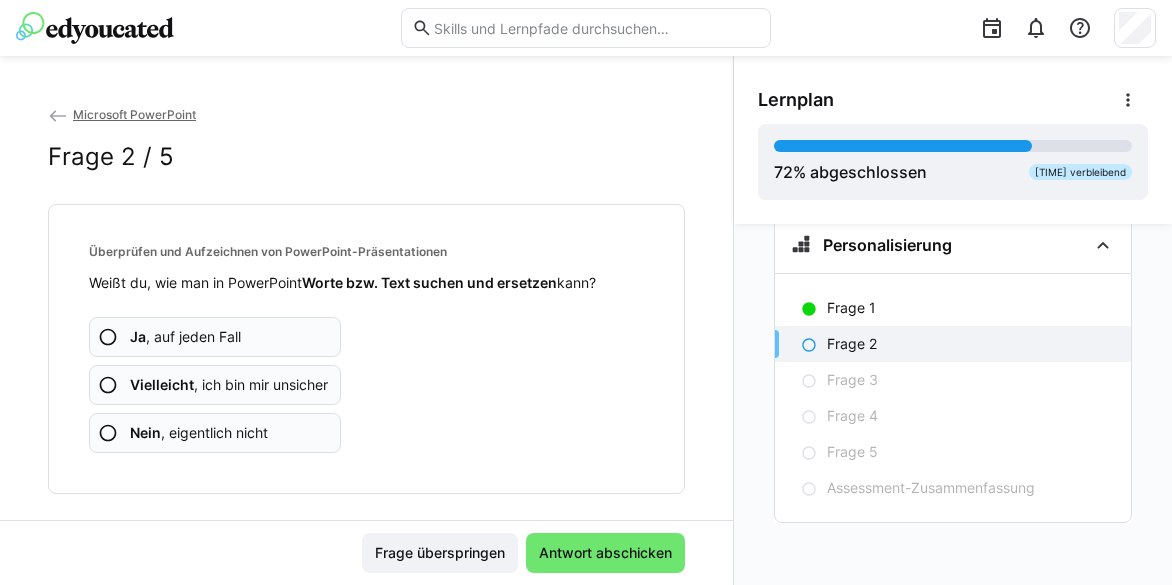 click on "Ja , auf jeden Fall" 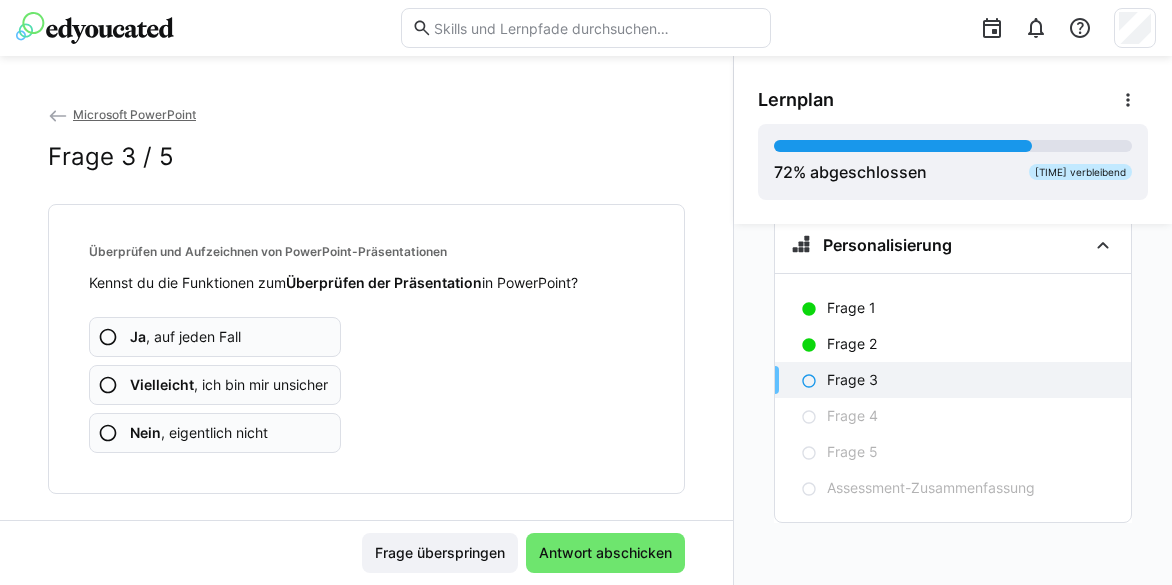 click on "Ja , auf jeden Fall" 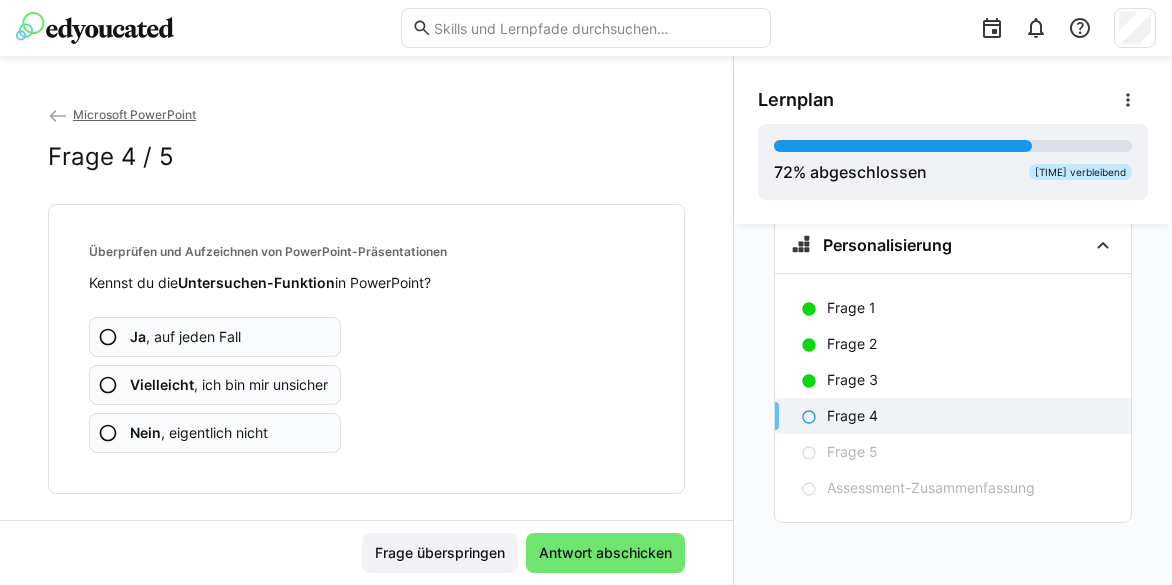 click on "Ja , auf jeden Fall" 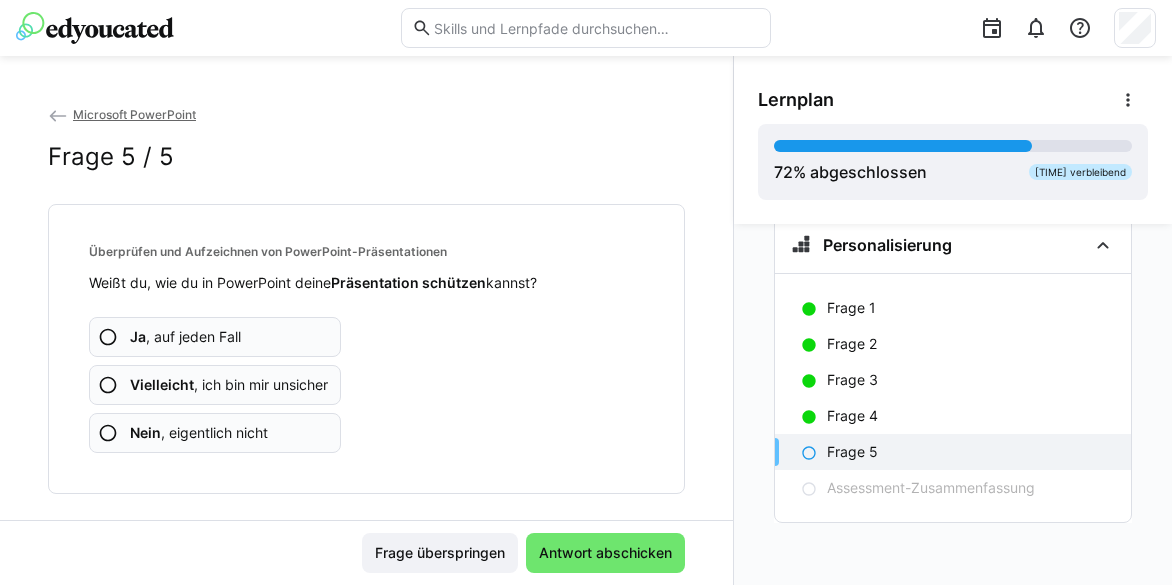 click on "Ja , auf jeden Fall" 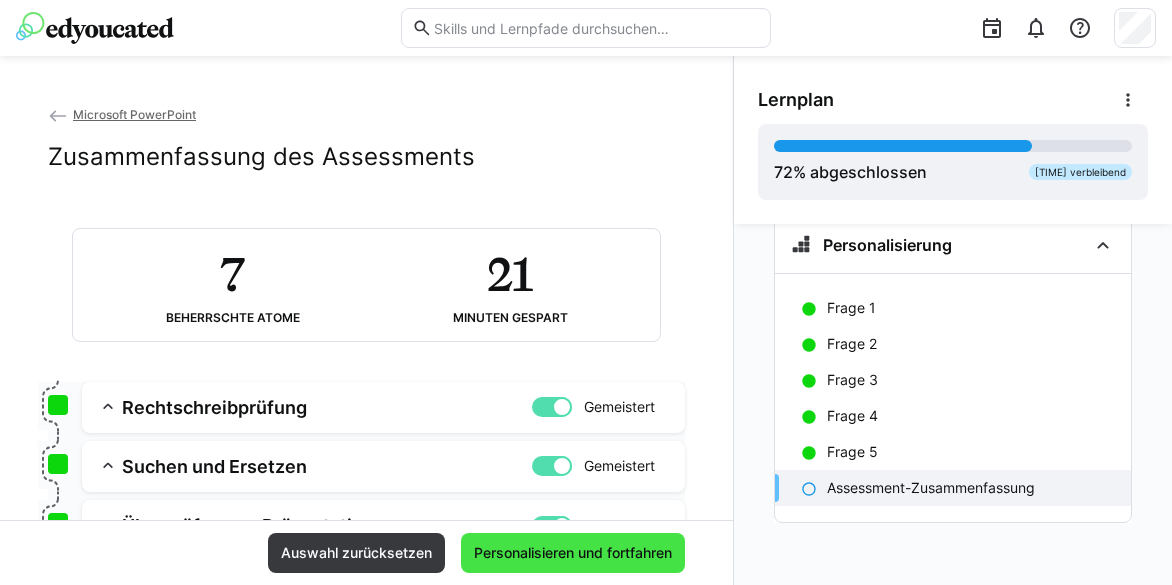click on "Personalisieren und fortfahren" 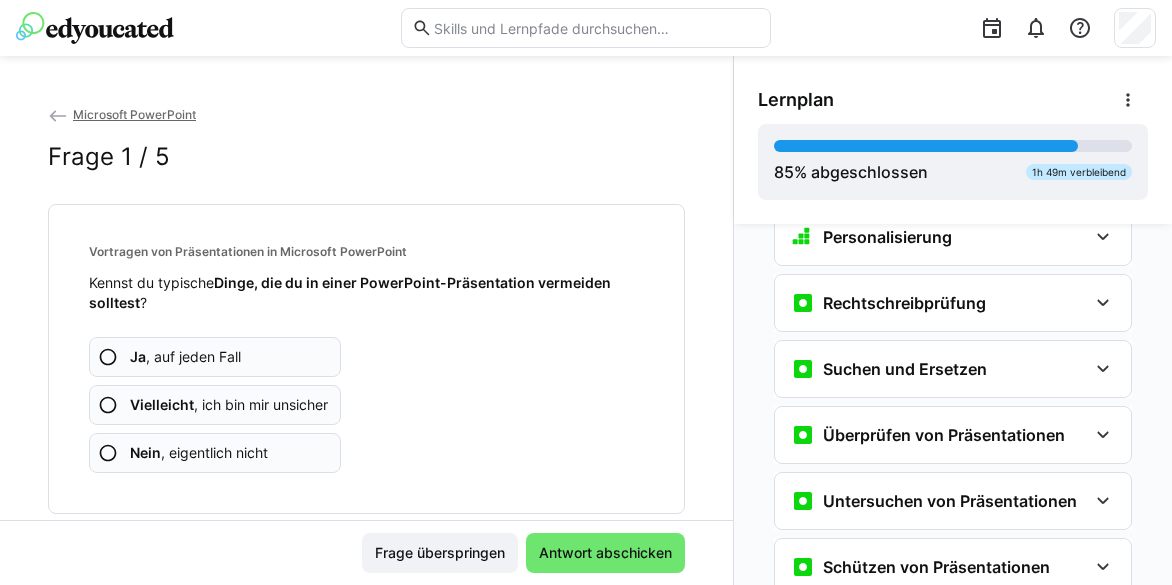 scroll, scrollTop: 5050, scrollLeft: 0, axis: vertical 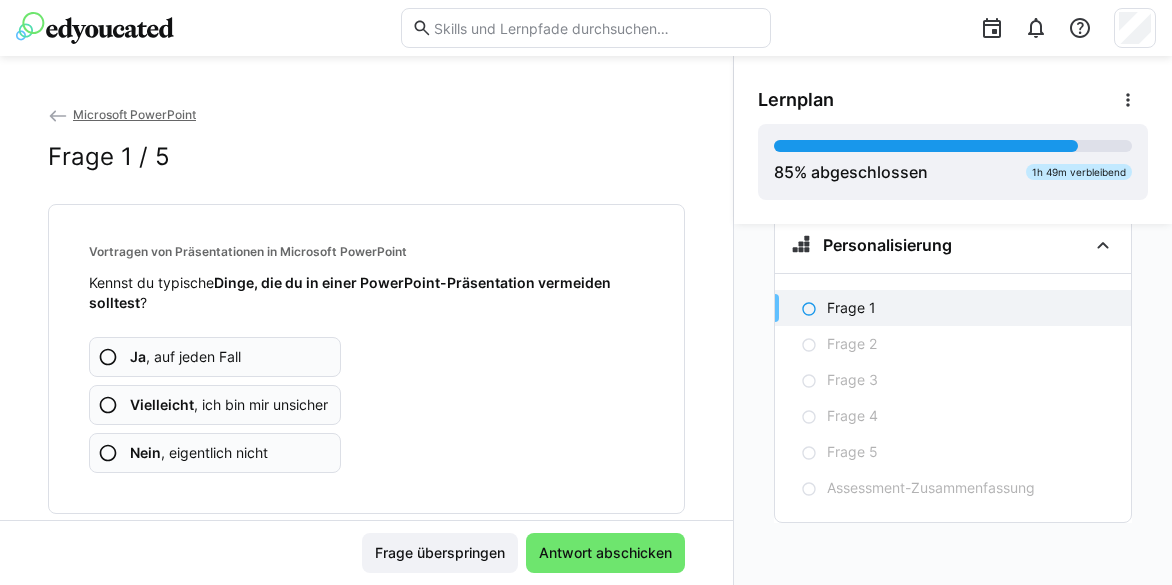 click on "Ja , auf jeden Fall" 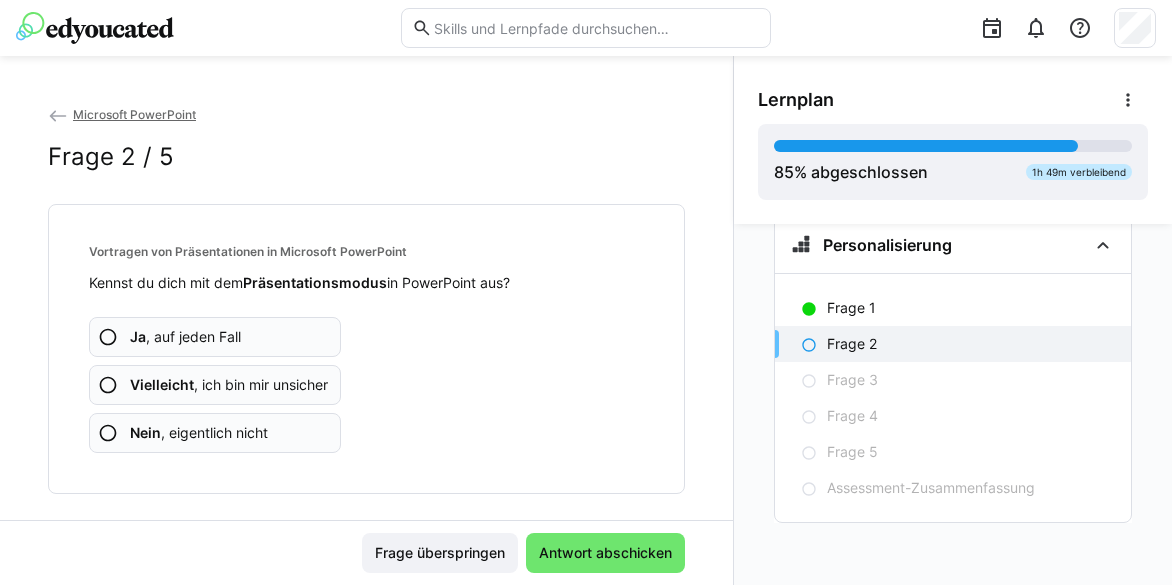 click on "Ja , auf jeden Fall" 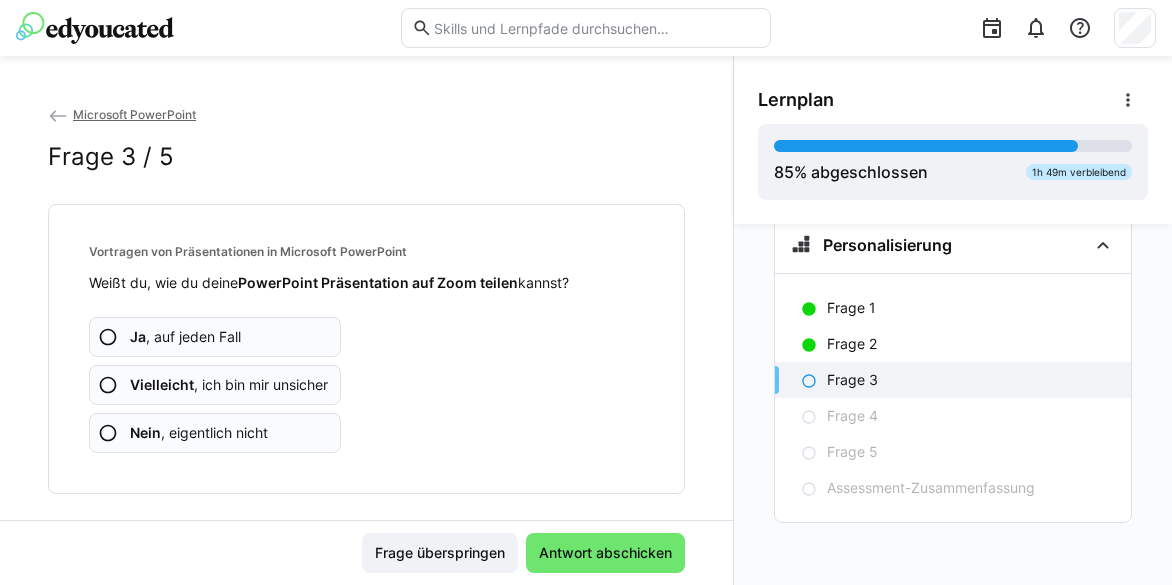 click on "Ja , auf jeden Fall" 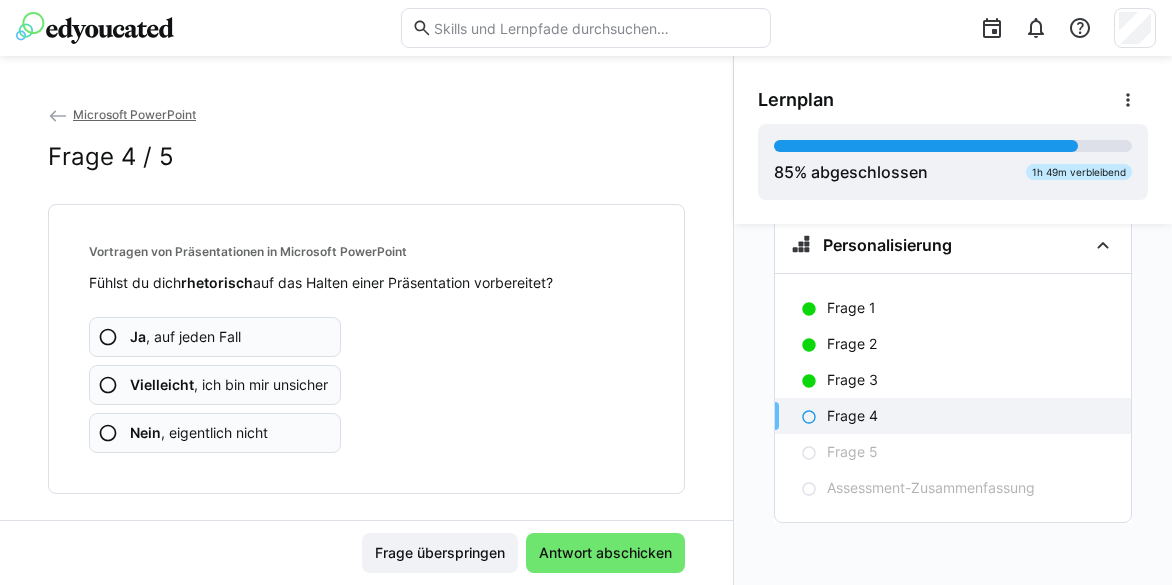 click on "Ja , auf jeden Fall" 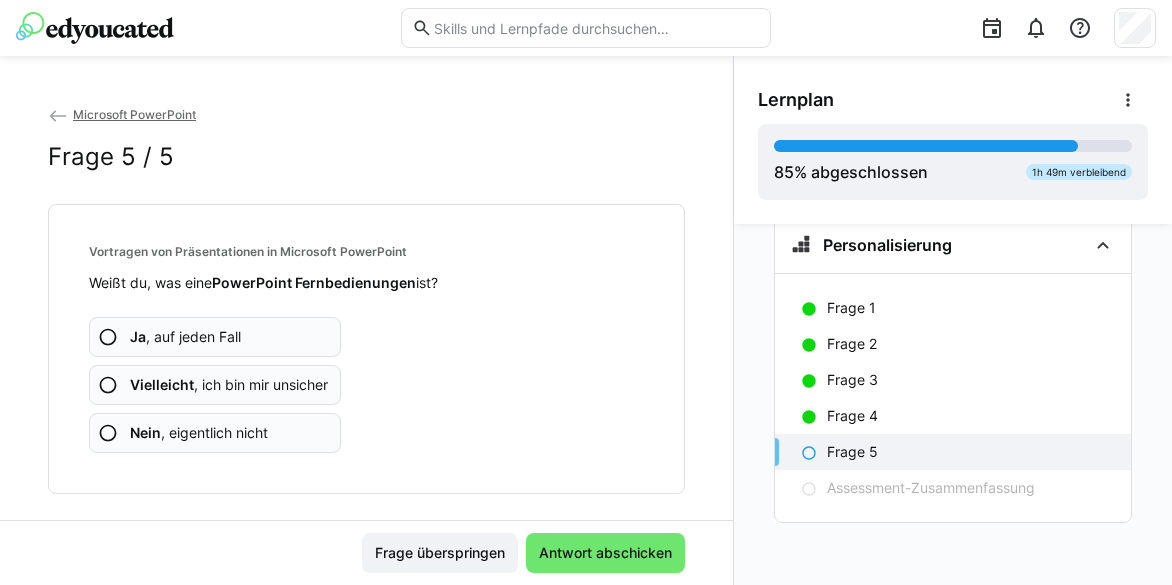 click on "Ja , auf jeden Fall" 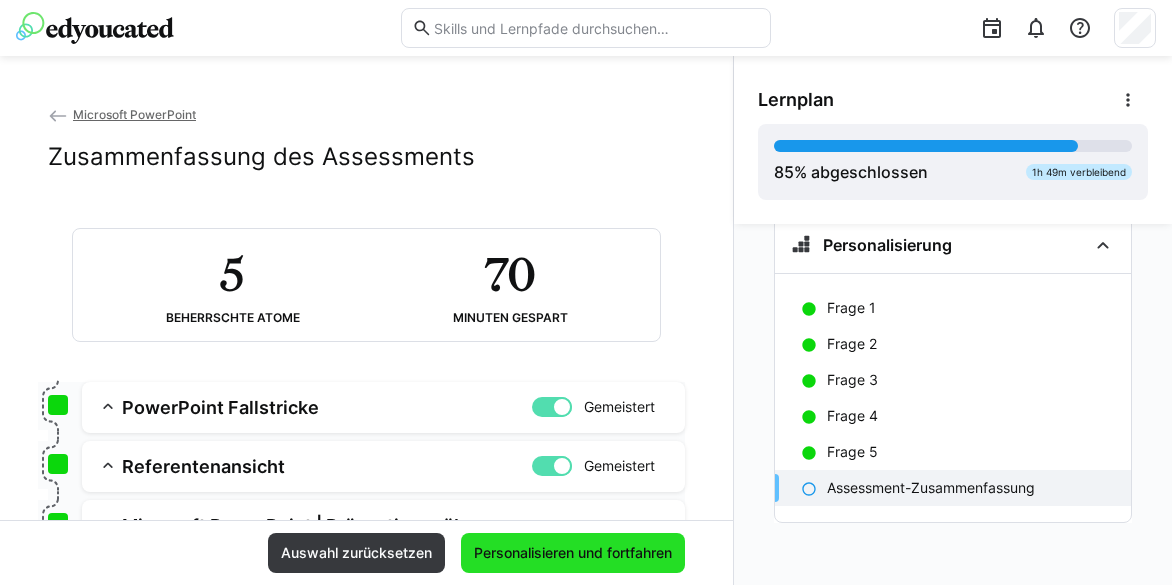 click on "Personalisieren und fortfahren" 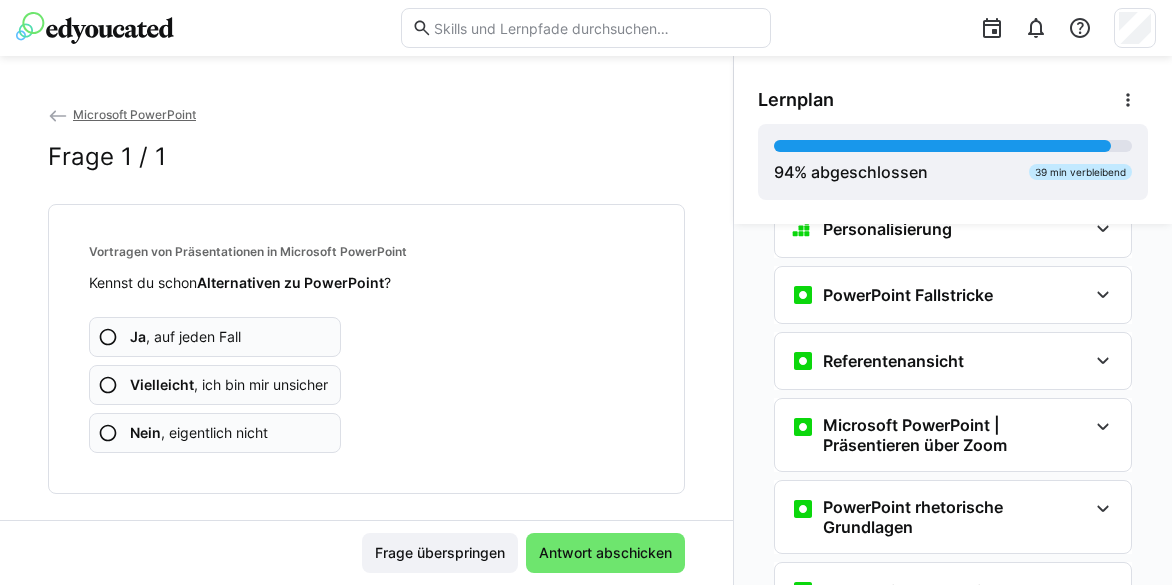 scroll, scrollTop: 5334, scrollLeft: 0, axis: vertical 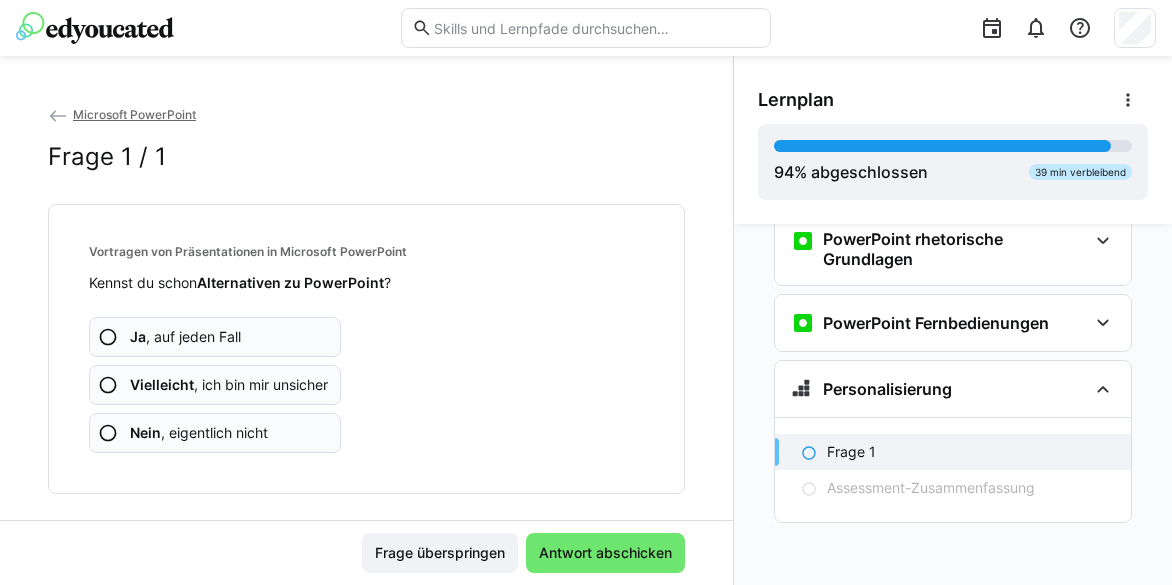click on "Ja , auf jeden Fall" 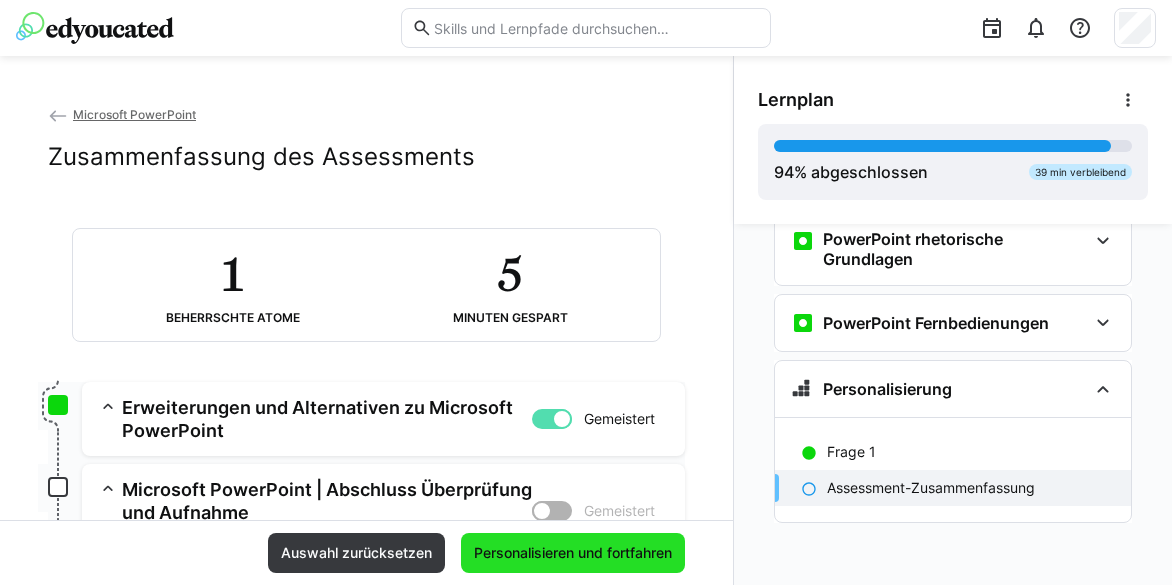 click on "Personalisieren und fortfahren" 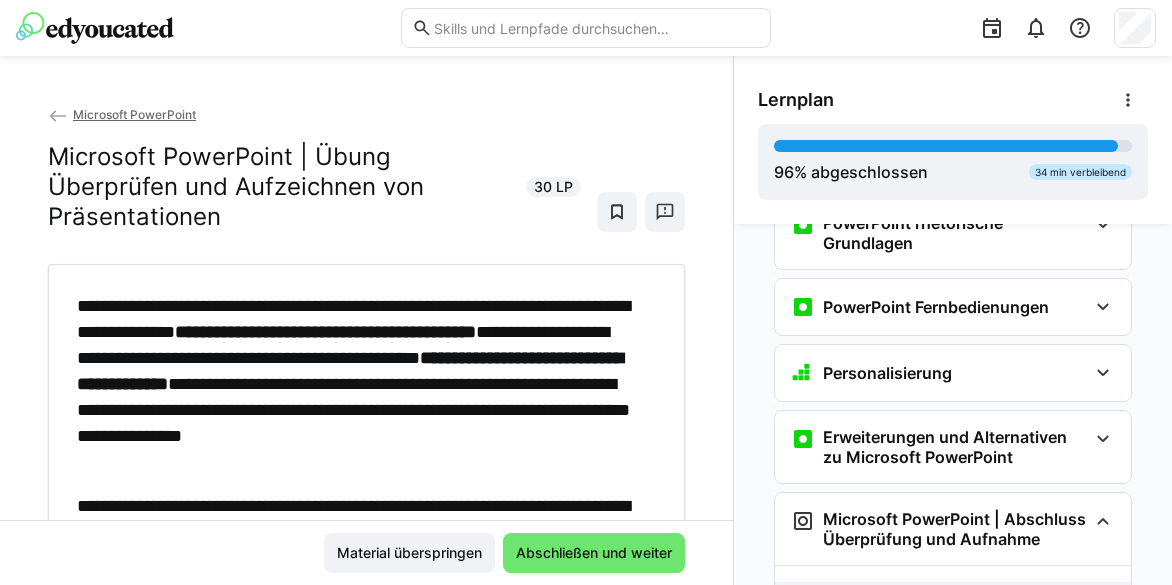 scroll, scrollTop: 5459, scrollLeft: 0, axis: vertical 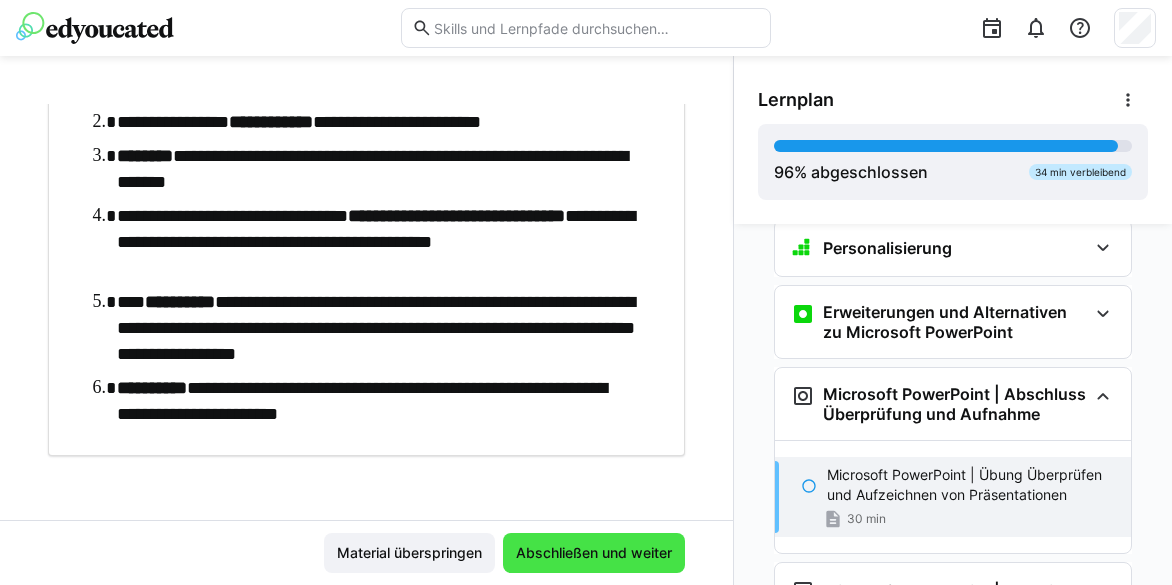 click on "Abschließen und weiter" 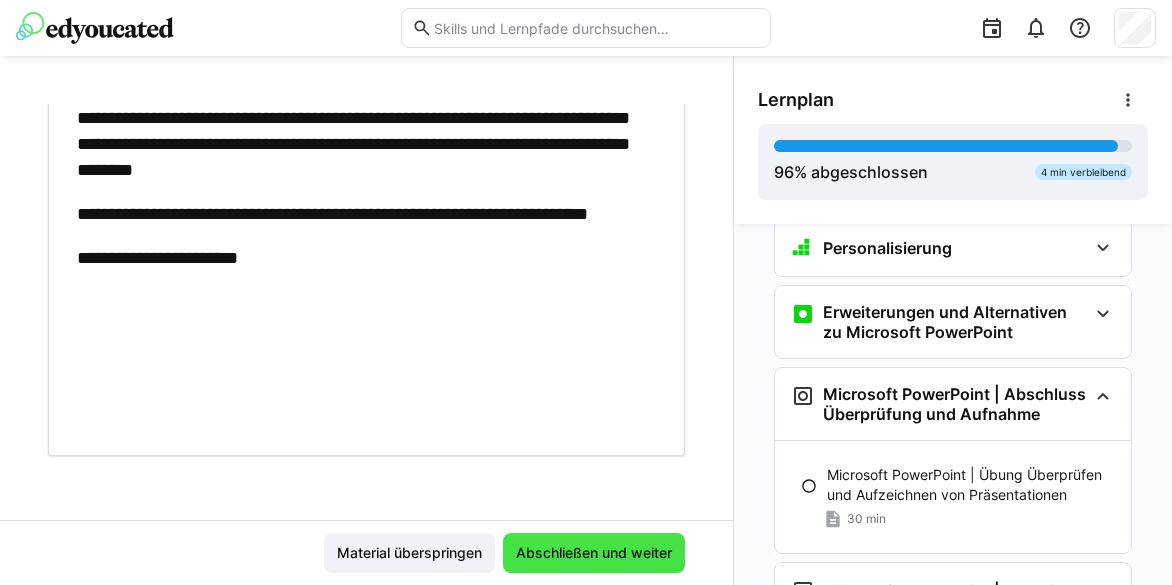 scroll, scrollTop: 670, scrollLeft: 0, axis: vertical 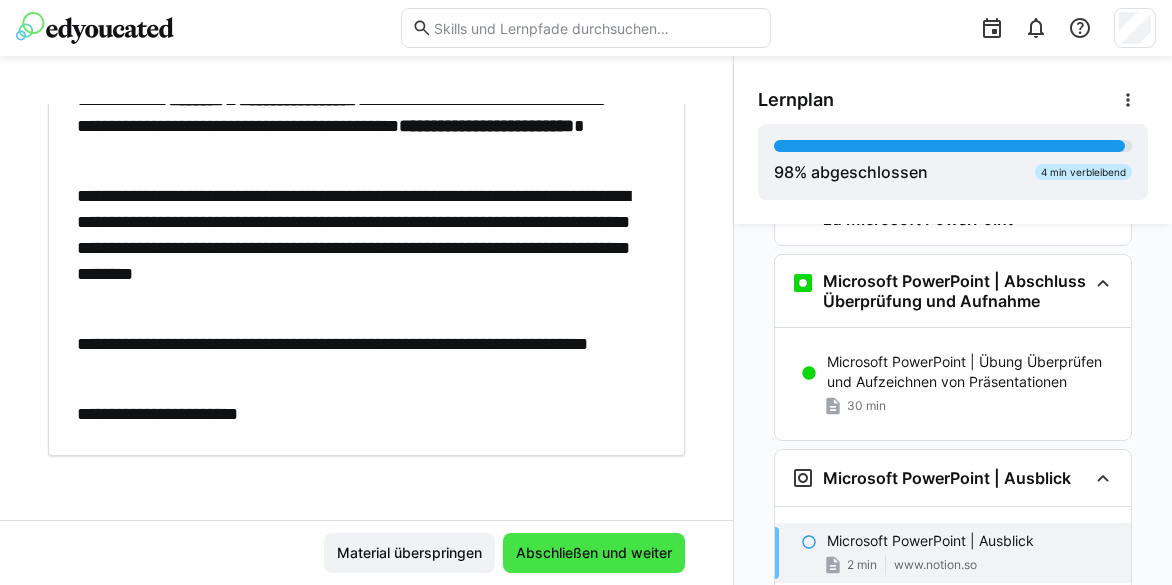 click on "Abschließen und weiter" 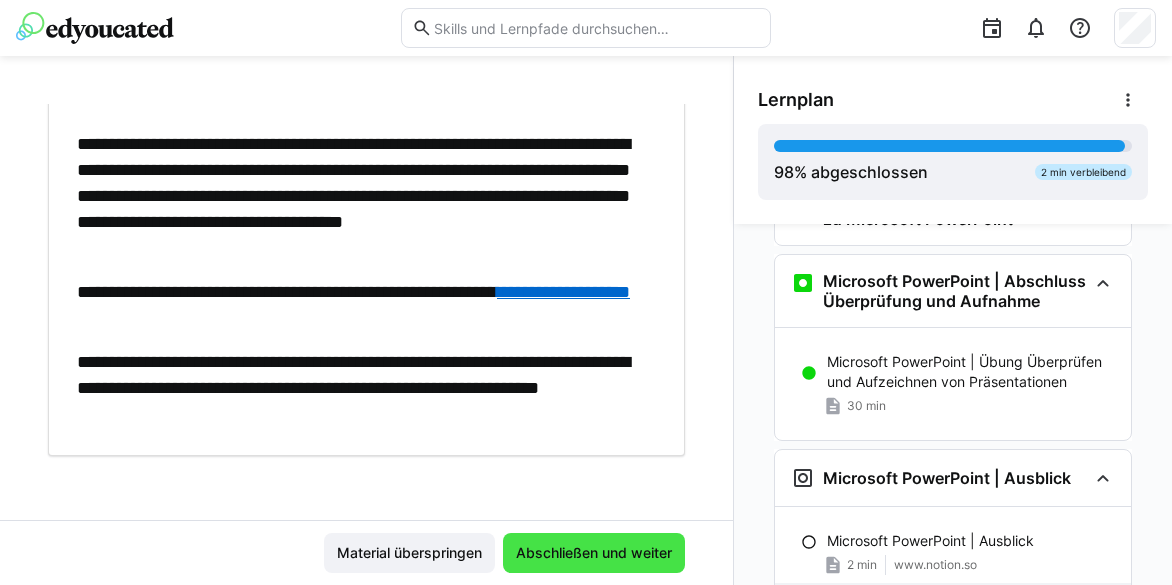 scroll, scrollTop: 594, scrollLeft: 0, axis: vertical 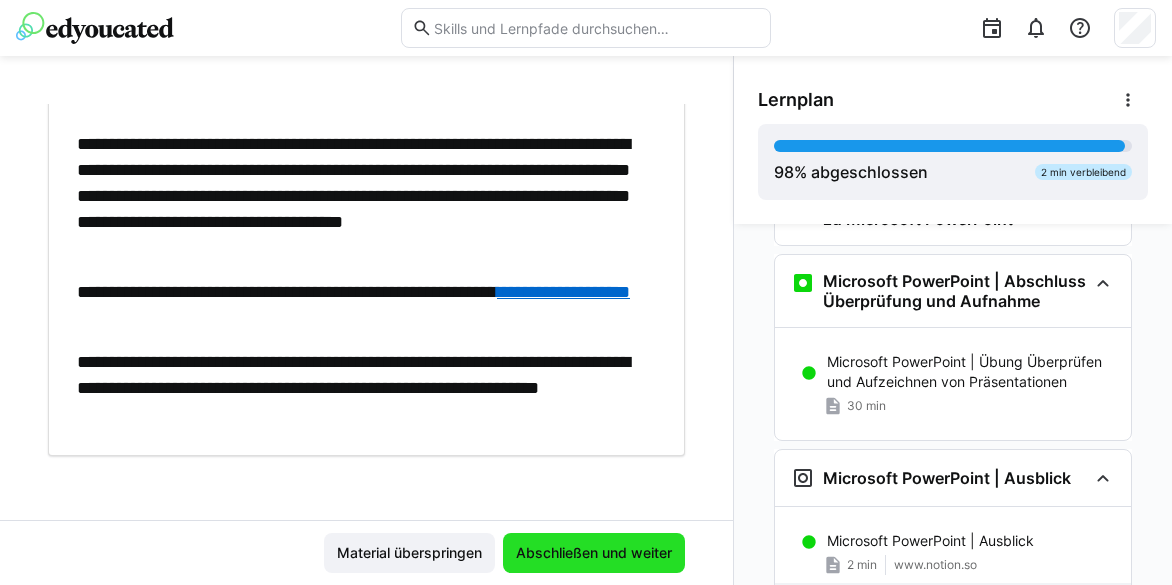 click on "Abschließen und weiter" 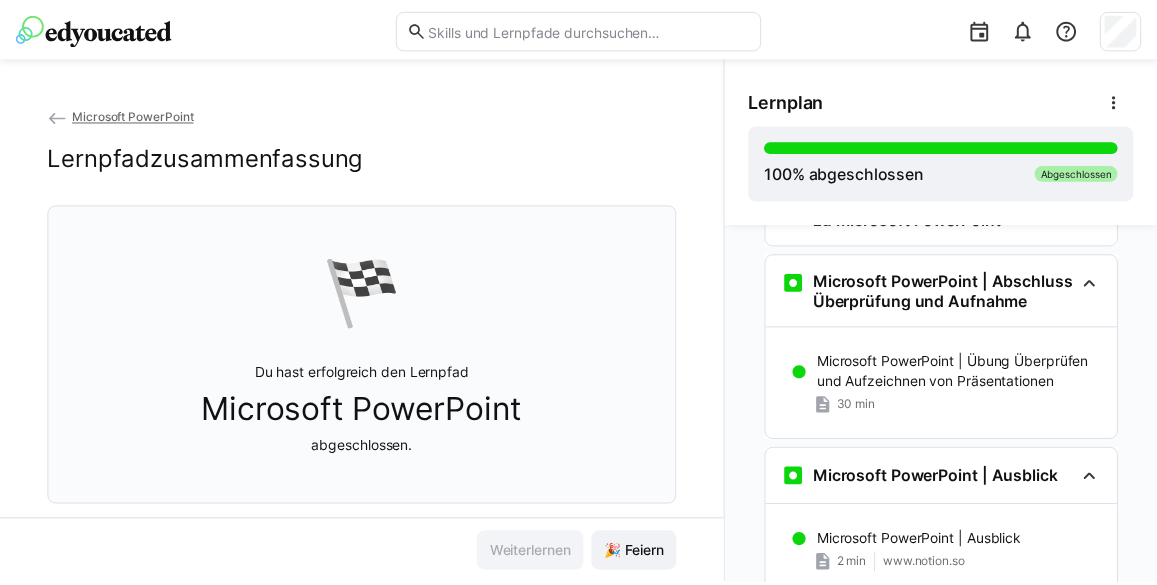 scroll, scrollTop: 5880, scrollLeft: 0, axis: vertical 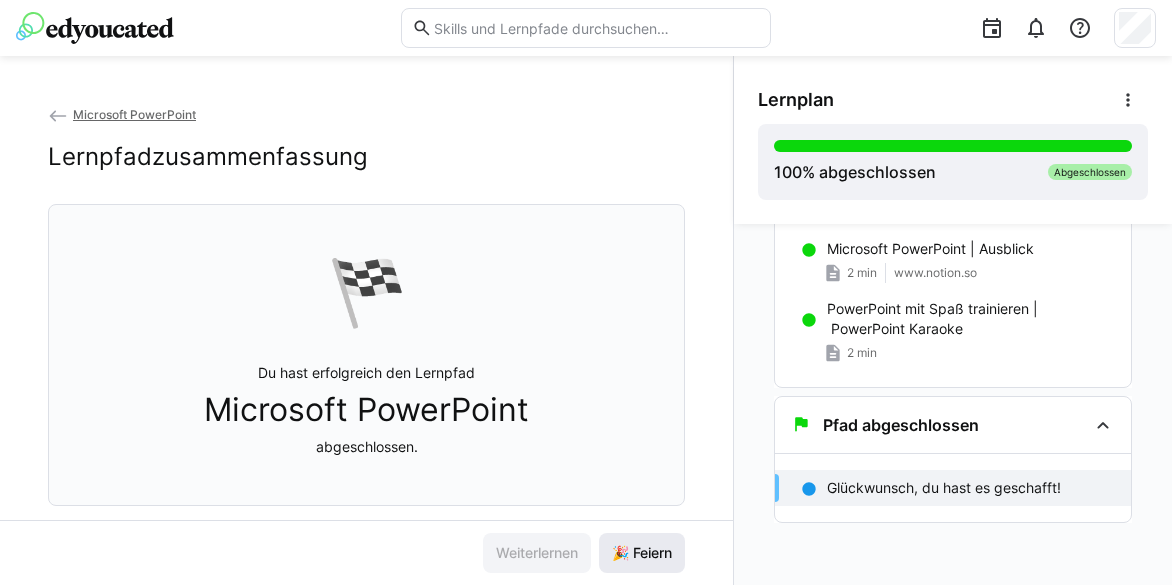 click on "🎉 Feiern" 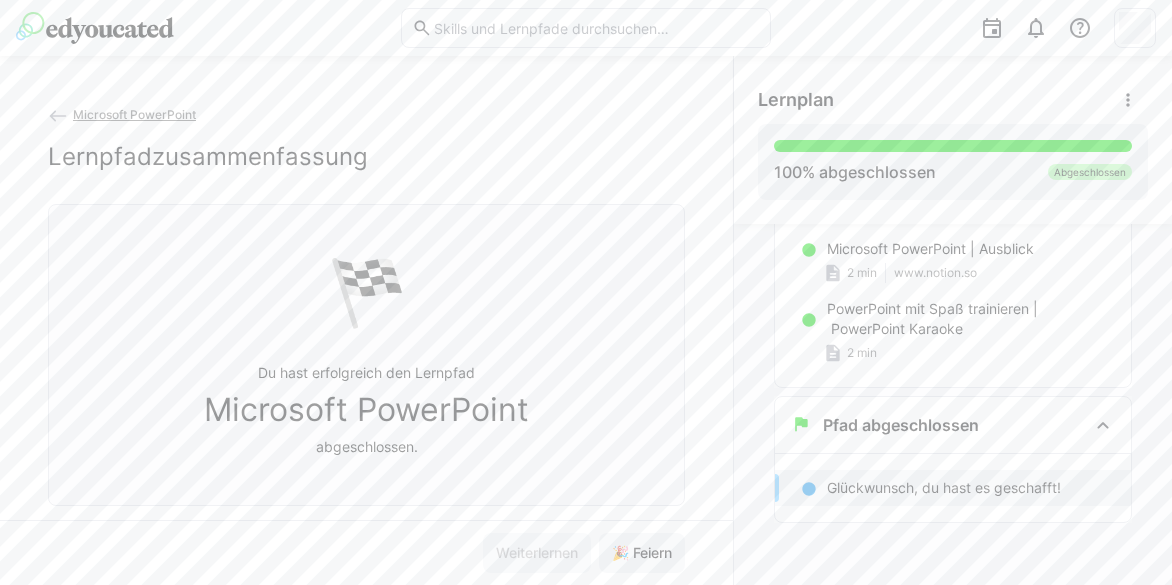 click on "Microsoft PowerPoint" 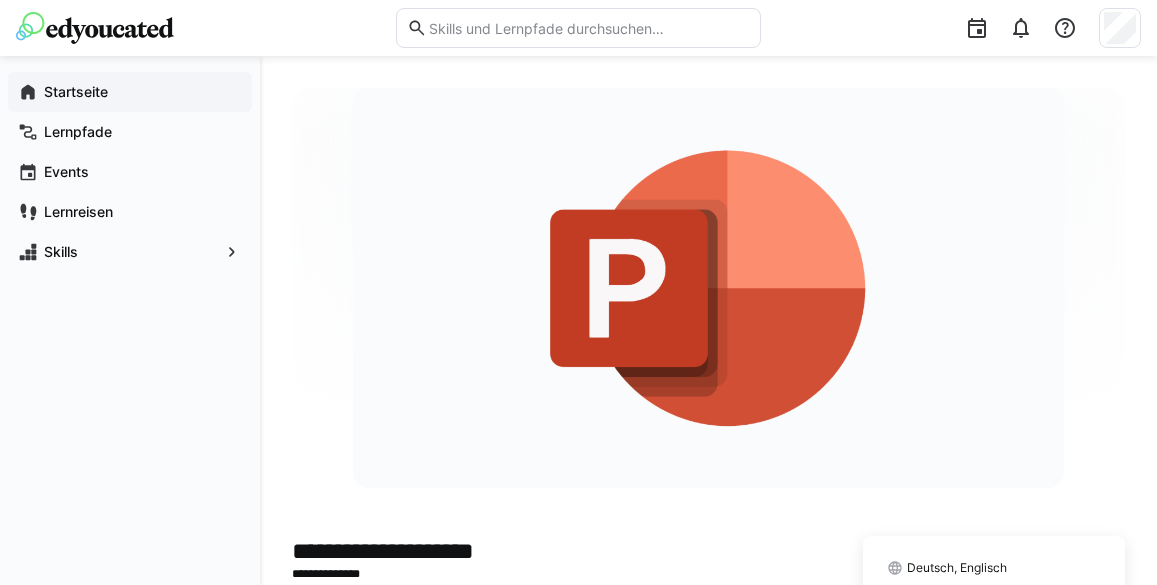 click on "Startseite" 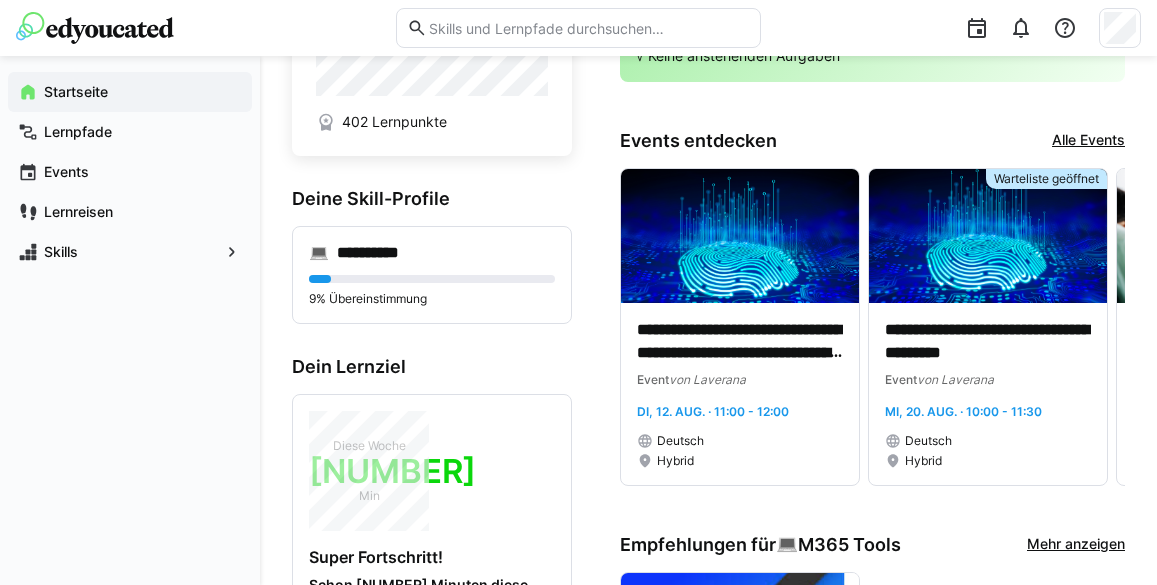 scroll, scrollTop: 0, scrollLeft: 0, axis: both 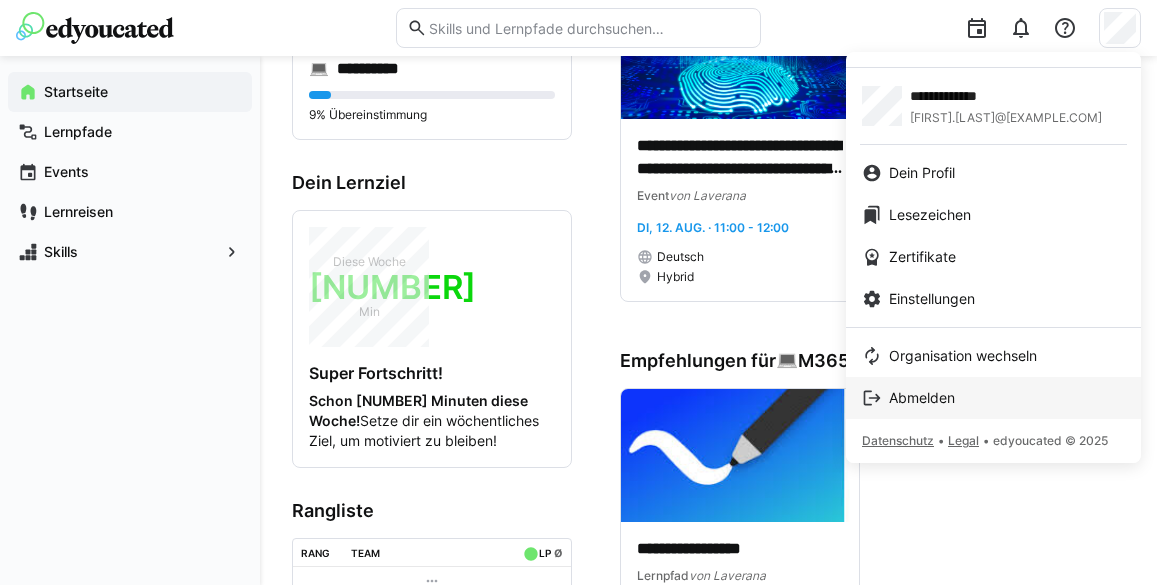 click on "Abmelden" at bounding box center (922, 398) 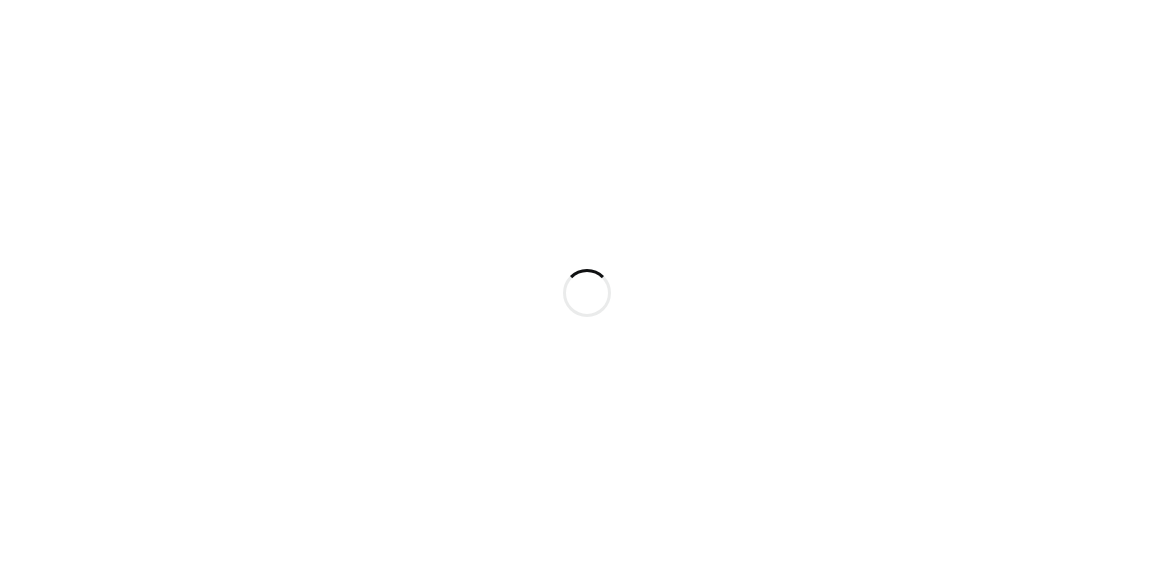 scroll, scrollTop: 0, scrollLeft: 0, axis: both 